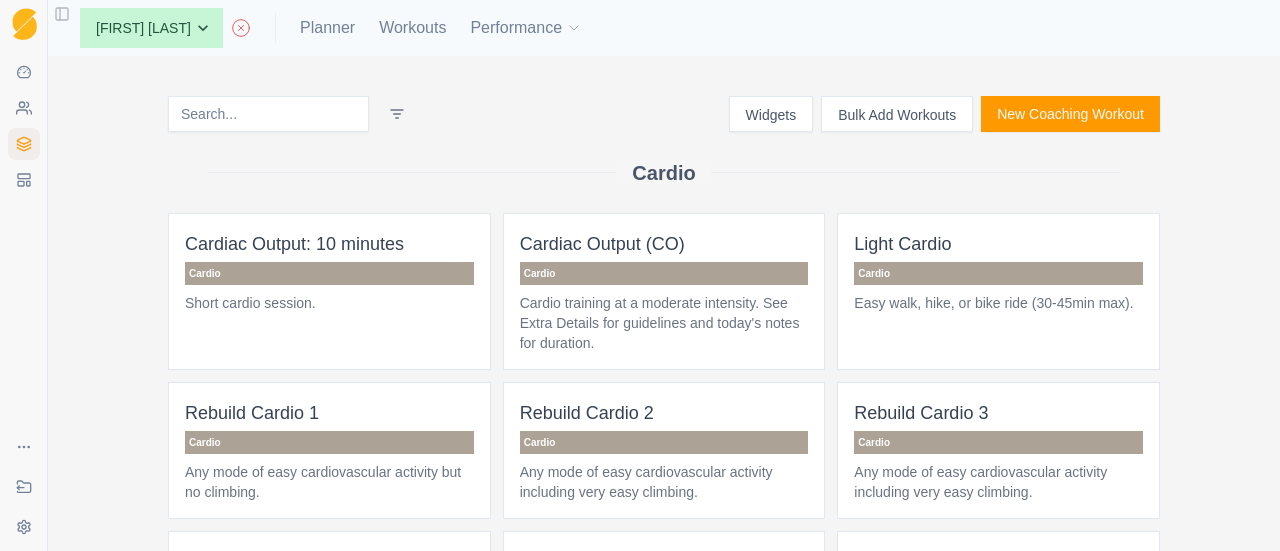 scroll, scrollTop: 0, scrollLeft: 0, axis: both 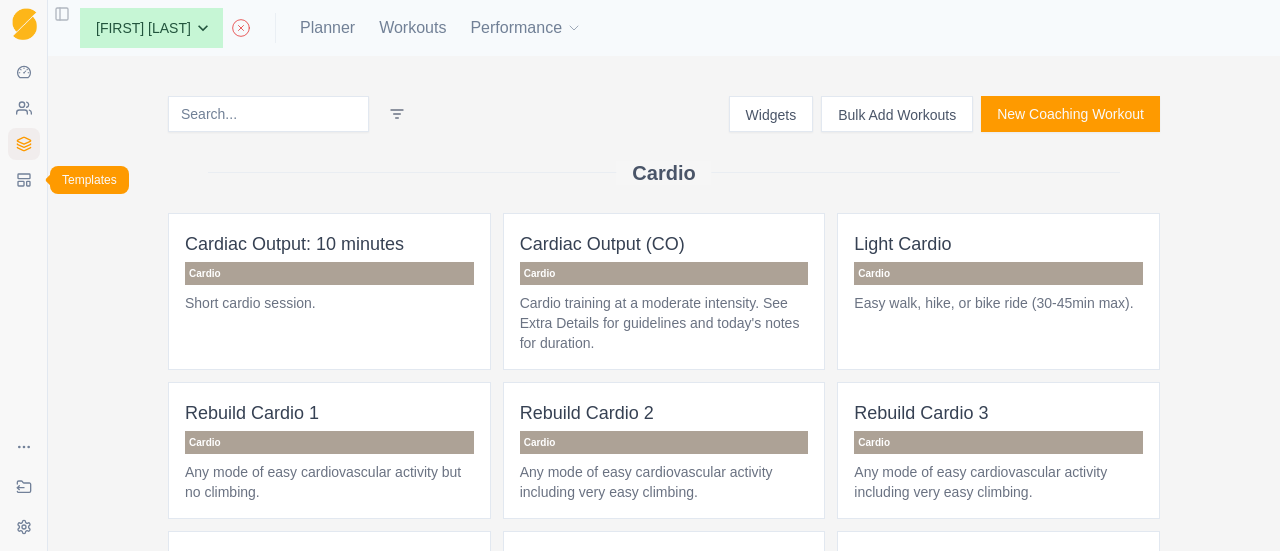 click 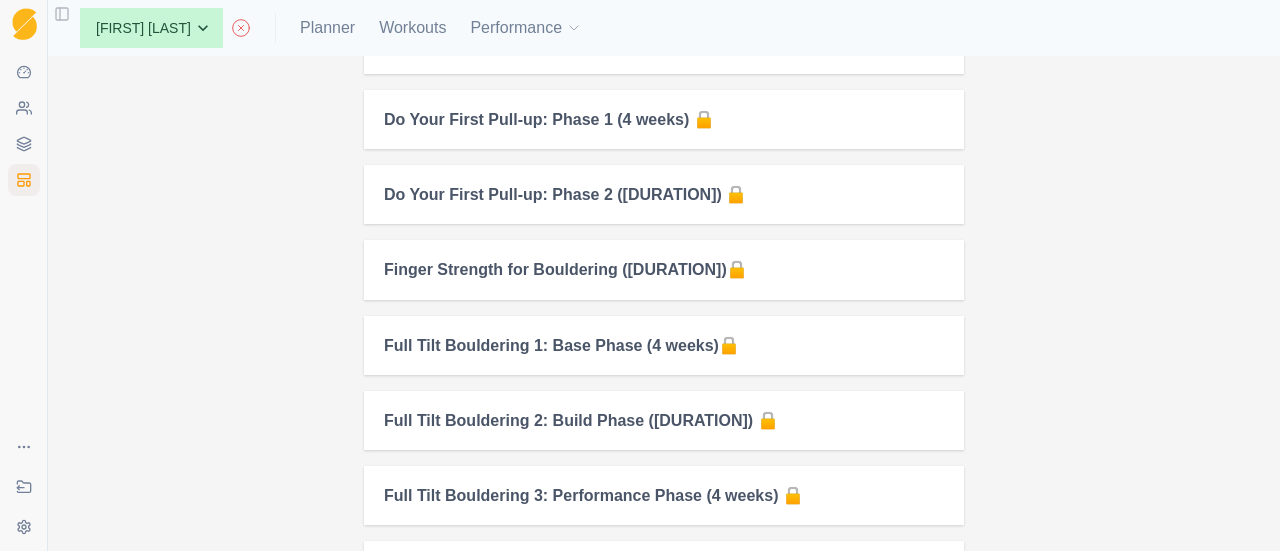 scroll, scrollTop: 1500, scrollLeft: 0, axis: vertical 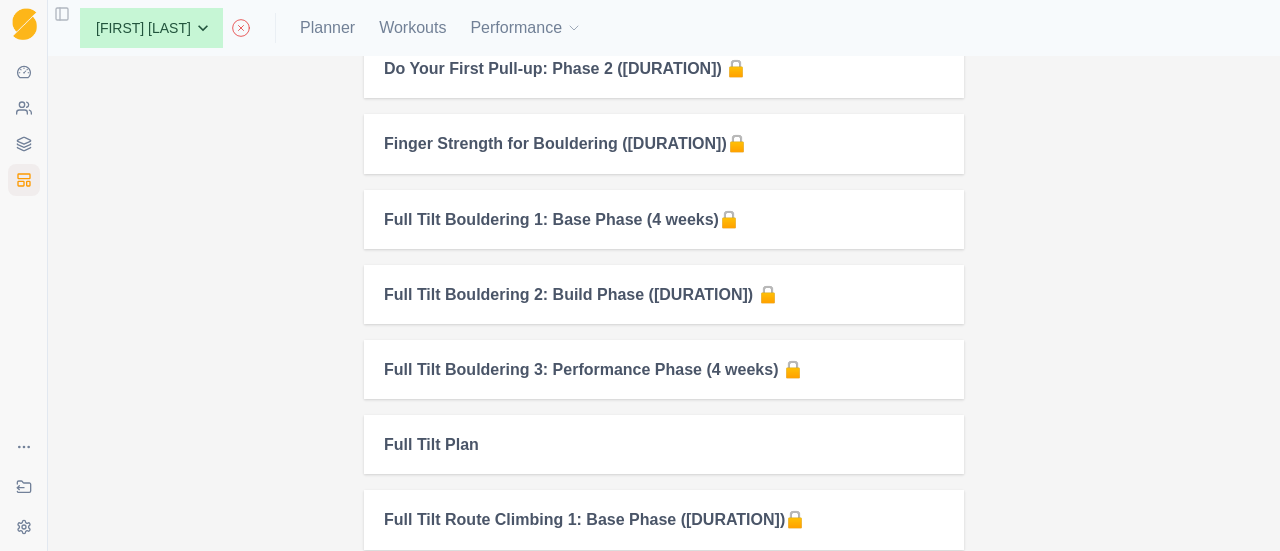 click on "Finger Strength for Bouldering (4 weeks)🔒" at bounding box center (664, 143) 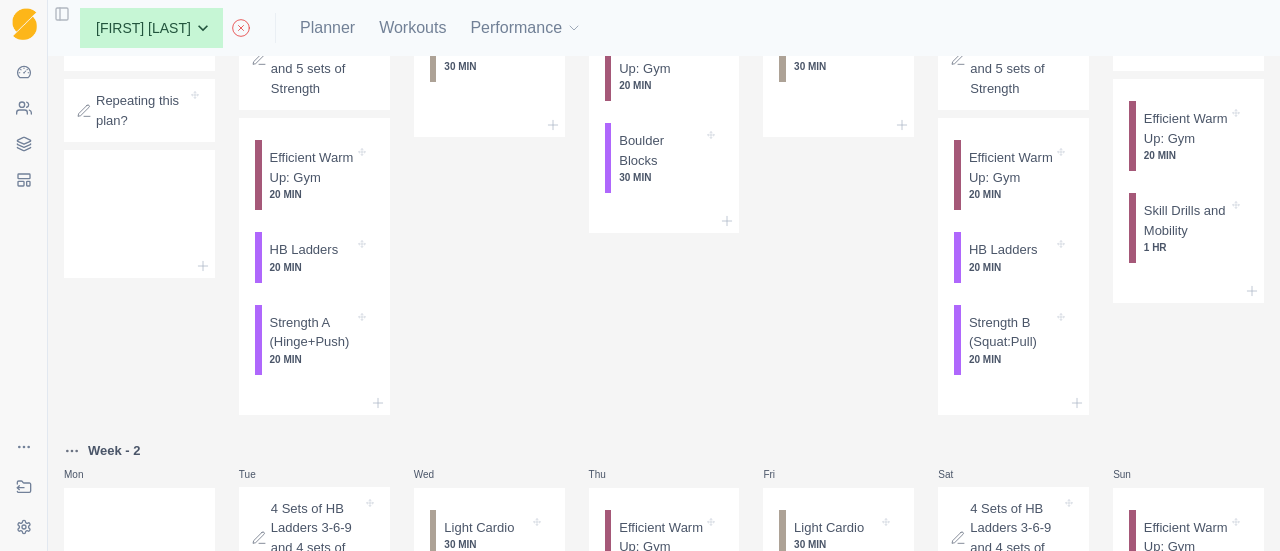 scroll, scrollTop: 100, scrollLeft: 0, axis: vertical 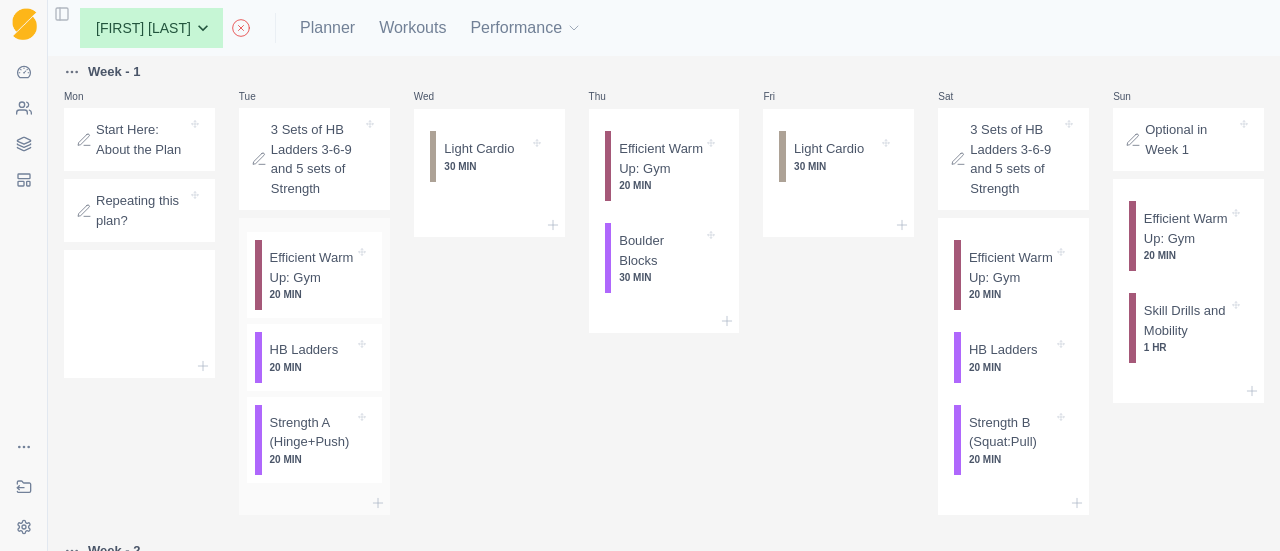click on "20 MIN" at bounding box center [312, 367] 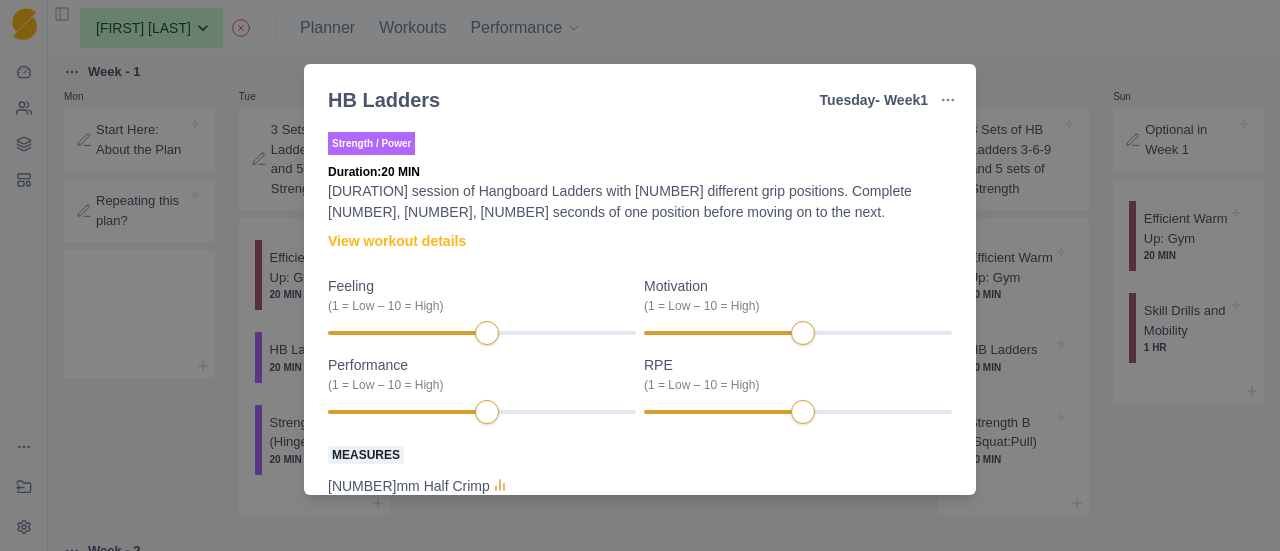 click on "HB Ladders Tuesday  - Week  1 Edit Original Workout Remove From Template Strength / Power Duration:  20 MIN 20-30 minute session of Hangboard Ladders with 3 different grip positions. Complete 3, 6, 9 seconds of one position before moving on to the next. View workout details Feeling (1 = Low – 10 = High) Motivation (1 = Low – 10 = High) Performance (1 = Low – 10 = High) RPE (1 = Low – 10 = High) Measures 20mm Half Crimp lb 2F Pocket Middle Team 0 lb 15mm Full Crimp 0 lb Read only" at bounding box center [640, 275] 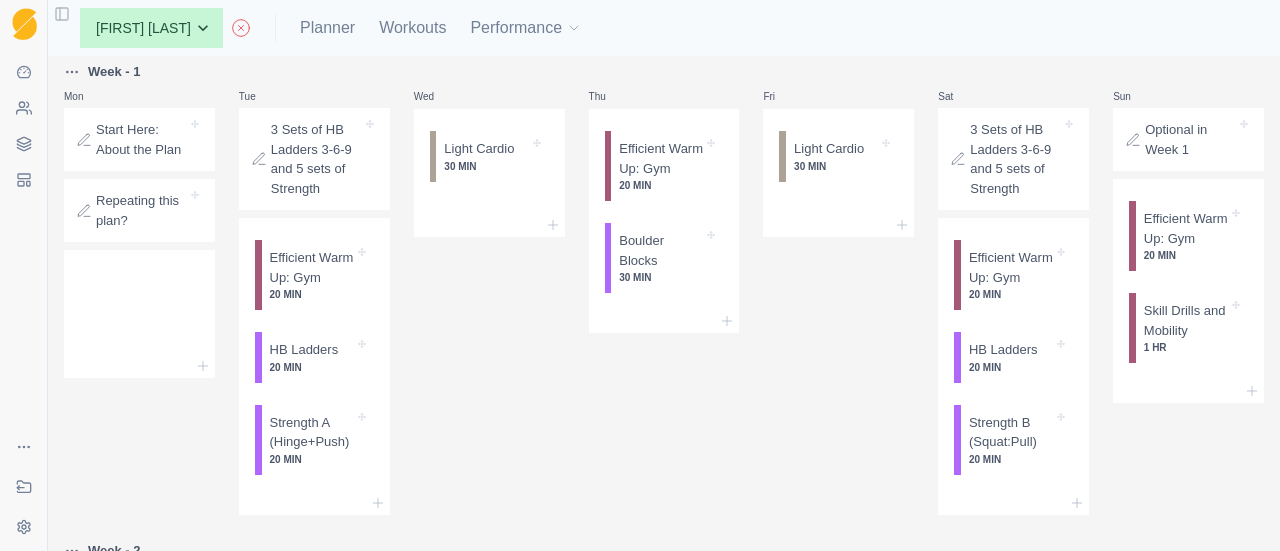 click 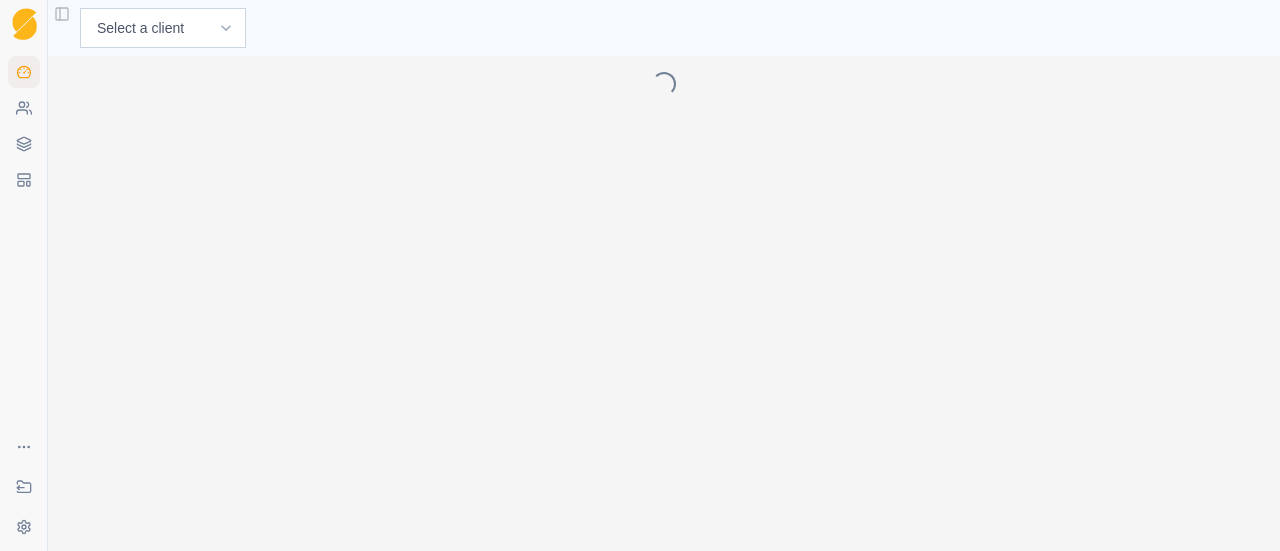 scroll, scrollTop: 0, scrollLeft: 0, axis: both 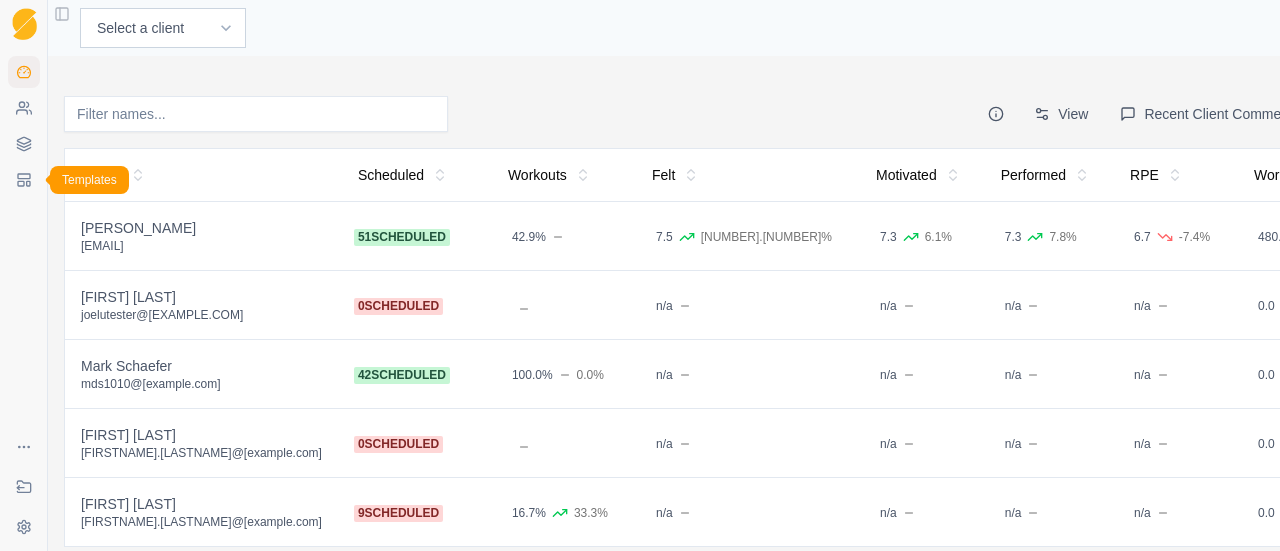 click on "Templates" at bounding box center [24, 180] 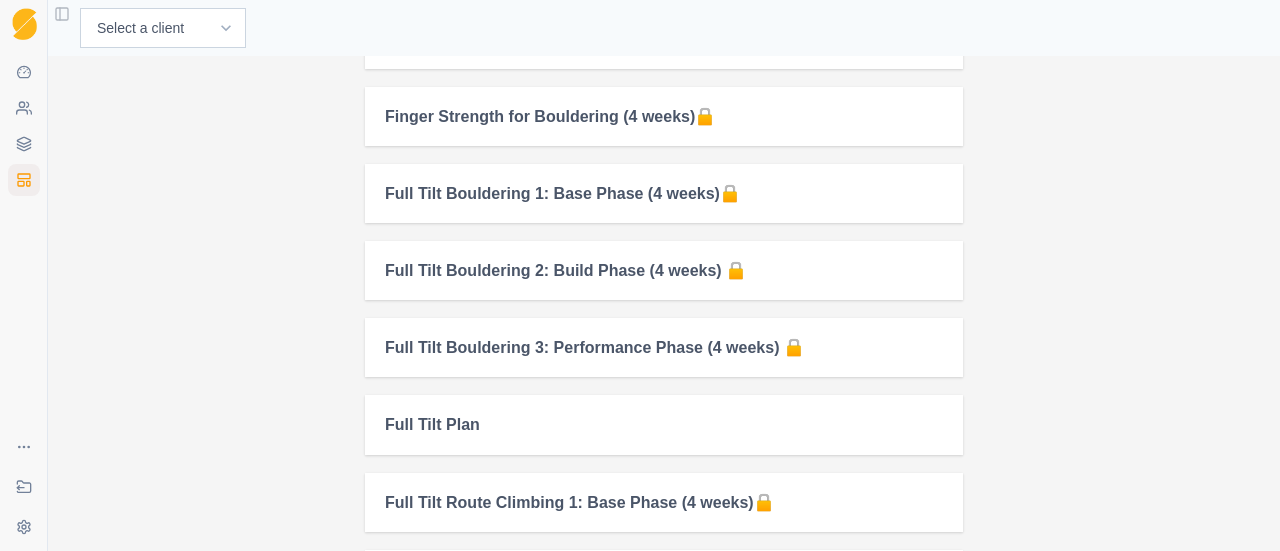 scroll, scrollTop: 1600, scrollLeft: 0, axis: vertical 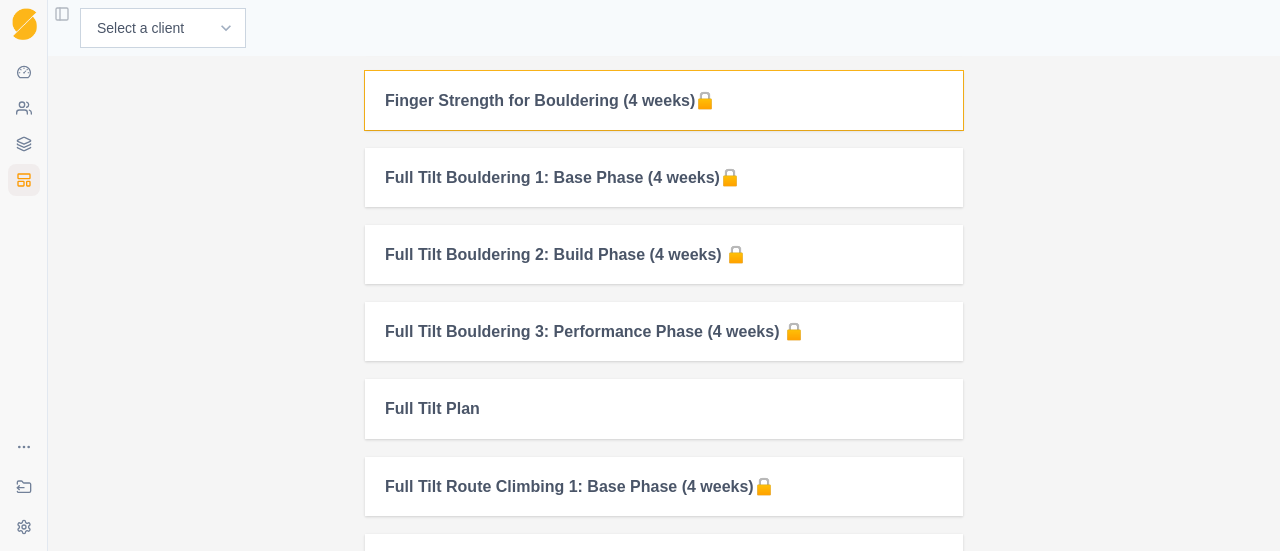 click on "Finger Strength for Bouldering (4 weeks)🔒" at bounding box center (664, 100) 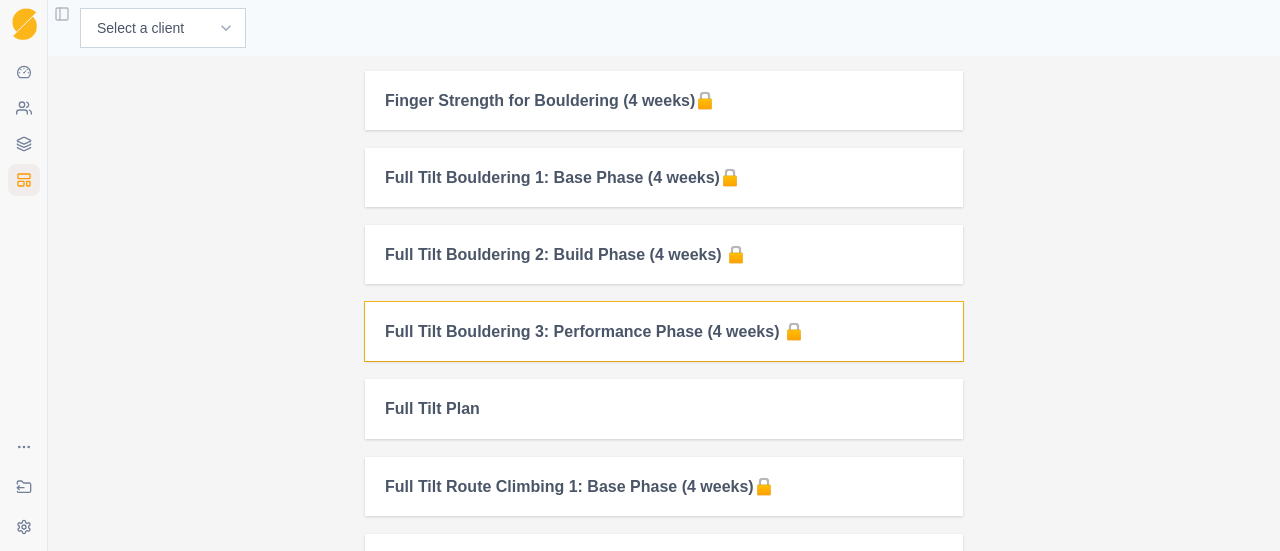 scroll, scrollTop: 0, scrollLeft: 0, axis: both 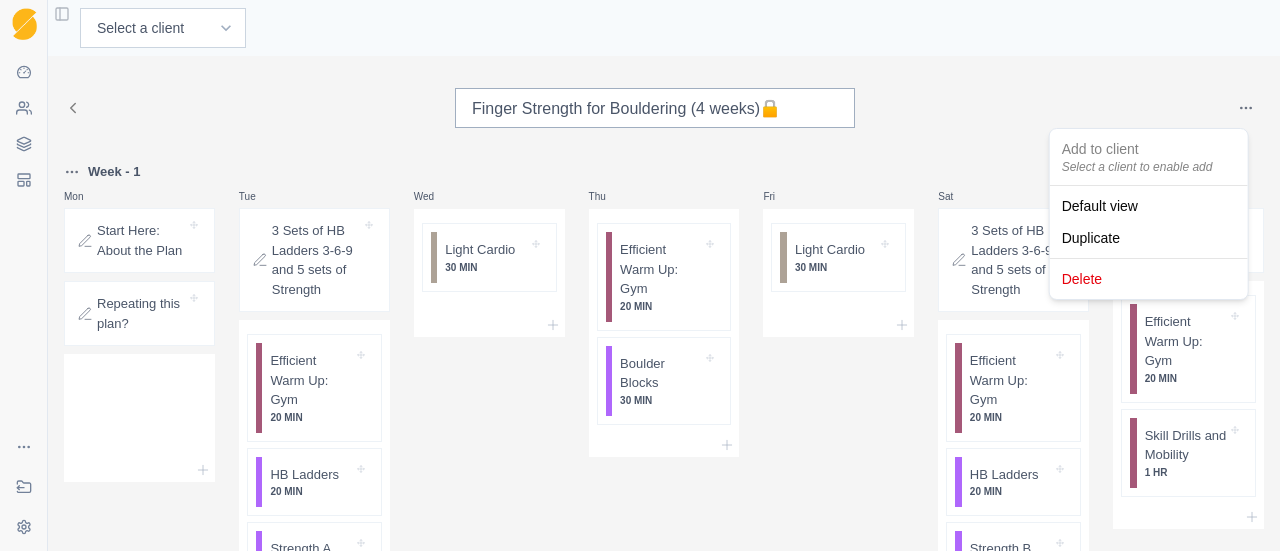 click on "Sequence Dashboard Clients Coaching Workouts Templates Exit Coaching Settings Toggle Sidebar Select a client [PERSON_NAME] [PERSON_NAME] [PERSON_NAME] [PERSON_NAME] Finger Strength for Bouldering (4 weeks)🔒 Week - 1 Mon Start Here: About the Plan Repeating this plan? Tue 3 Sets of HB Ladders 3-6-9 and 5 sets of Strength Efficient Warm Up: Gym 20 MIN HB Ladders 20 MIN Strength A (Hinge+Push) 20 MIN Wed Light Cardio 30 MIN Thu Efficient Warm Up: Gym 20 MIN Boulder Blocks 30 MIN Fri Light Cardio 30 MIN Sat 3 Sets of HB Ladders 3-6-9 and 5 sets of Strength Efficient Warm Up: Gym 20 MIN HB Ladders 20 MIN Strength B (Squat:Pull) 20 MIN Sun Optional in Week 1 Efficient Warm Up: Gym 20 MIN Skill Drills and Mobility 1 HR Week - 2 Mon Tue 4 Sets of HB Ladders 3-6-9 and 4 sets of Strength Efficient Warm Up: Gym 20 MIN HB Ladders 20 MIN Strength A (Hinge+Push) 20 MIN Wed Light Cardio 30 MIN Thu Efficient Warm Up: Gym 20 MIN Boulder Blocks 30 MIN Fri Light Cardio 30 MIN Sat 20 MIN" at bounding box center [640, 275] 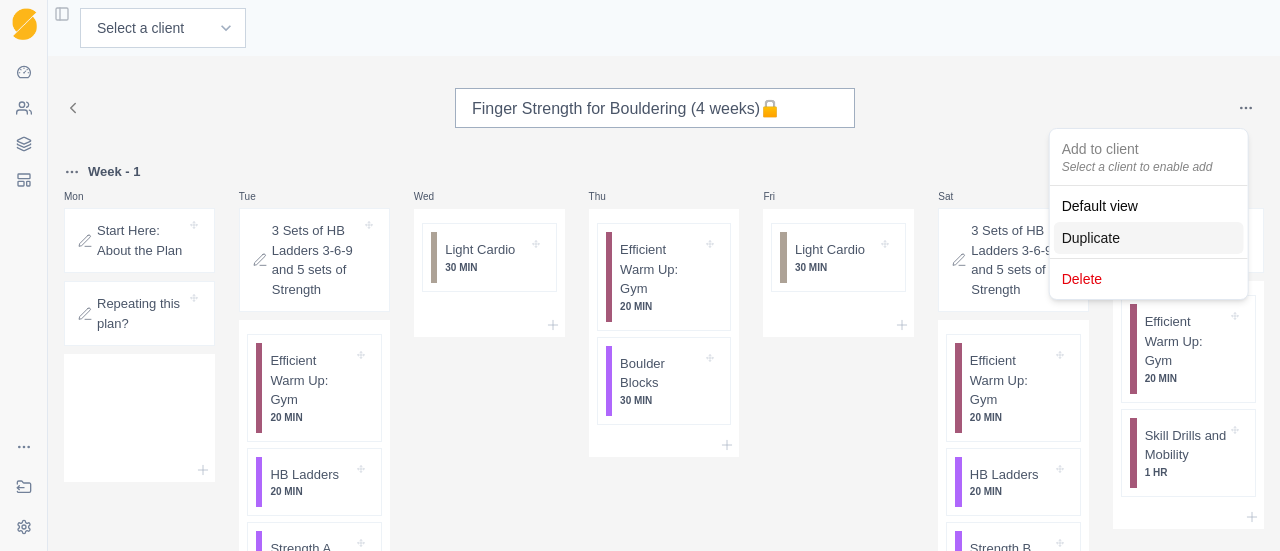 click on "Duplicate" at bounding box center (1149, 238) 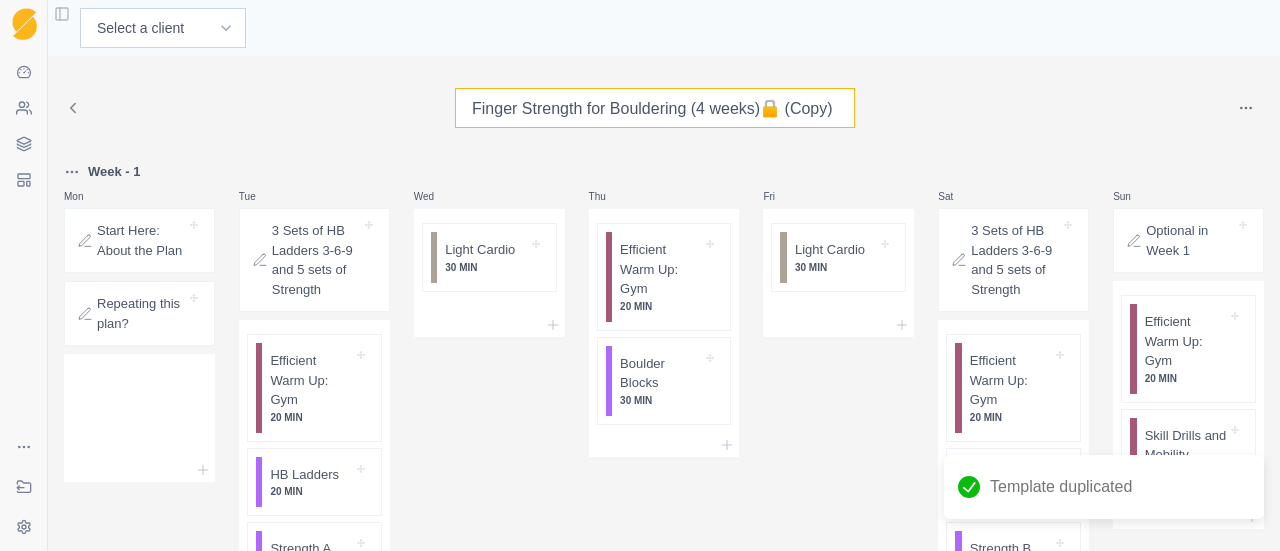 drag, startPoint x: 832, startPoint y: 117, endPoint x: 772, endPoint y: 132, distance: 61.846584 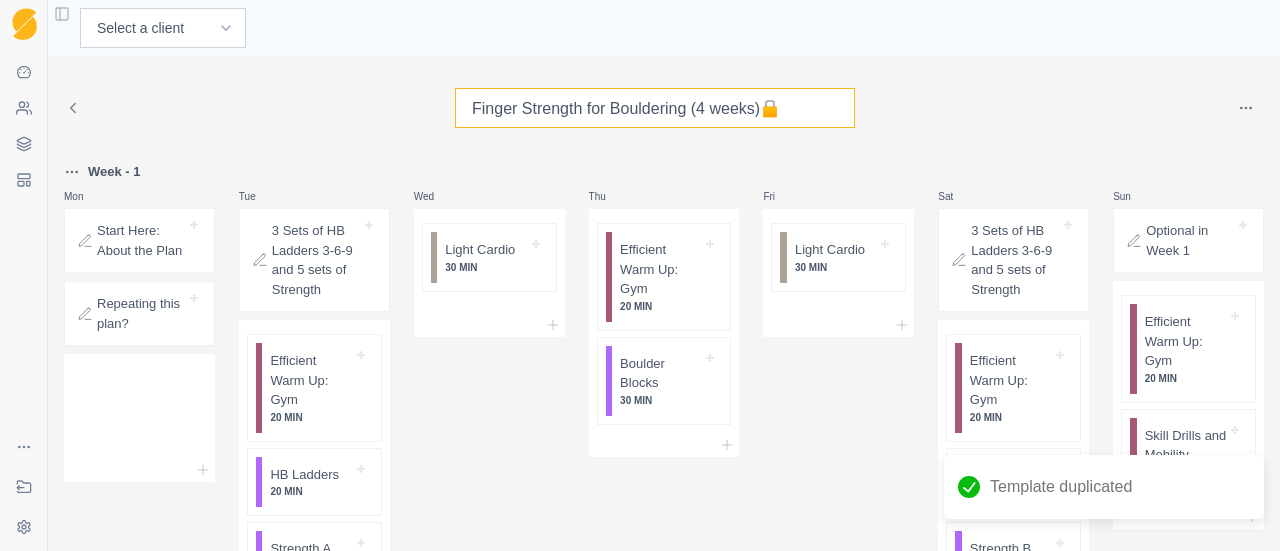 drag, startPoint x: 678, startPoint y: 113, endPoint x: 603, endPoint y: 123, distance: 75.66373 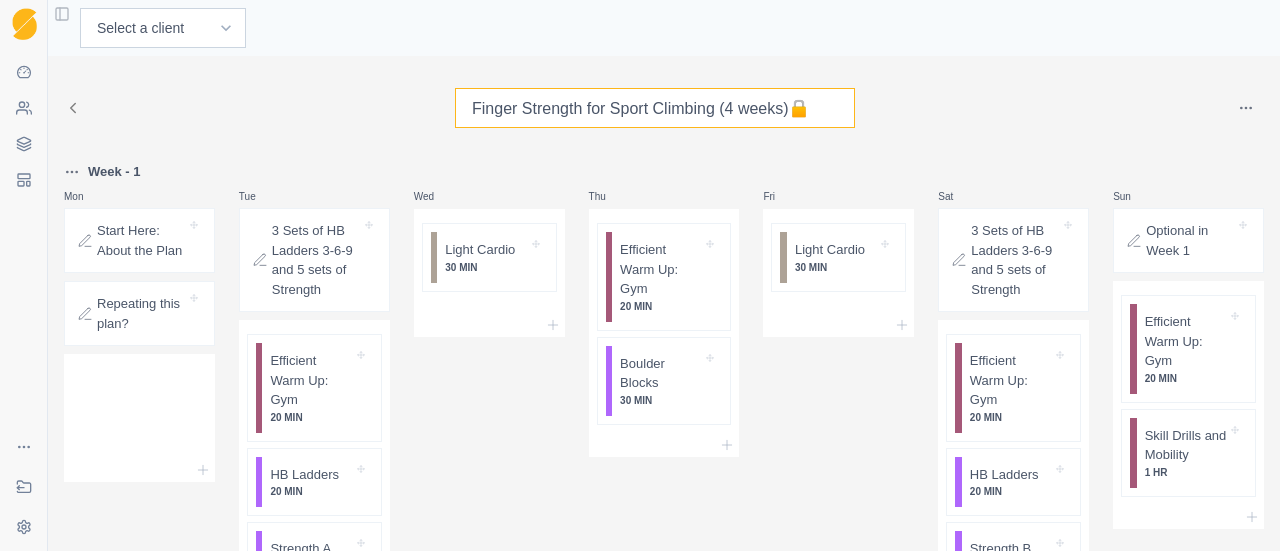 type on "Finger Strength for Sport Climbing (4 weeks)🔒" 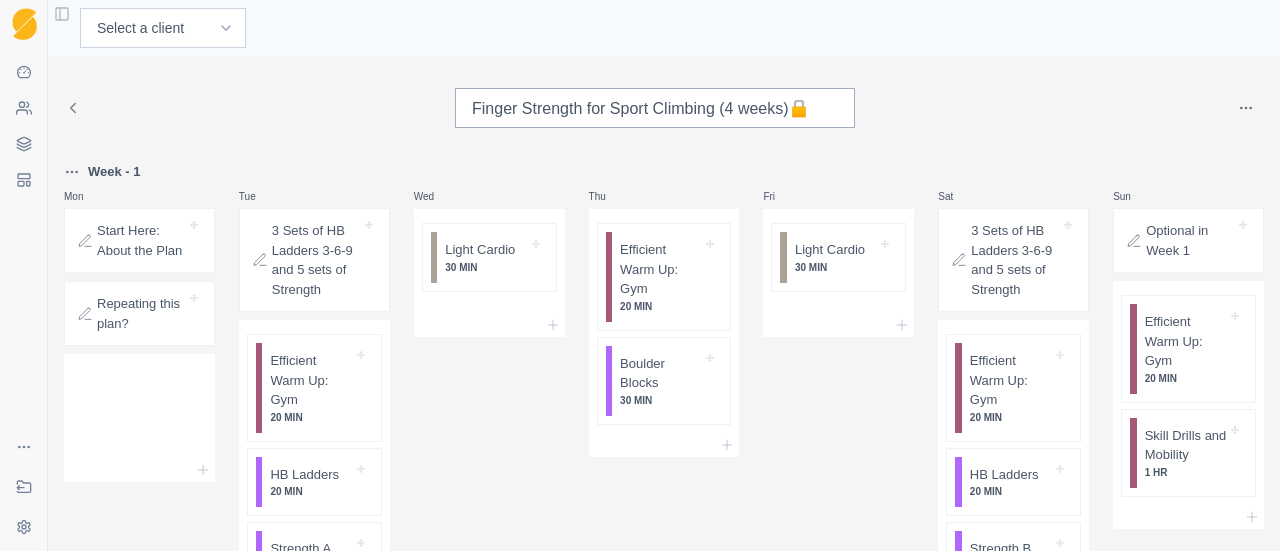 click at bounding box center (1041, 108) 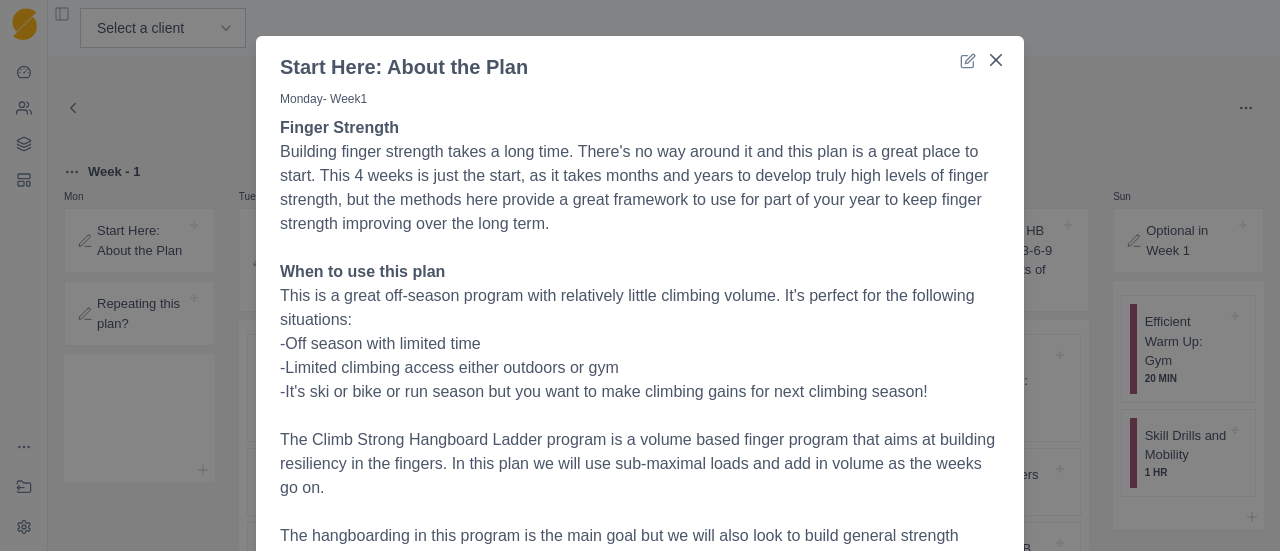 scroll, scrollTop: 0, scrollLeft: 0, axis: both 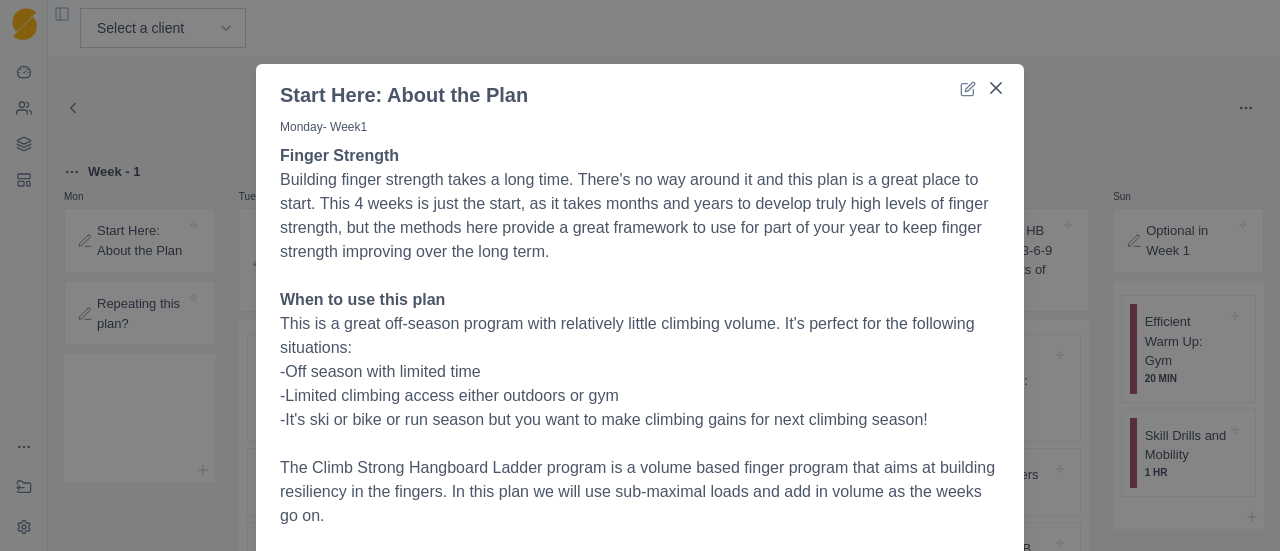 click 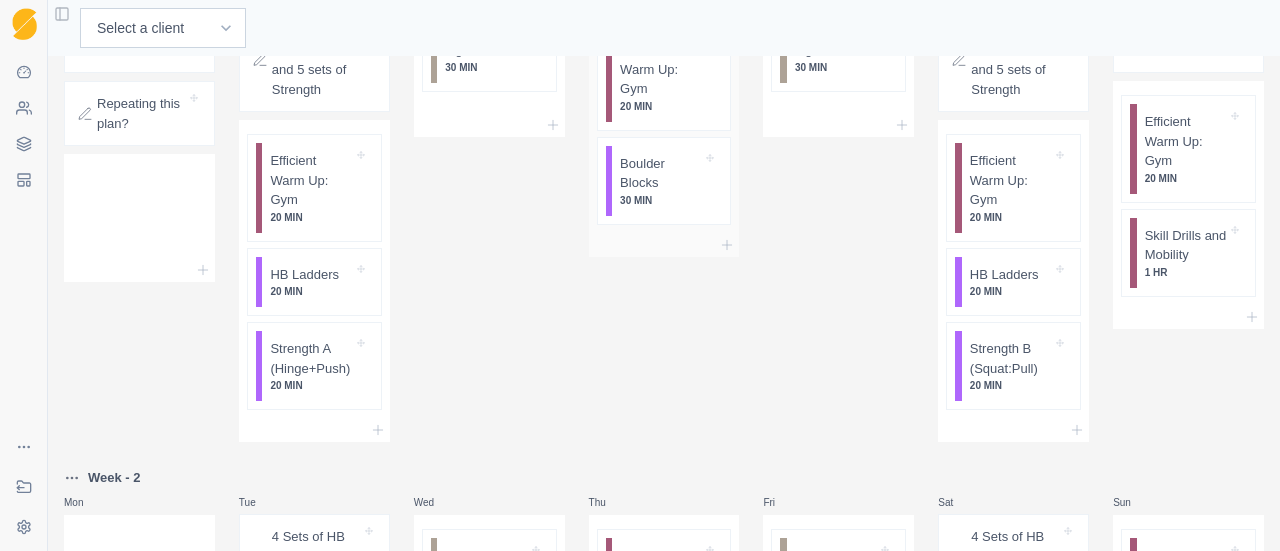 scroll, scrollTop: 0, scrollLeft: 0, axis: both 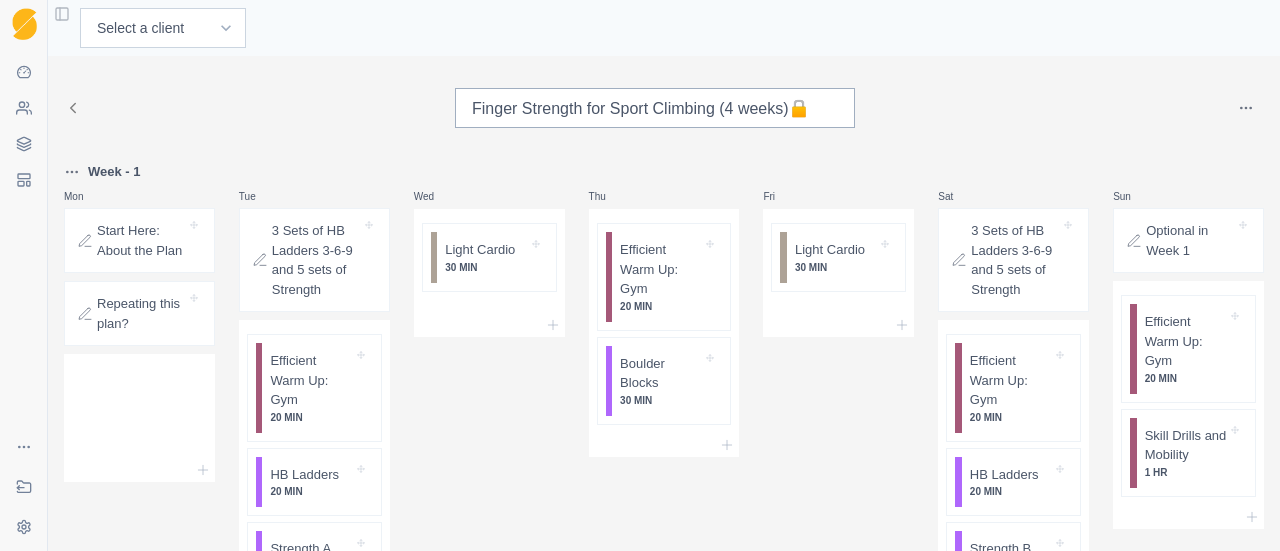 click on "Start Here: About the Plan" at bounding box center [141, 240] 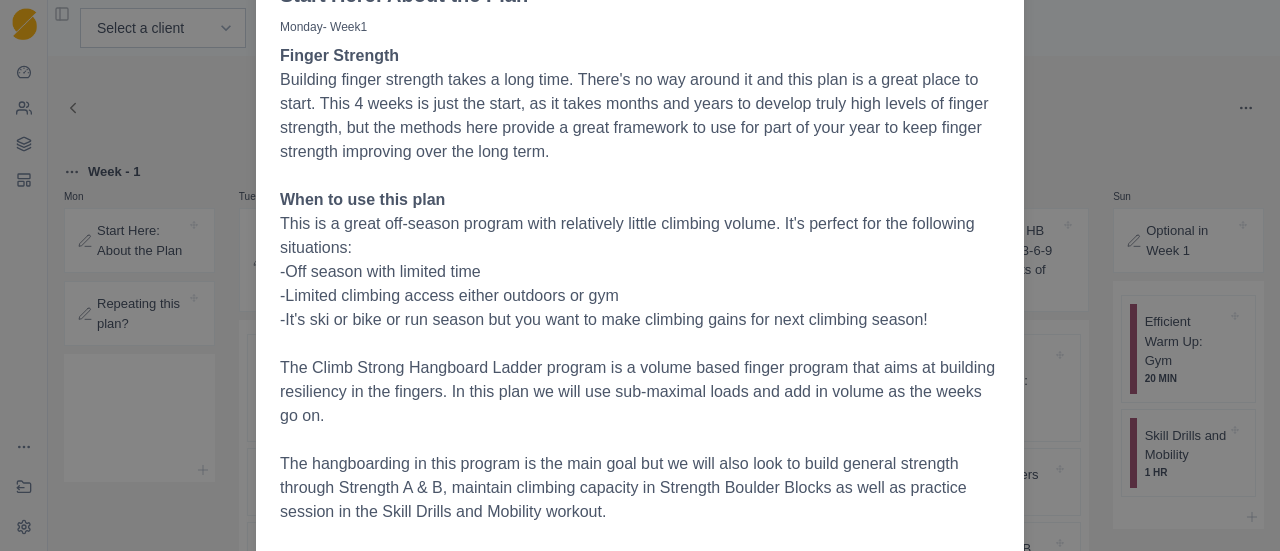 scroll, scrollTop: 0, scrollLeft: 0, axis: both 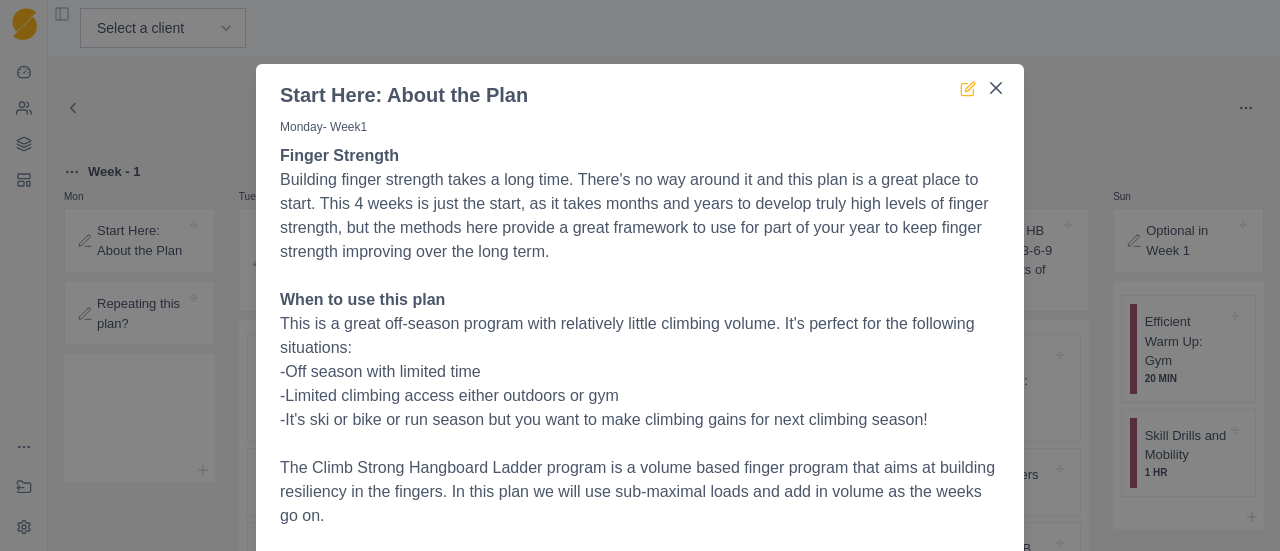 click 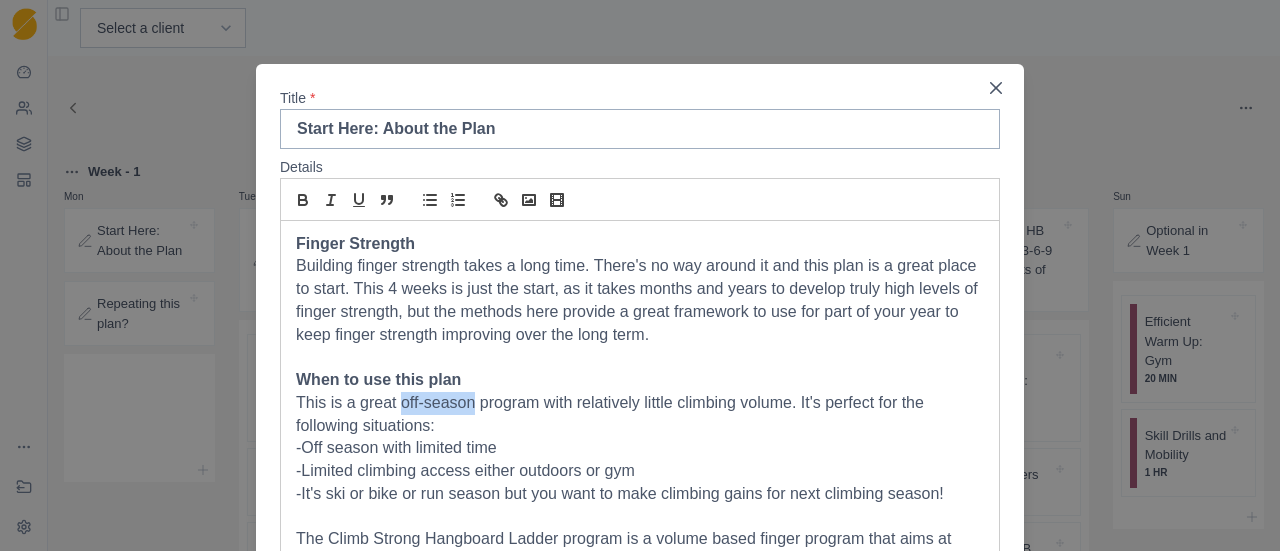 drag, startPoint x: 466, startPoint y: 402, endPoint x: 395, endPoint y: 407, distance: 71.17584 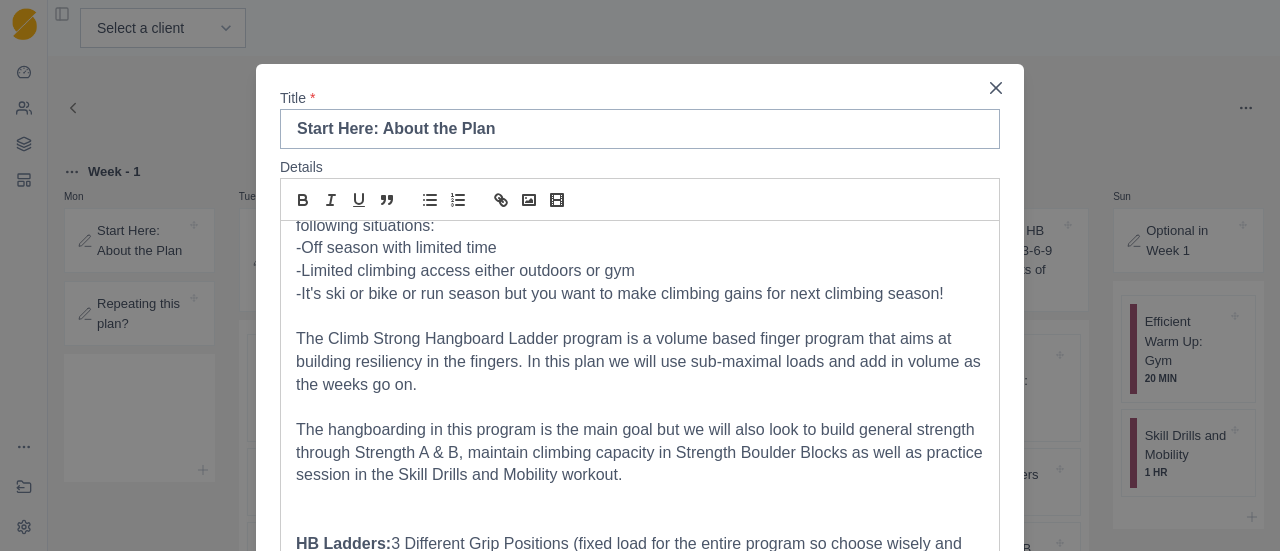scroll, scrollTop: 100, scrollLeft: 0, axis: vertical 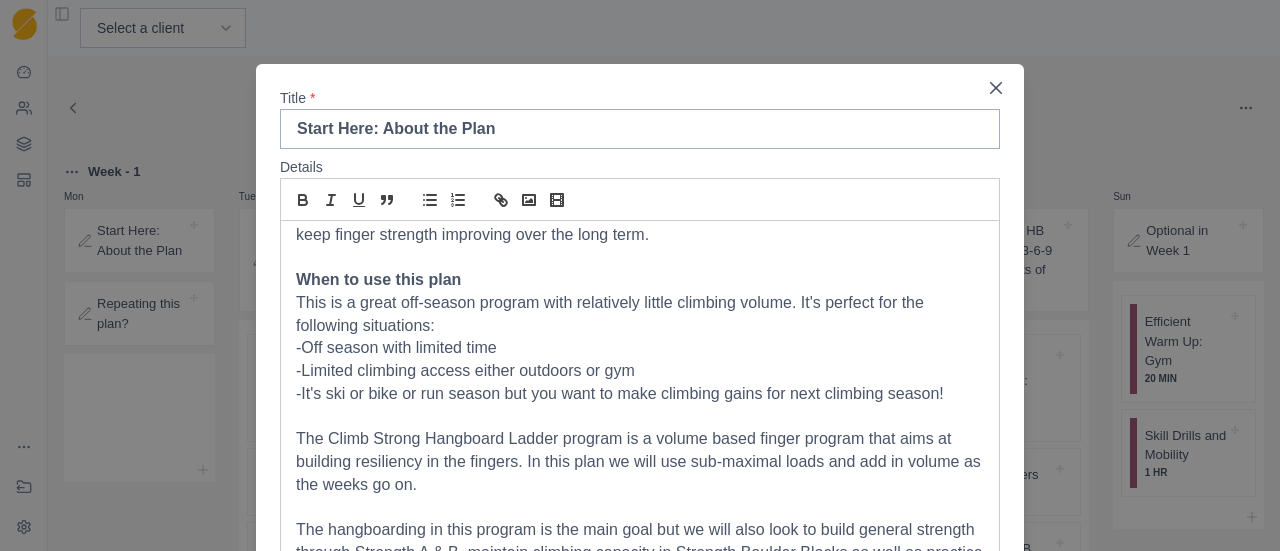 click on "When to use this plan" at bounding box center (640, 280) 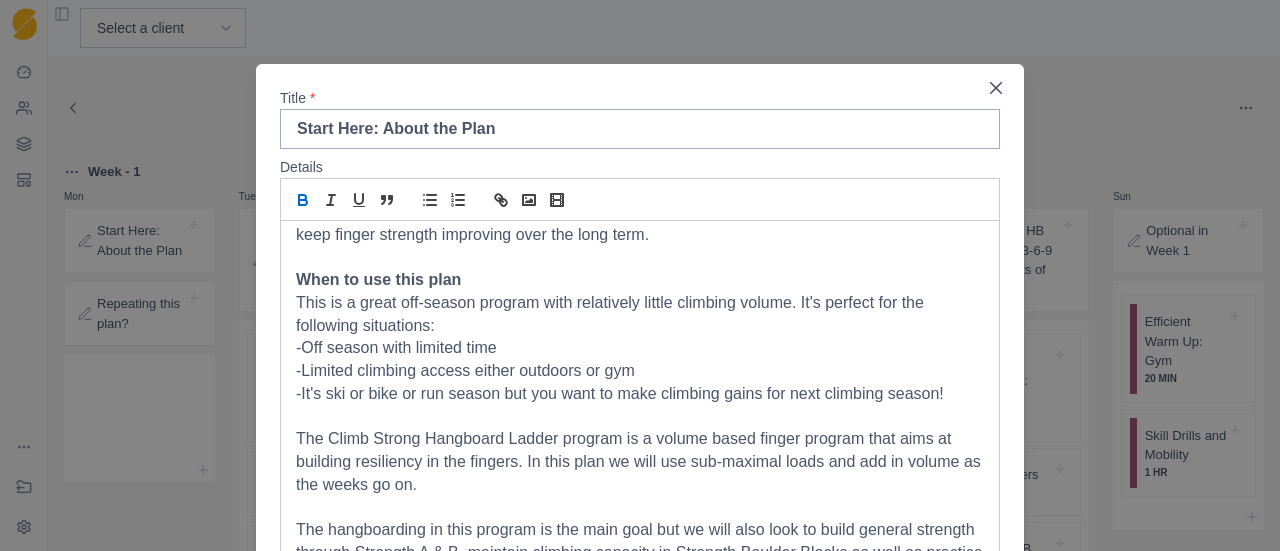 type 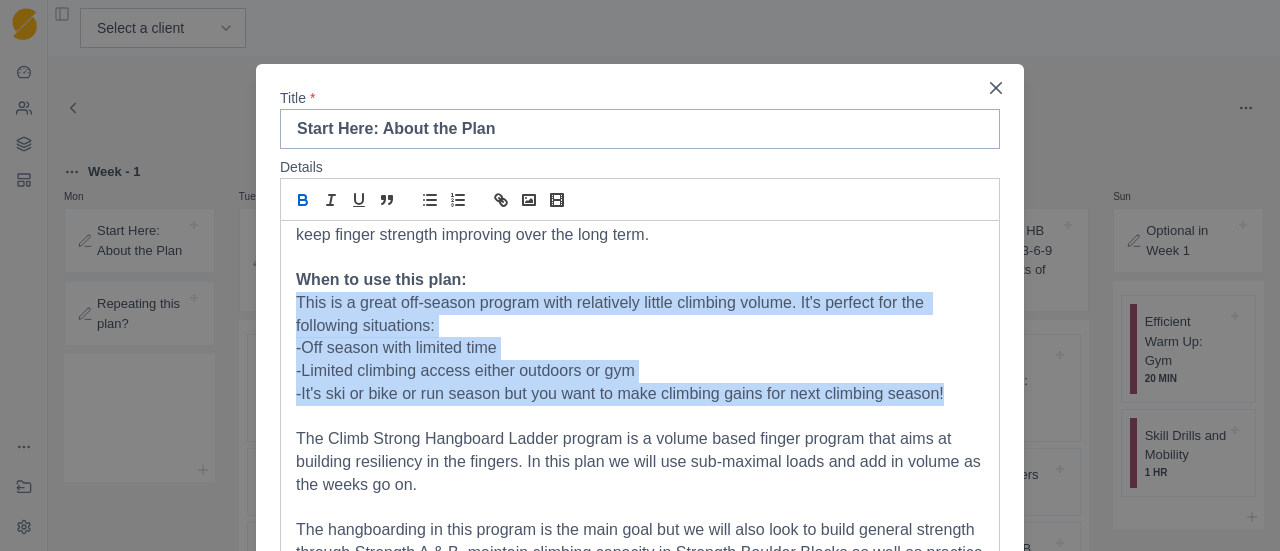 drag, startPoint x: 946, startPoint y: 397, endPoint x: 278, endPoint y: 295, distance: 675.74255 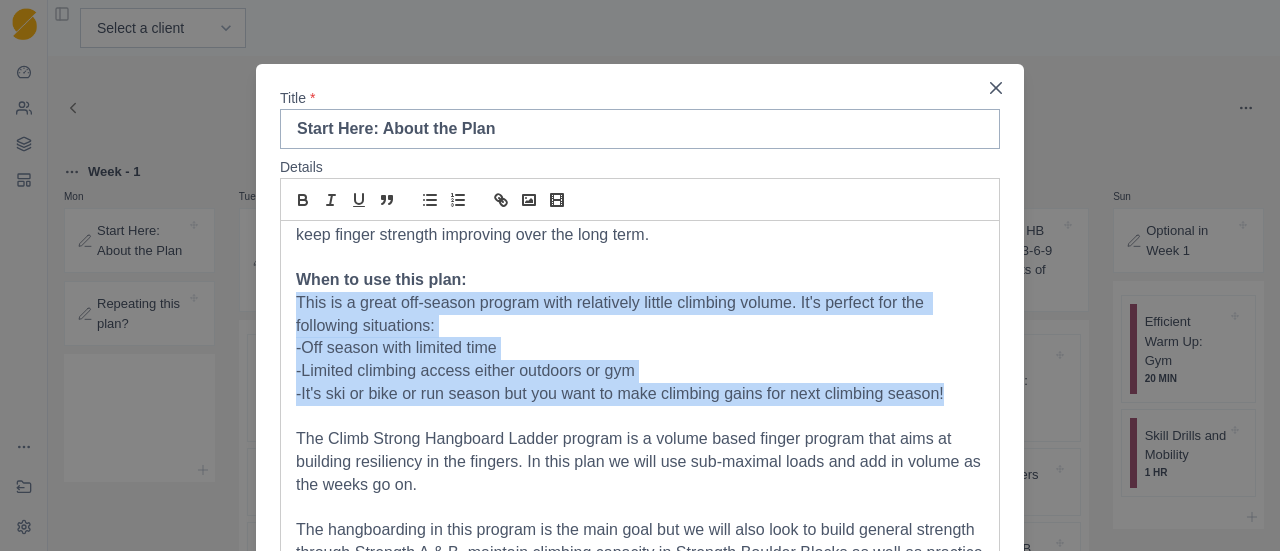 scroll, scrollTop: 0, scrollLeft: 0, axis: both 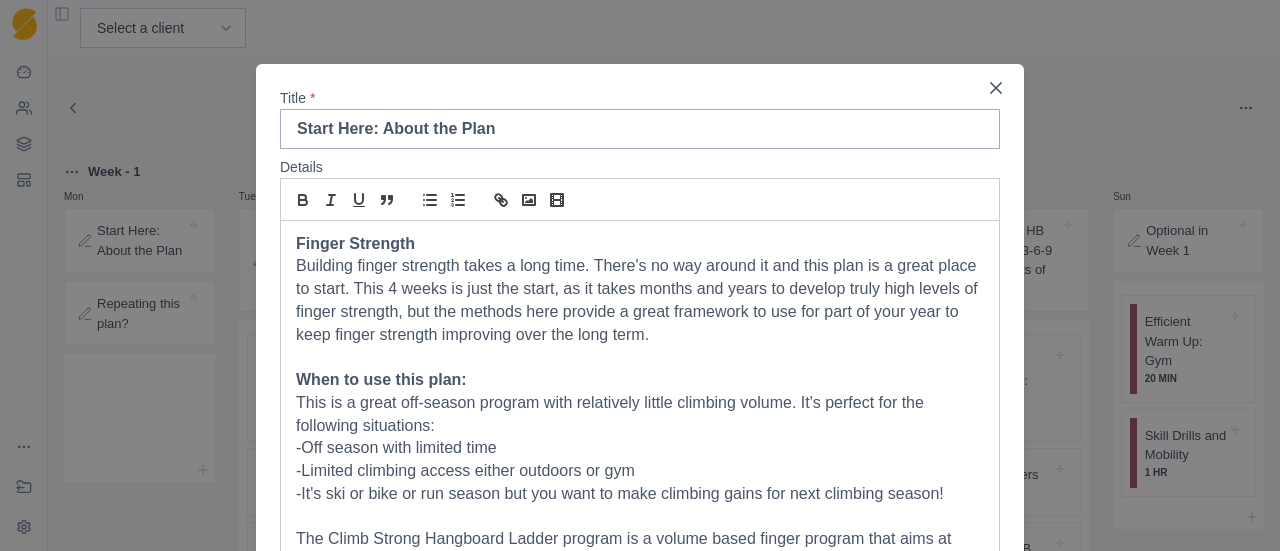 click on "When to use this plan:" at bounding box center [640, 380] 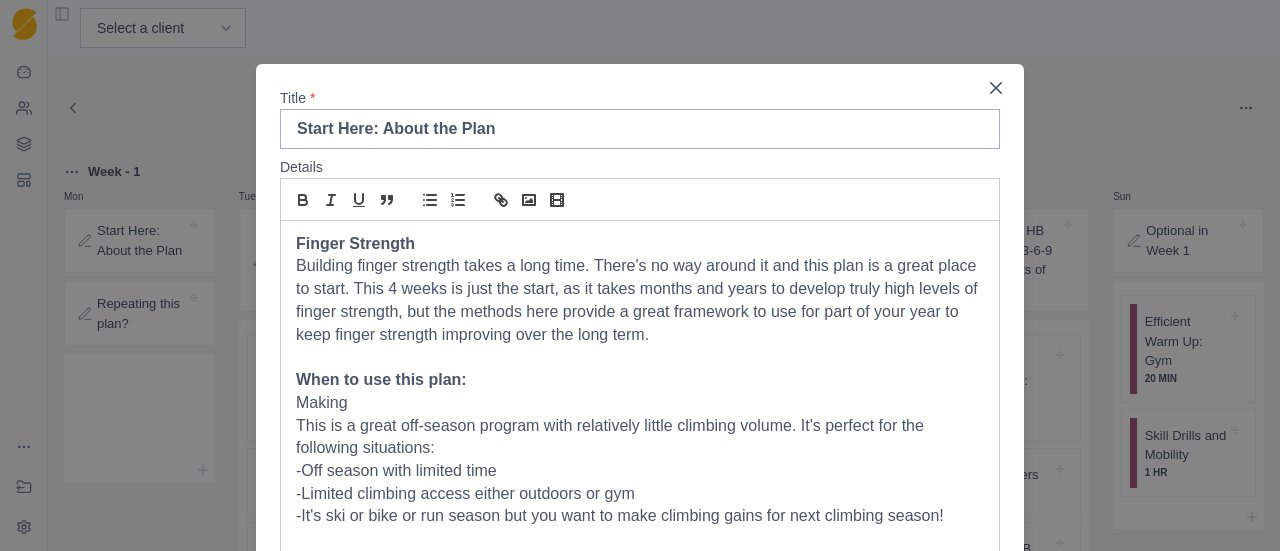 click on "When to use this plan:" at bounding box center [640, 380] 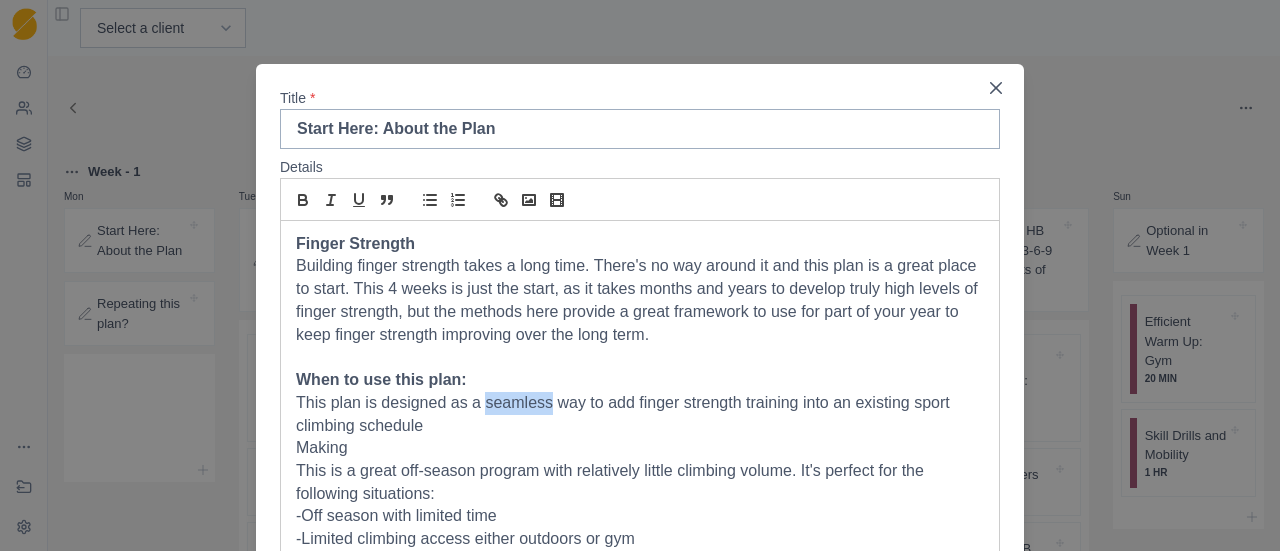 drag, startPoint x: 544, startPoint y: 406, endPoint x: 479, endPoint y: 413, distance: 65.37584 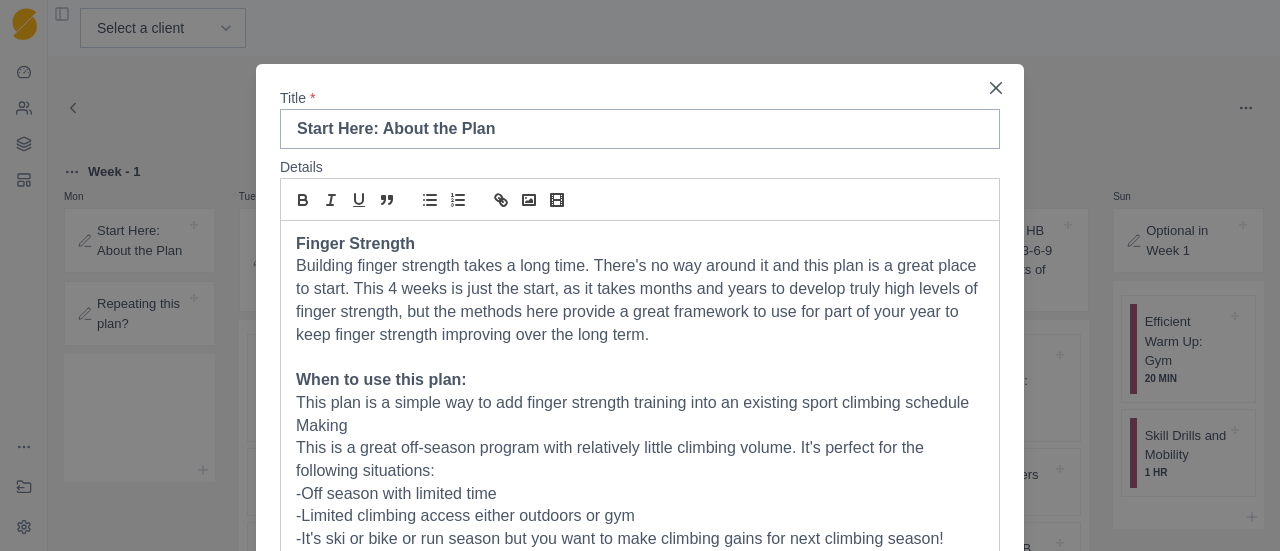 click on "Making" at bounding box center (640, 426) 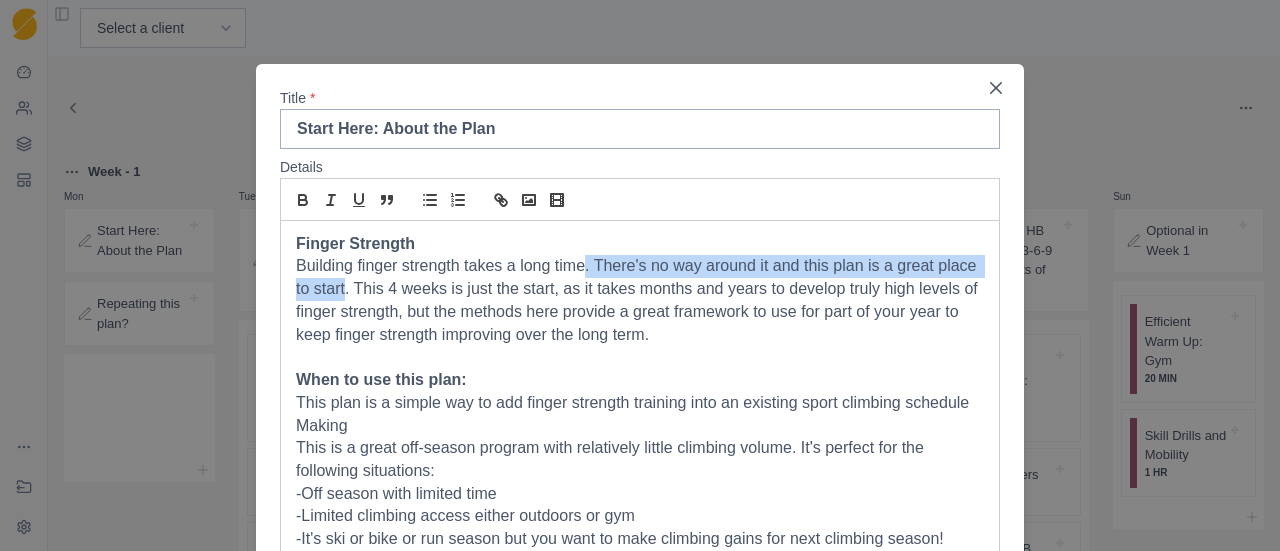drag, startPoint x: 378, startPoint y: 293, endPoint x: 576, endPoint y: 275, distance: 198.8165 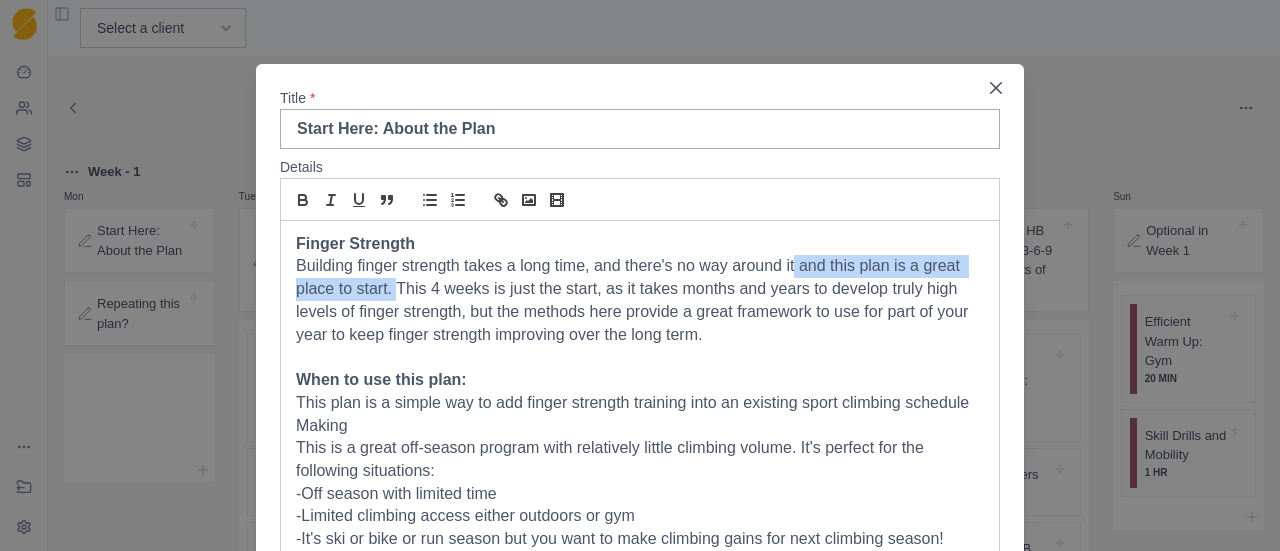 drag, startPoint x: 387, startPoint y: 291, endPoint x: 786, endPoint y: 271, distance: 399.50095 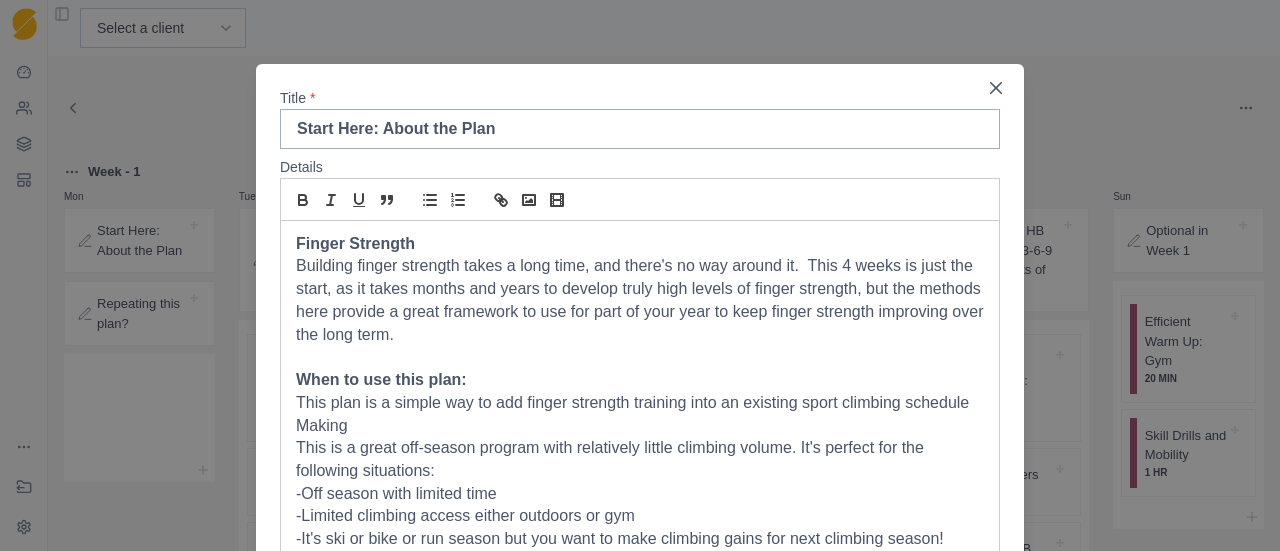 click on "This plan is a simple way to add finger strength training into an existing sport climbing schedule" at bounding box center [640, 403] 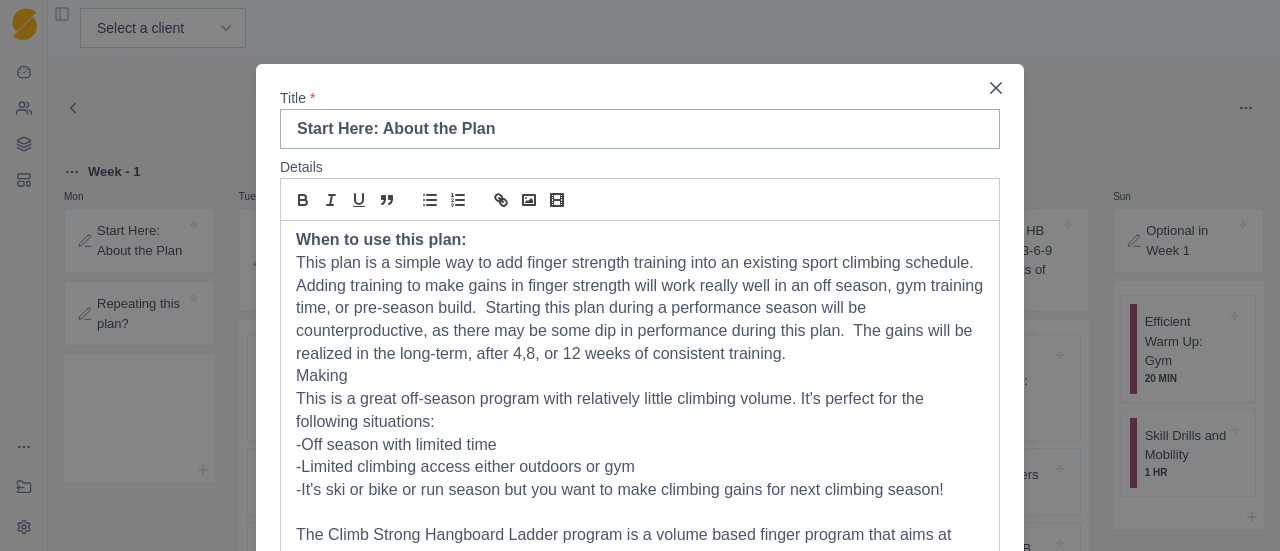 scroll, scrollTop: 255, scrollLeft: 0, axis: vertical 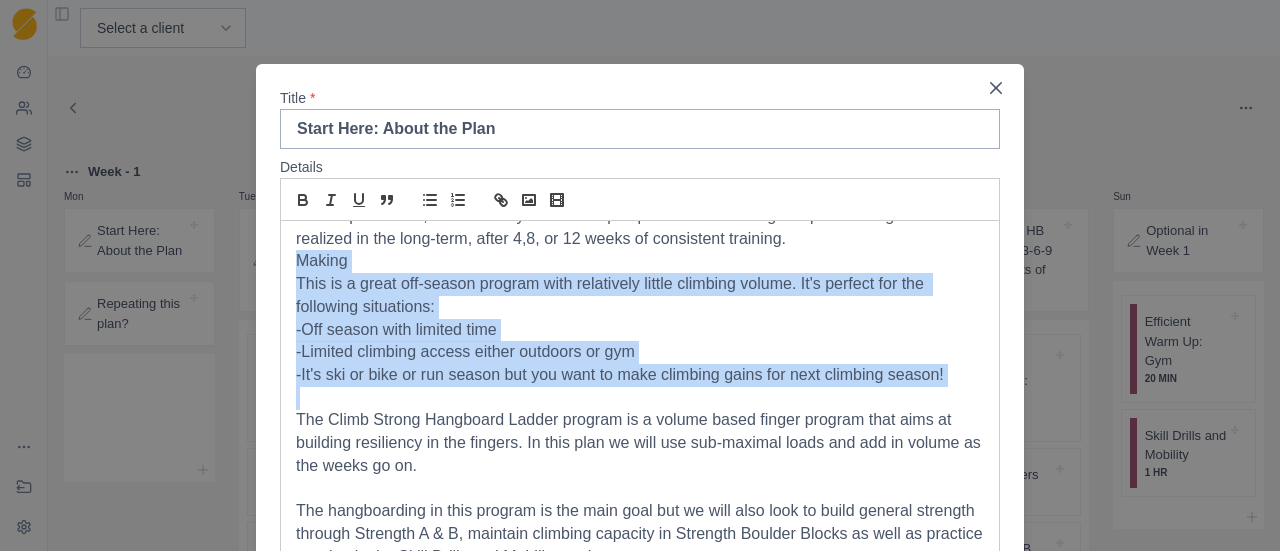 drag, startPoint x: 557, startPoint y: 392, endPoint x: 283, endPoint y: 251, distance: 308.15094 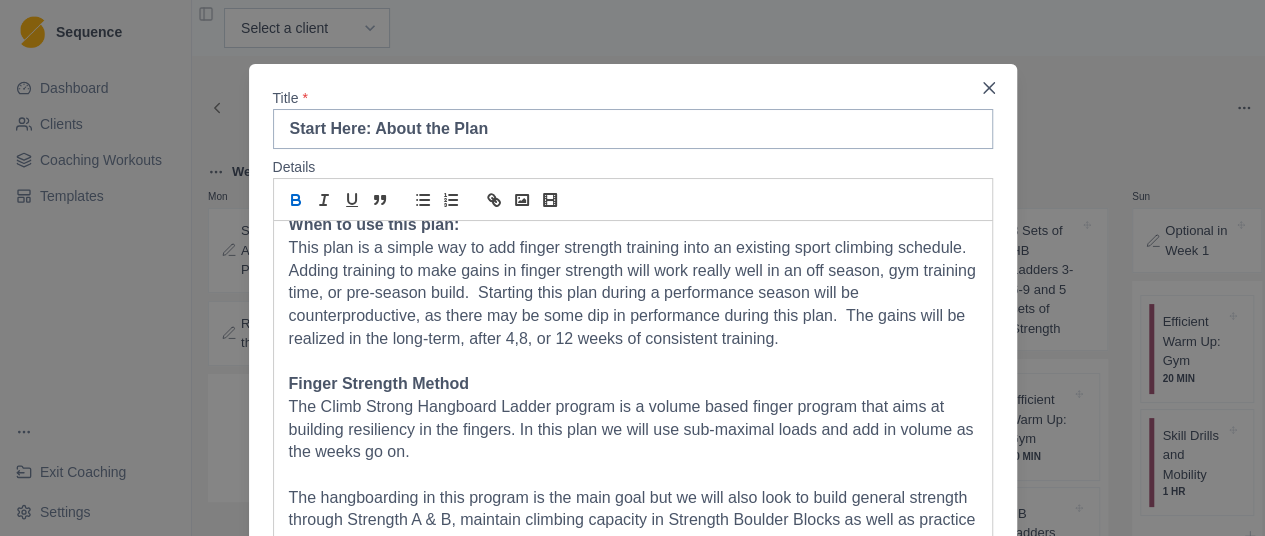 scroll, scrollTop: 255, scrollLeft: 0, axis: vertical 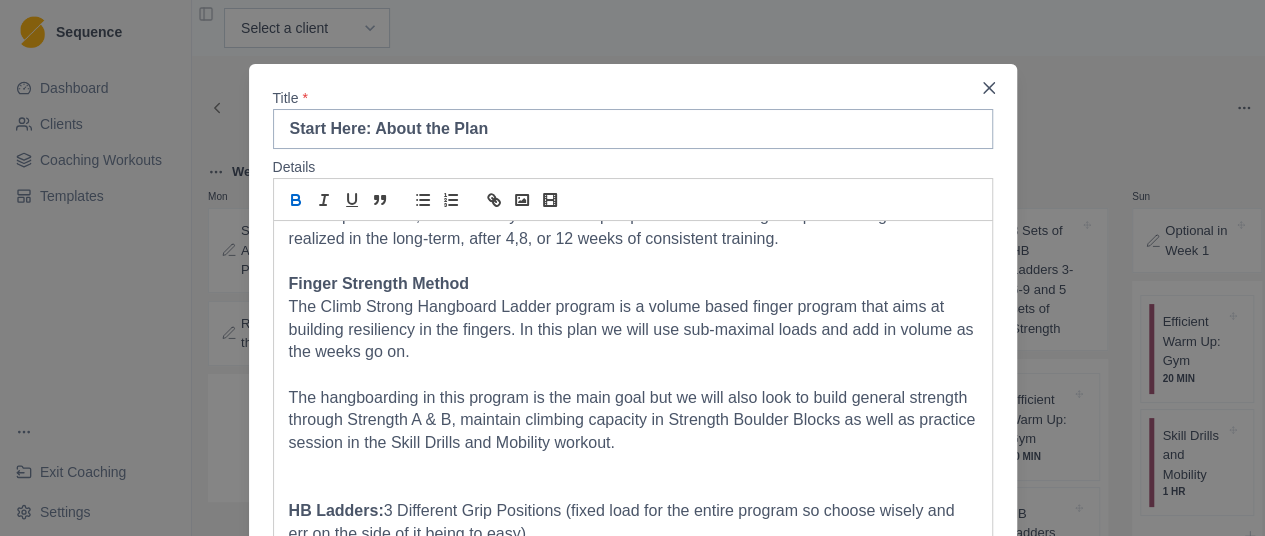 click on "The hangboarding in this program is the main goal but we will also look to build general strength through Strength A & B, maintain climbing capacity in Strength Boulder Blocks as well as practice session in the Skill Drills and Mobility workout." at bounding box center [633, 421] 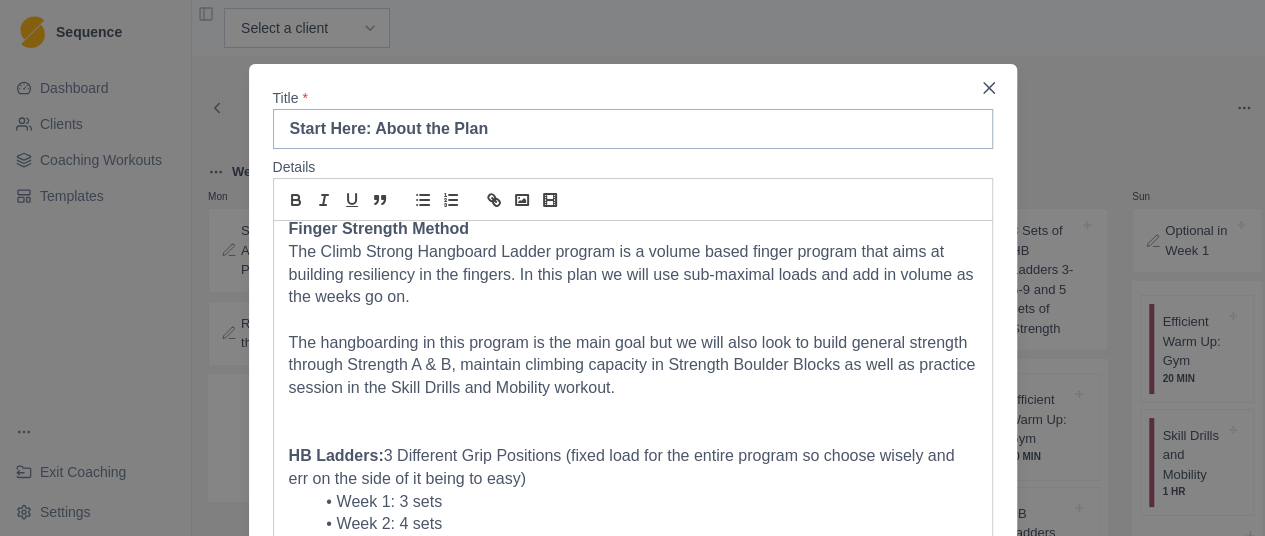 scroll, scrollTop: 410, scrollLeft: 0, axis: vertical 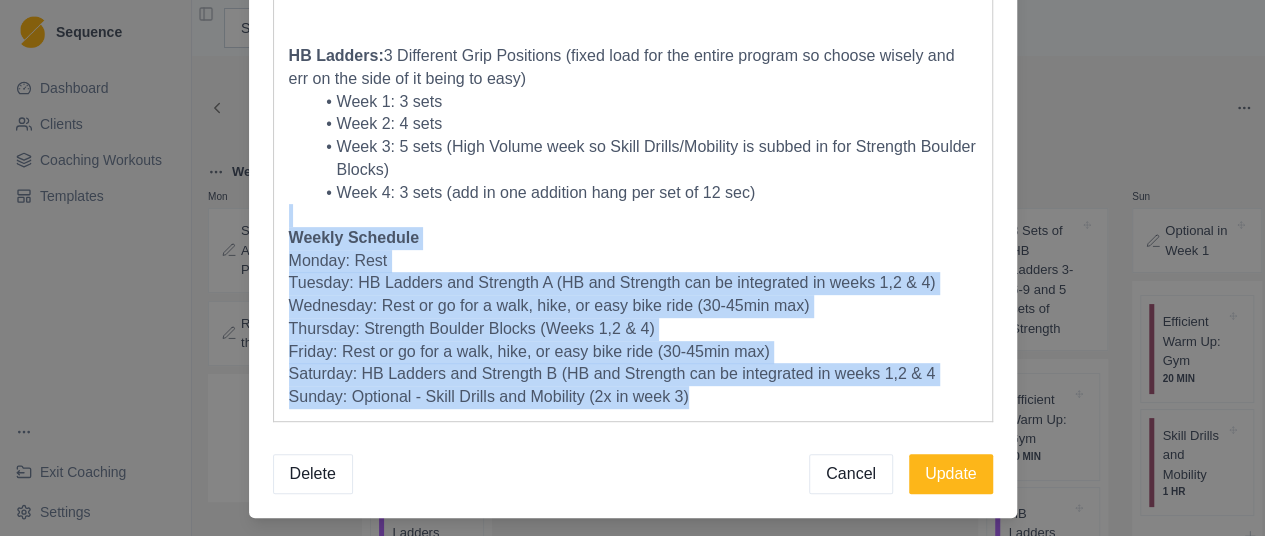 drag, startPoint x: 734, startPoint y: 396, endPoint x: 165, endPoint y: 214, distance: 597.3985 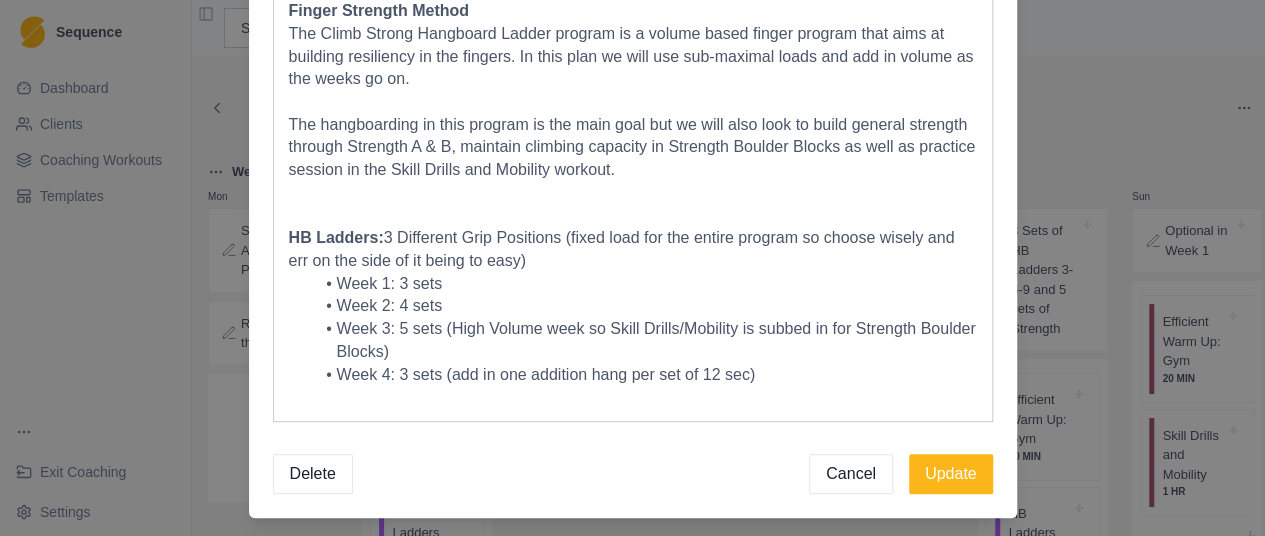 scroll, scrollTop: 228, scrollLeft: 0, axis: vertical 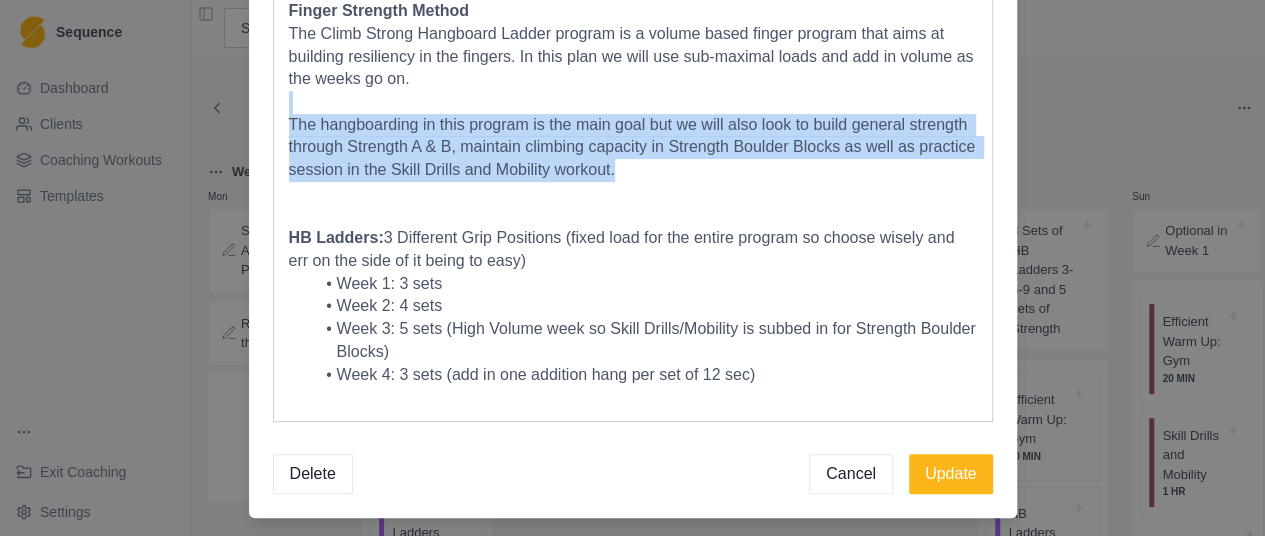 drag, startPoint x: 718, startPoint y: 174, endPoint x: 227, endPoint y: 95, distance: 497.3148 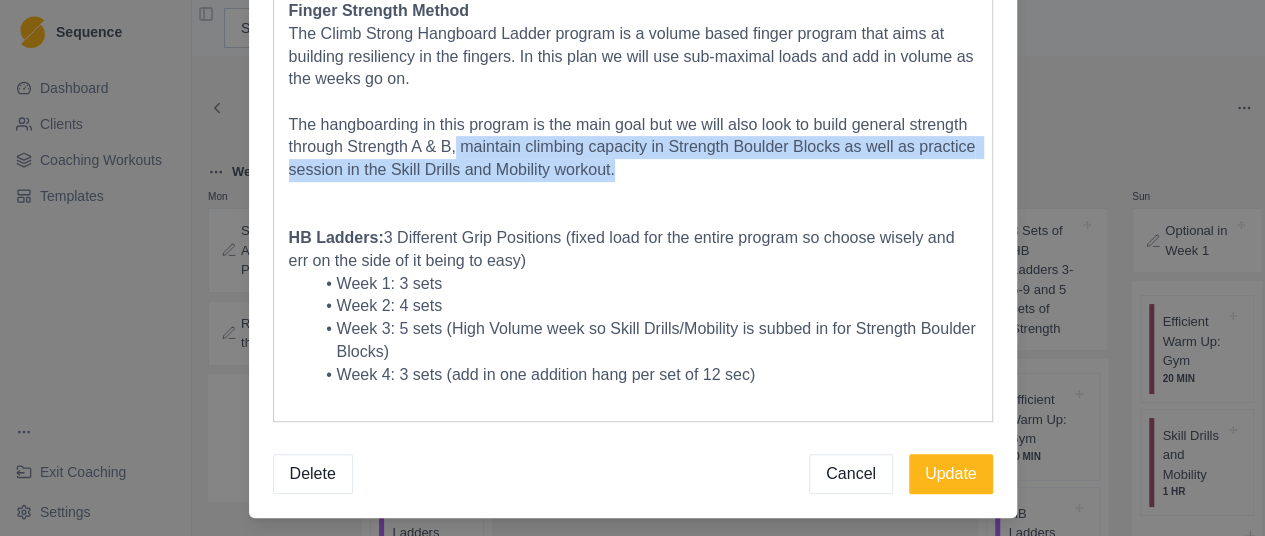drag, startPoint x: 707, startPoint y: 171, endPoint x: 519, endPoint y: 148, distance: 189.40169 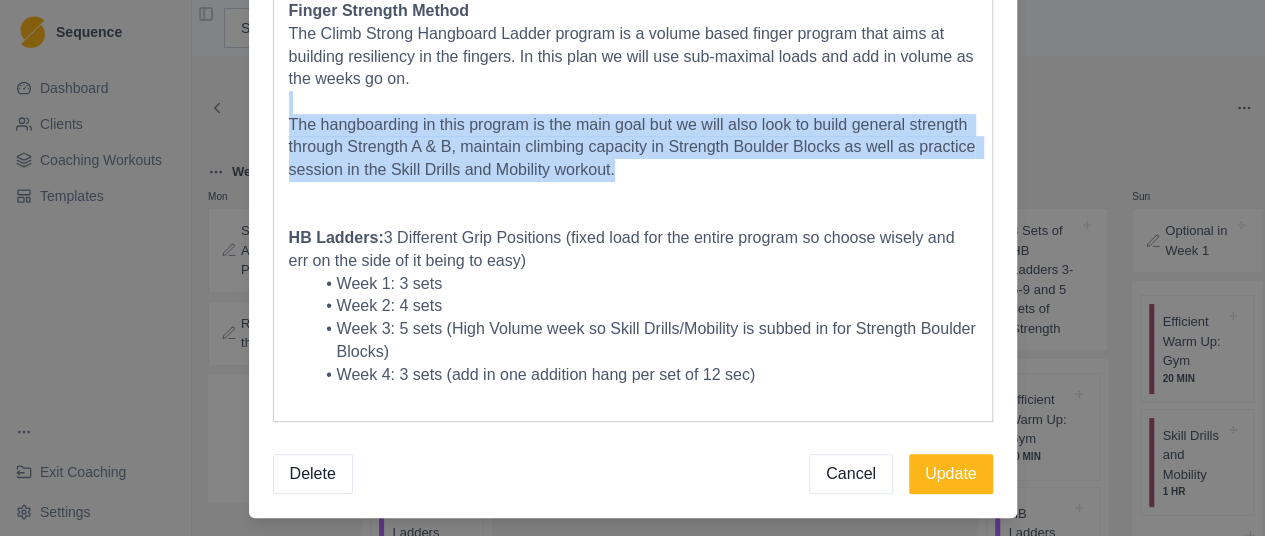drag, startPoint x: 686, startPoint y: 155, endPoint x: 256, endPoint y: 95, distance: 434.16586 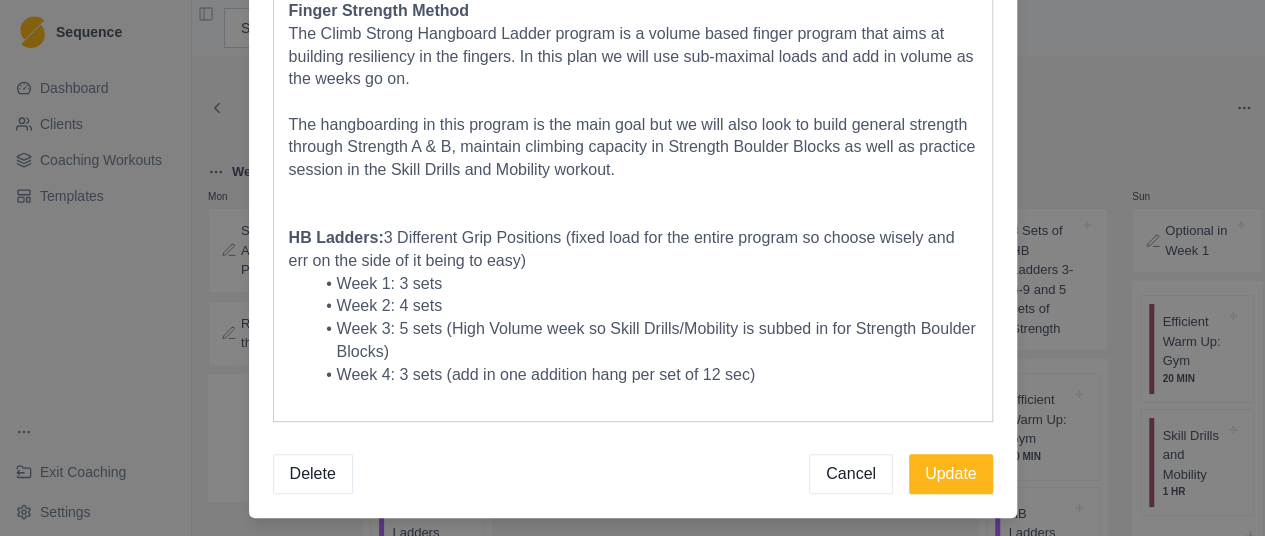 scroll, scrollTop: 160, scrollLeft: 0, axis: vertical 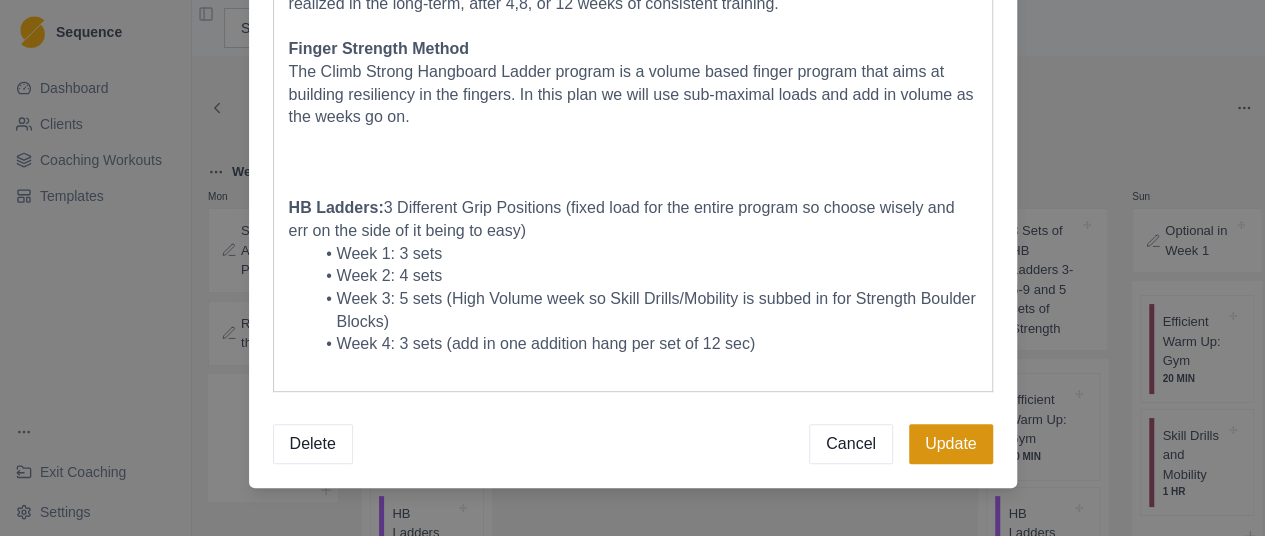 click on "Update" at bounding box center (951, 444) 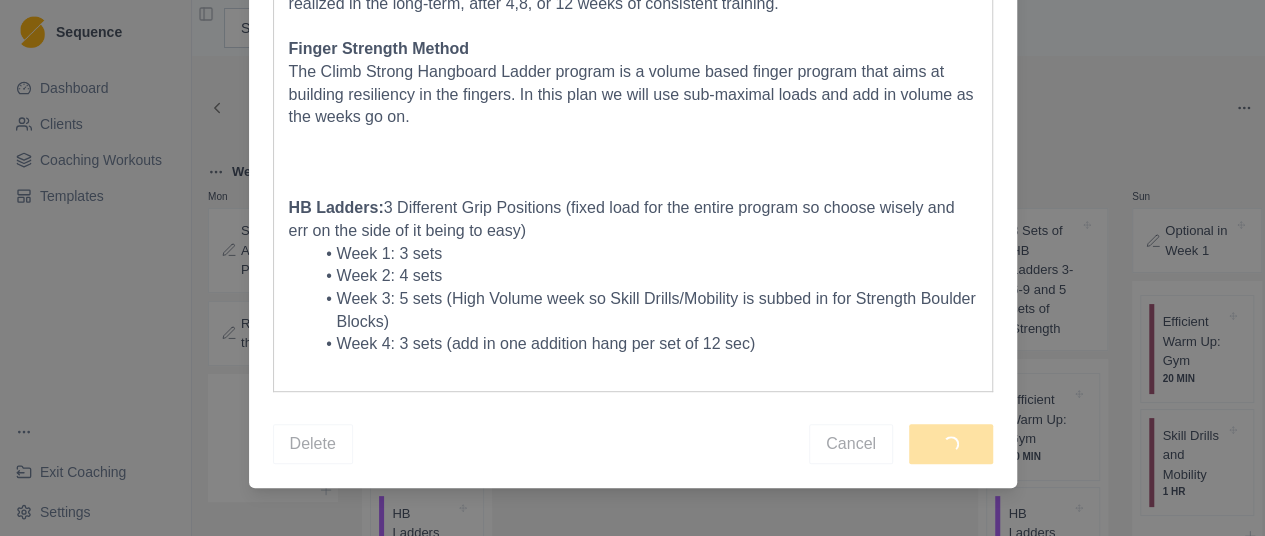 scroll, scrollTop: 0, scrollLeft: 0, axis: both 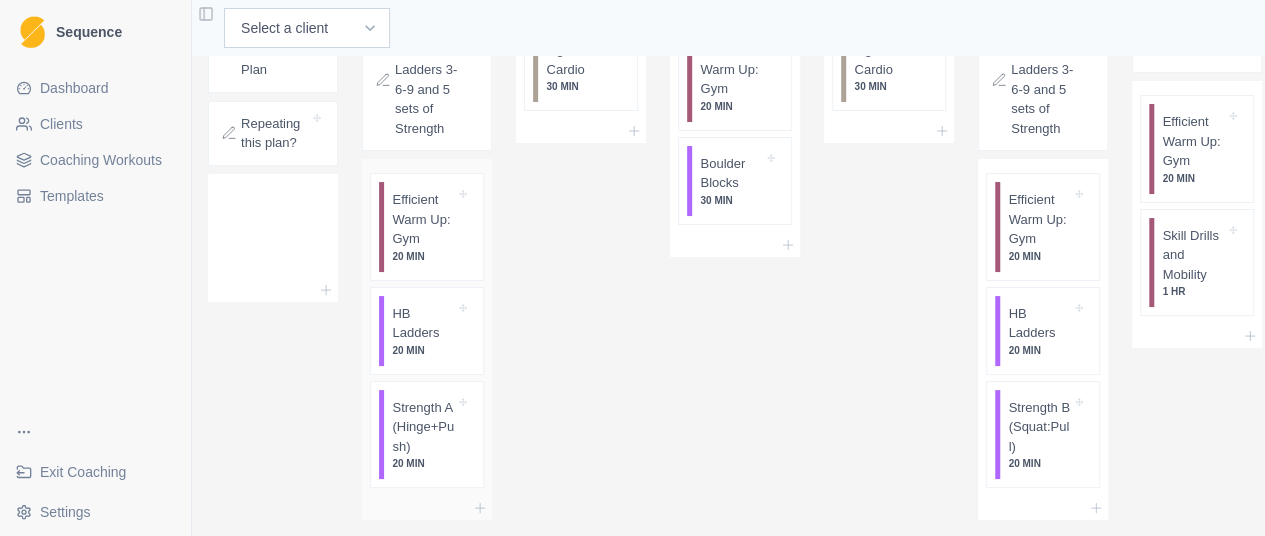 click on "20 MIN" at bounding box center (423, 463) 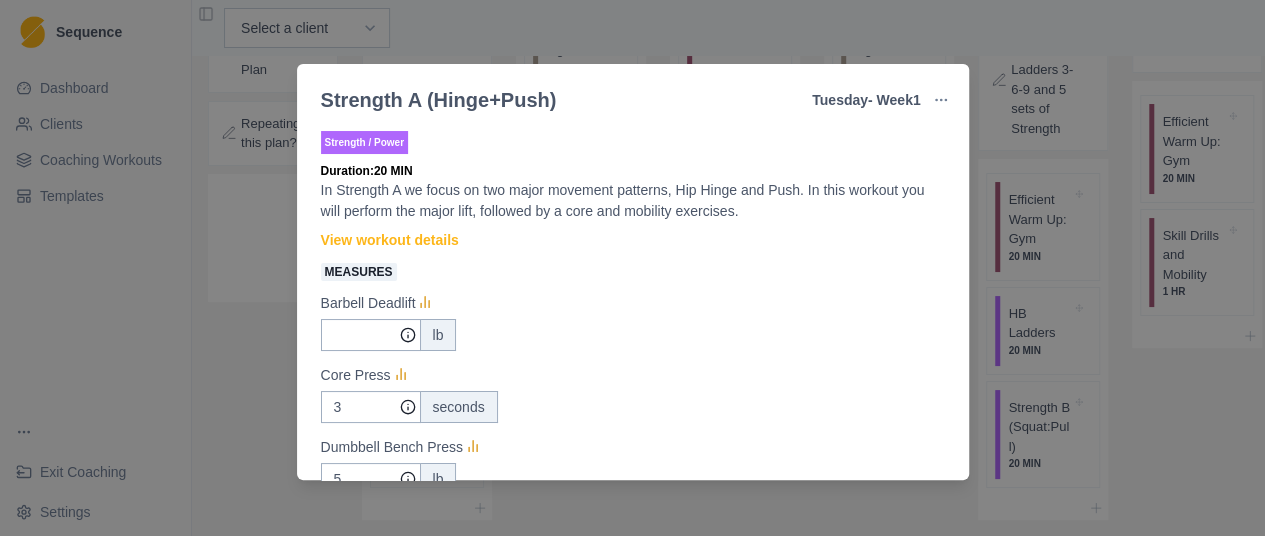 scroll, scrollTop: 0, scrollLeft: 0, axis: both 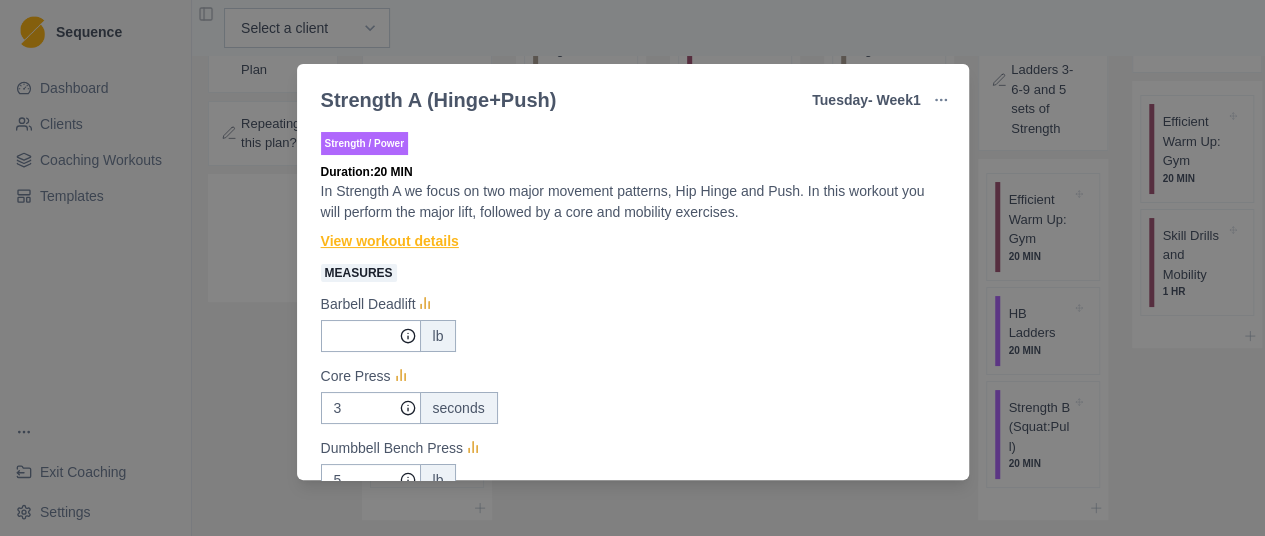 click on "View workout details" at bounding box center [390, 241] 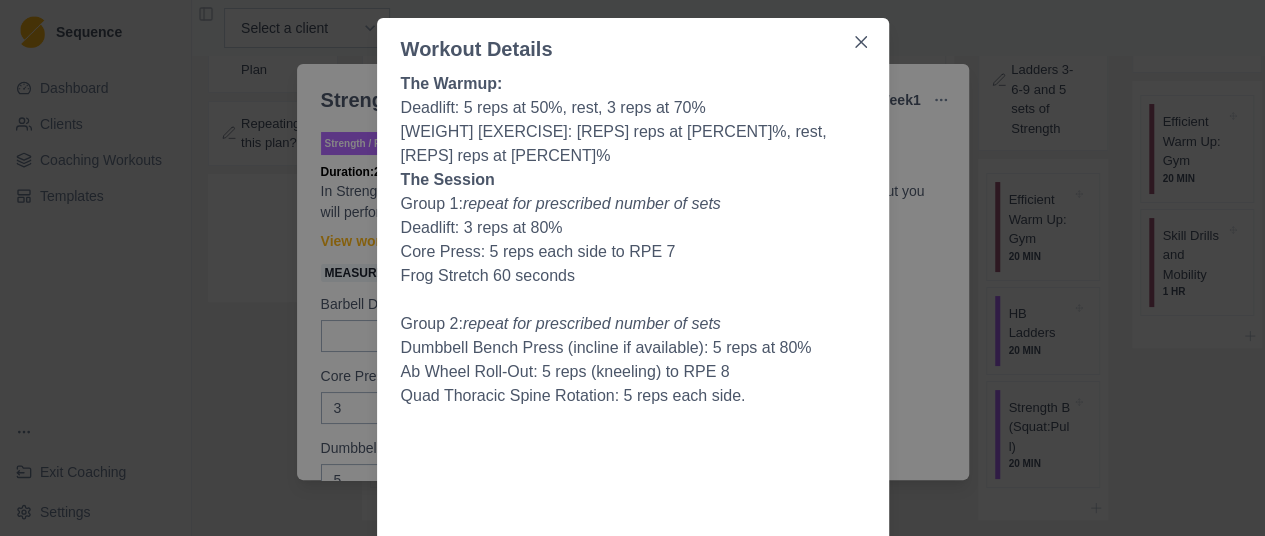 scroll, scrollTop: 100, scrollLeft: 0, axis: vertical 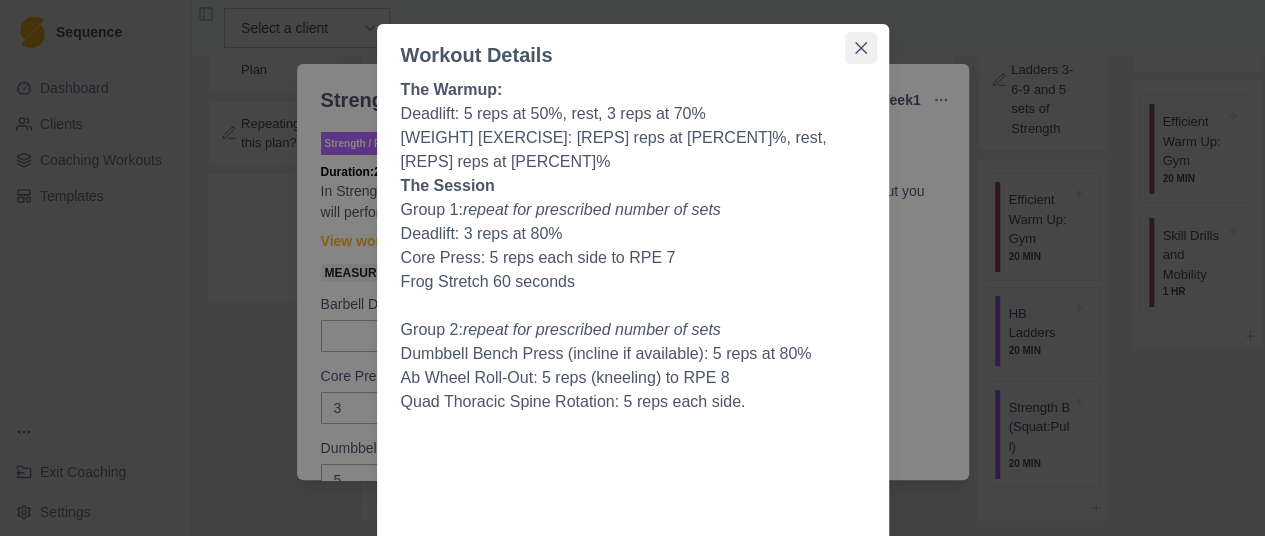 click 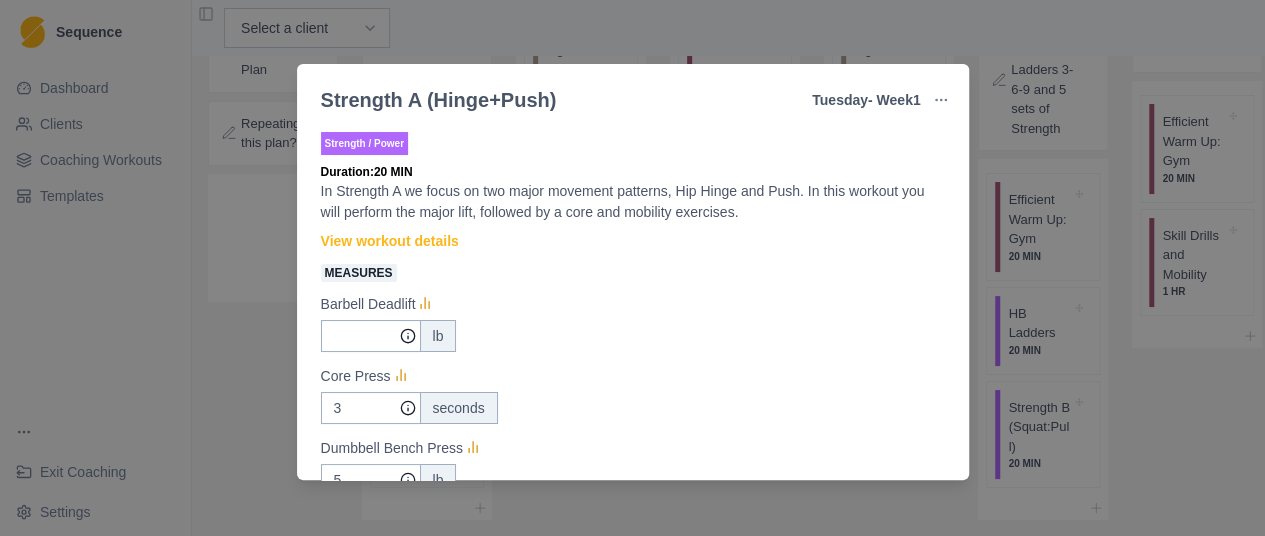 click on "Strength A (Hinge+Push) Tuesday  - Week  1 Edit Original Workout Remove From Template Strength / Power Duration:  20 MIN In Strength A we focus on two major movement patterns, Hip Hinge and Push. In this workout you will perform the major lift, followed by a core and mobility exercises.
View workout details Measures Barbell Deadlift lb Core Press 3 seconds Dumbbell Bench Press 5 lb Kneeling Ab-wheel  Roll-Out at bodyweight Read only" at bounding box center [632, 268] 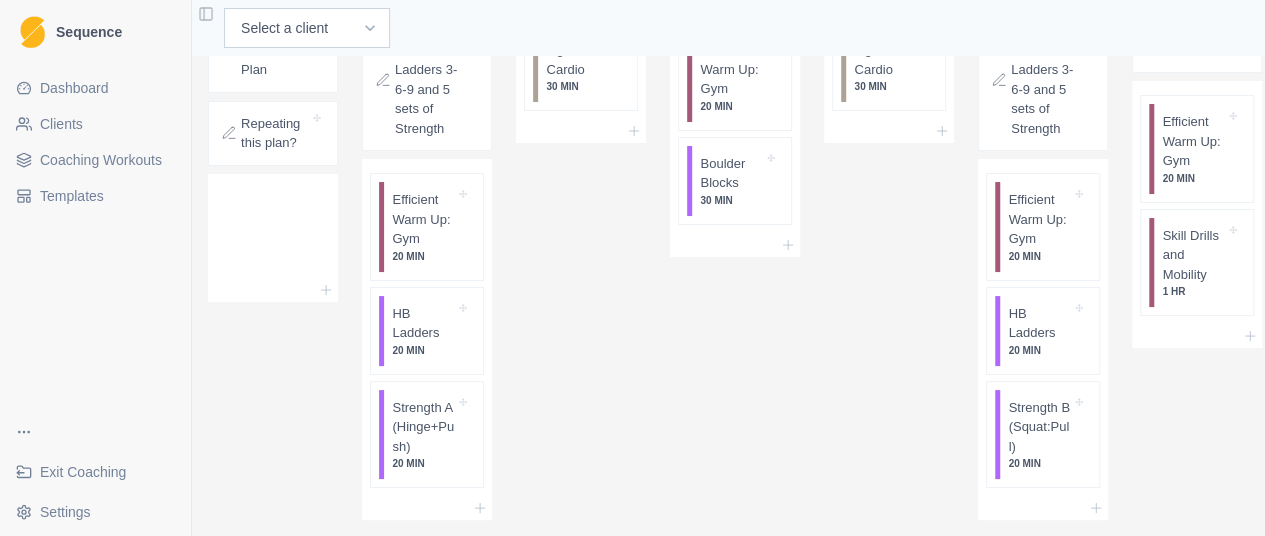 scroll, scrollTop: 0, scrollLeft: 0, axis: both 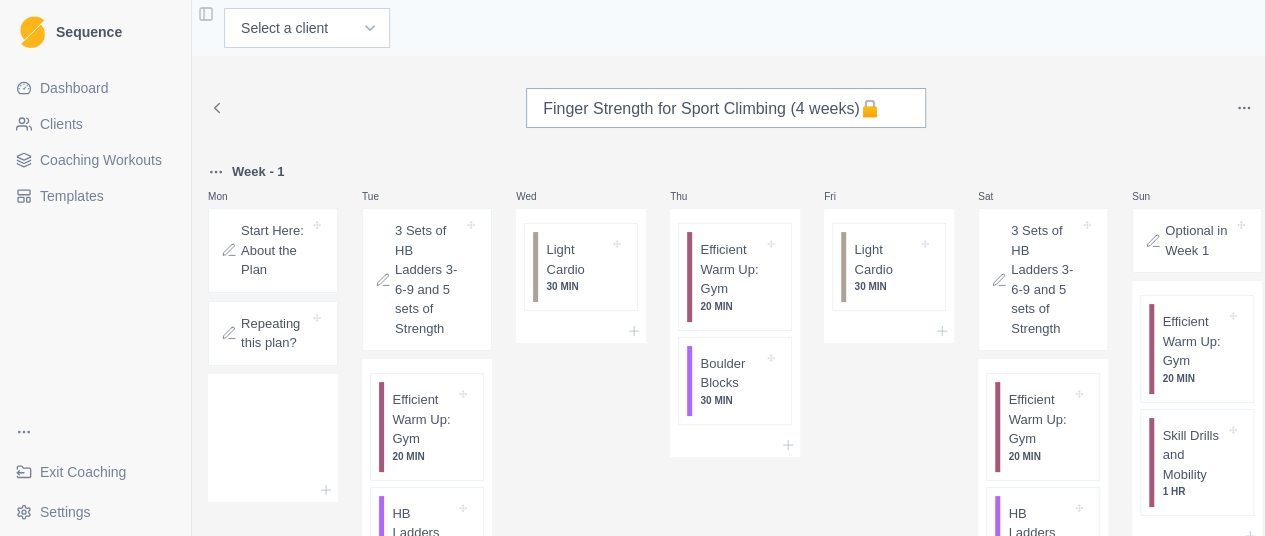 click on "Repeating this plan?" at bounding box center [275, 333] 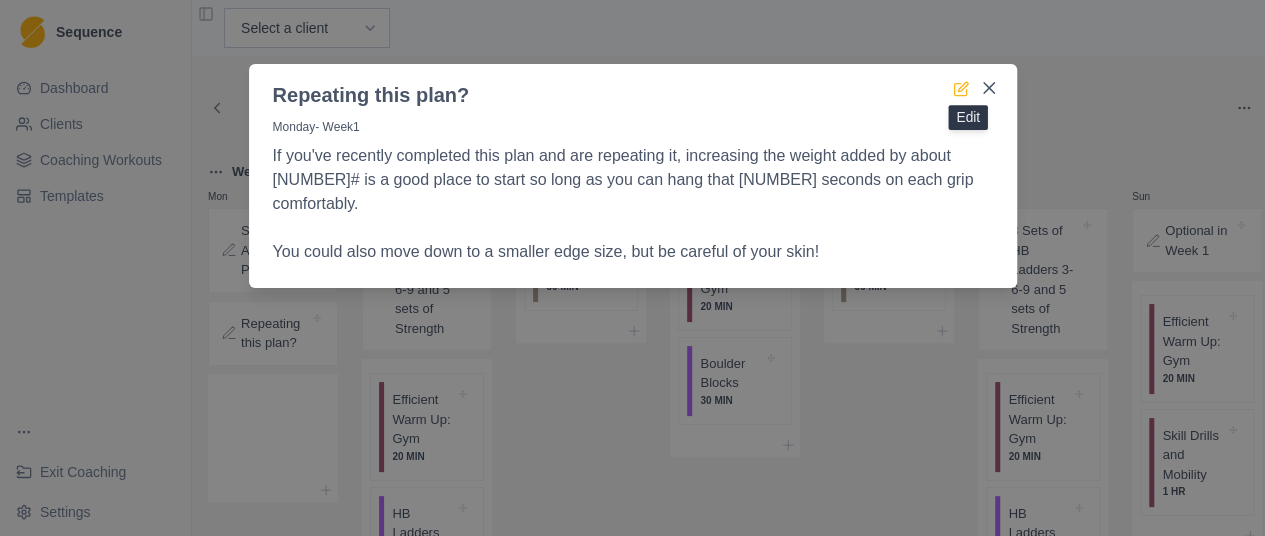 click 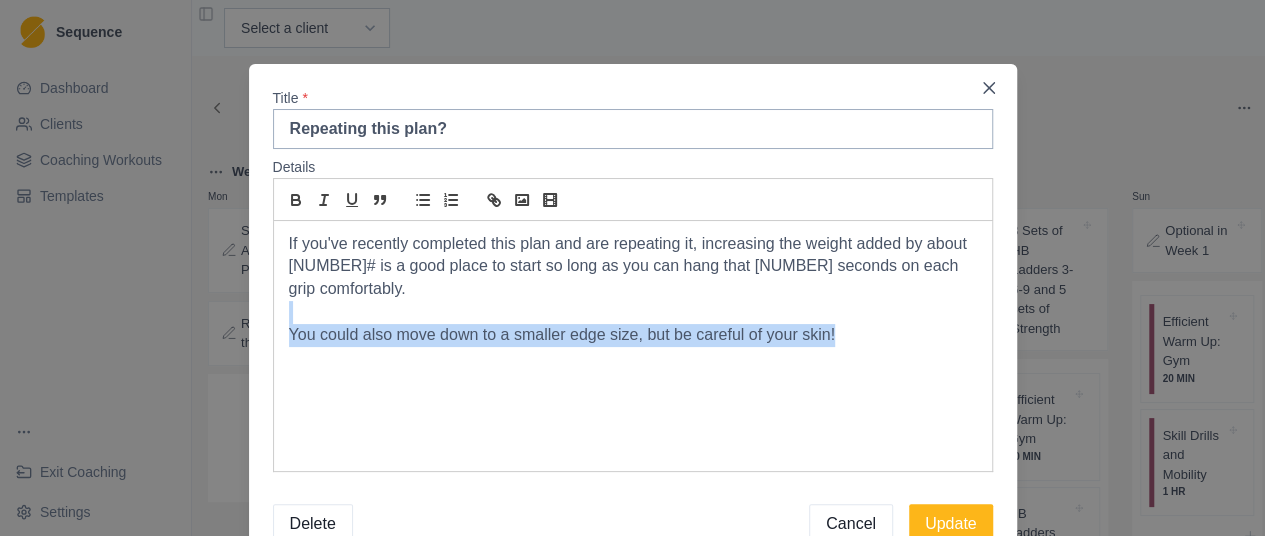 drag, startPoint x: 883, startPoint y: 316, endPoint x: 274, endPoint y: 300, distance: 609.21014 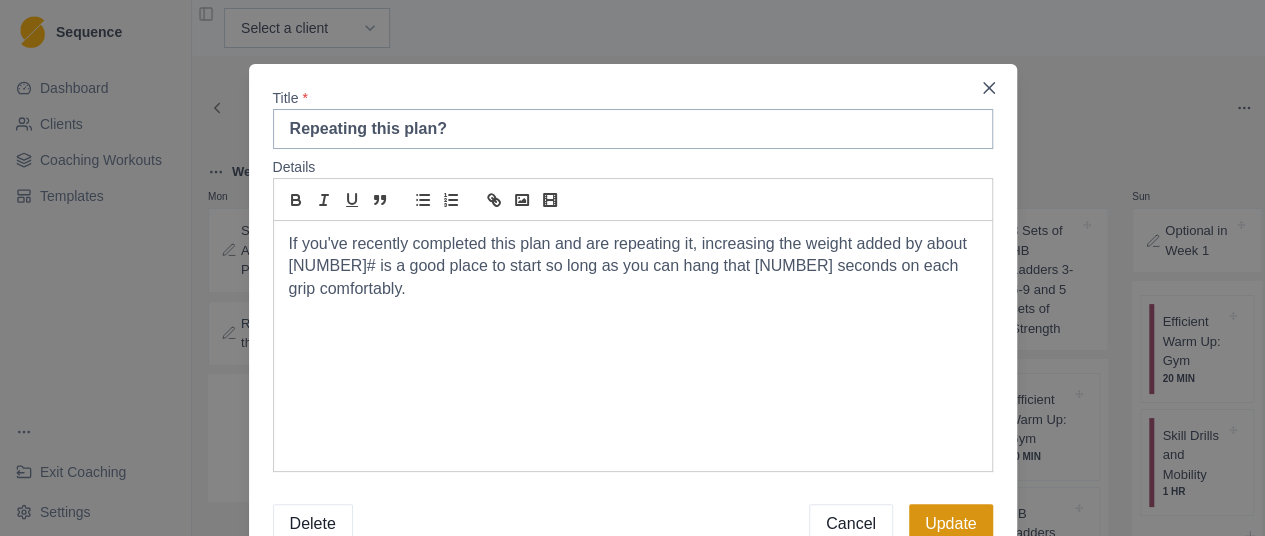 click on "Update" at bounding box center (951, 524) 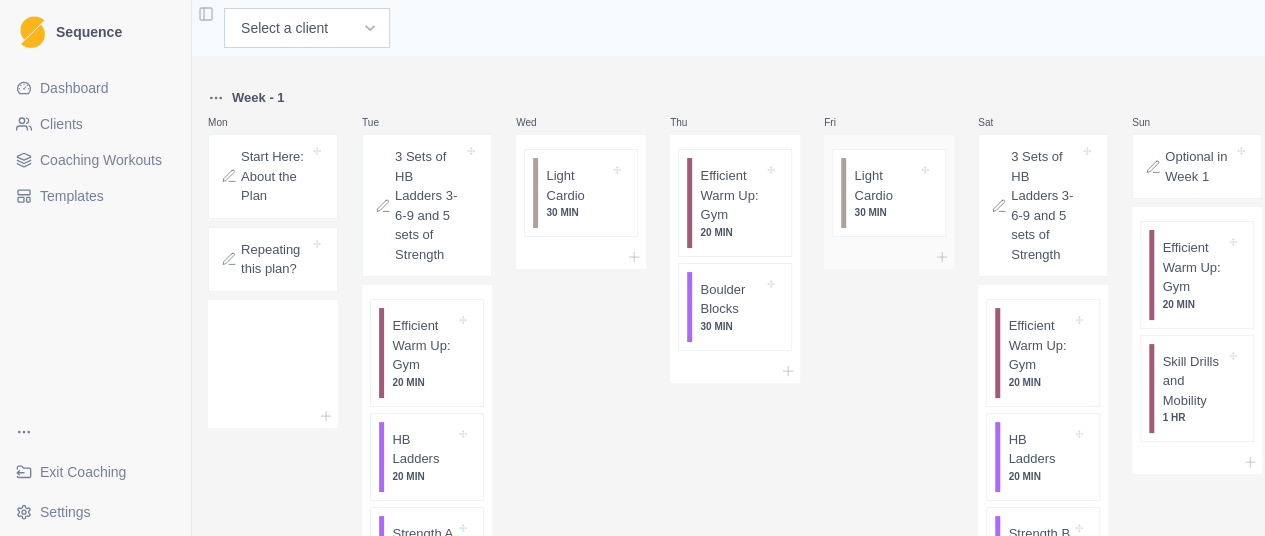 scroll, scrollTop: 200, scrollLeft: 0, axis: vertical 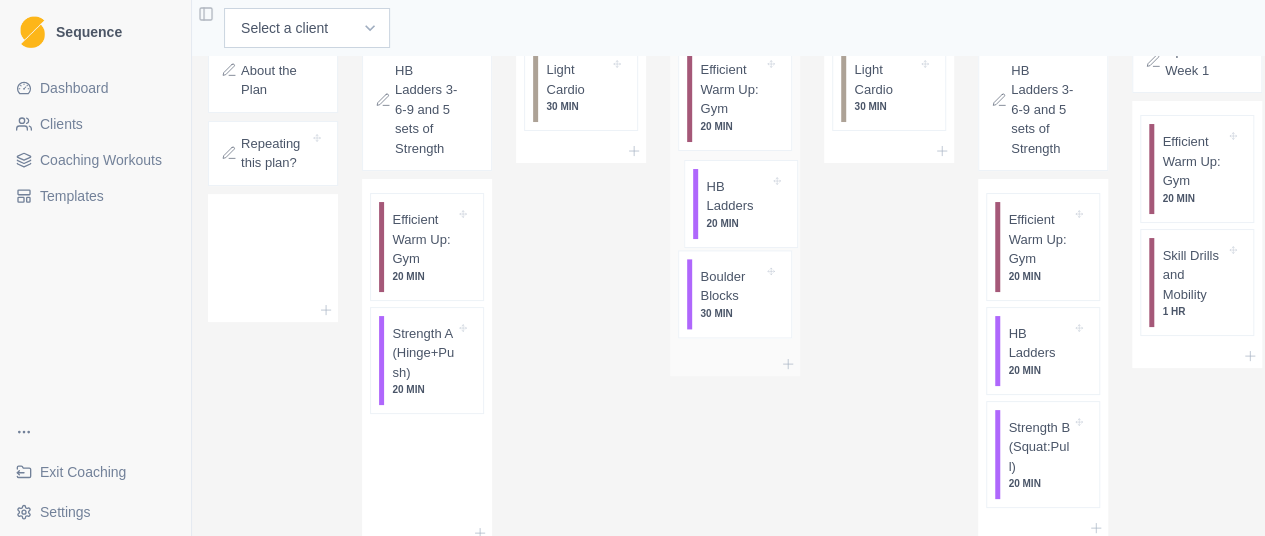 drag, startPoint x: 424, startPoint y: 319, endPoint x: 754, endPoint y: 209, distance: 347.85056 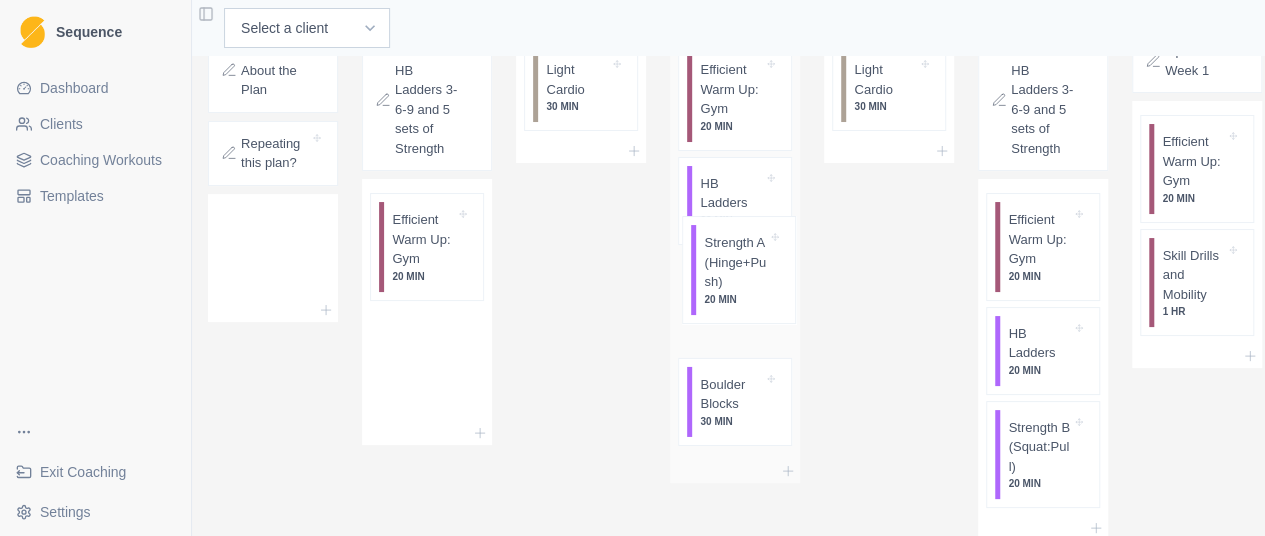 drag, startPoint x: 421, startPoint y: 353, endPoint x: 744, endPoint y: 279, distance: 331.36838 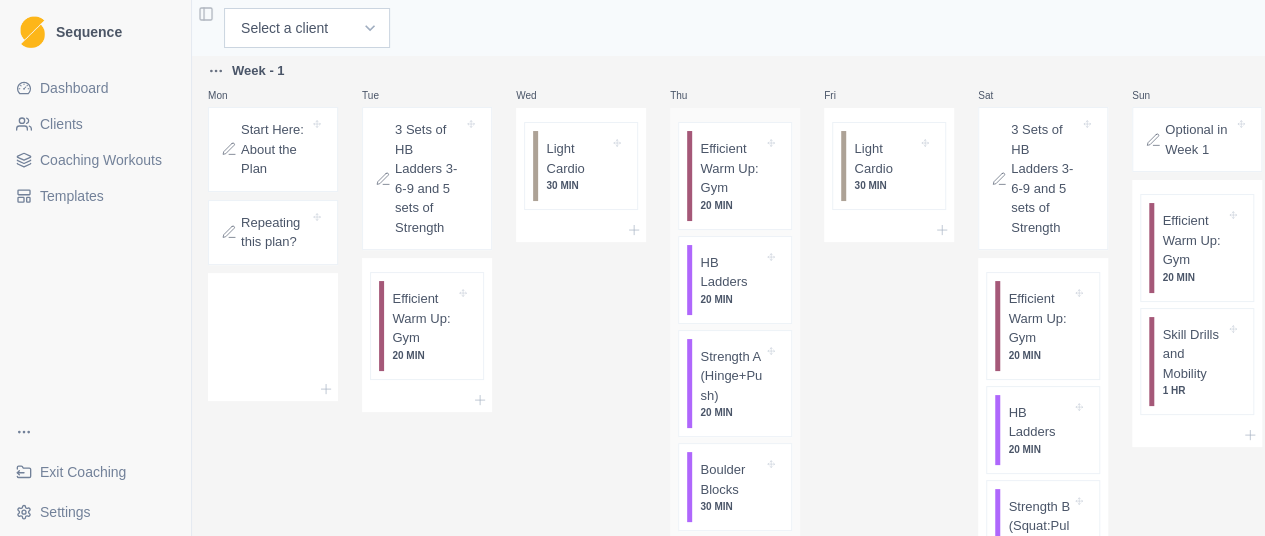 scroll, scrollTop: 200, scrollLeft: 0, axis: vertical 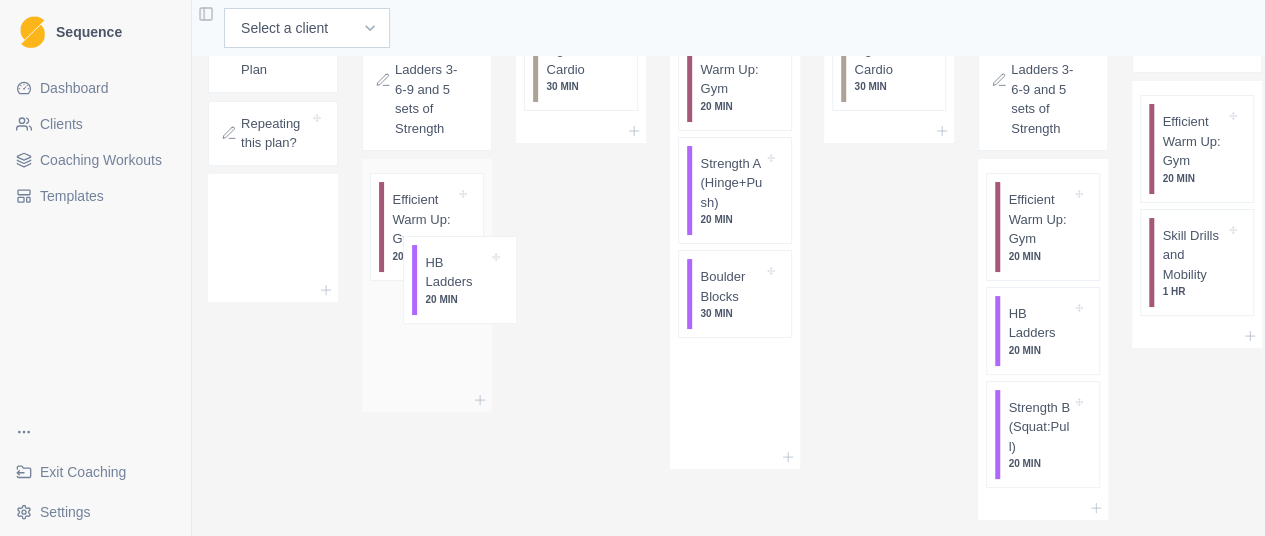 drag, startPoint x: 746, startPoint y: 177, endPoint x: 463, endPoint y: 289, distance: 304.3567 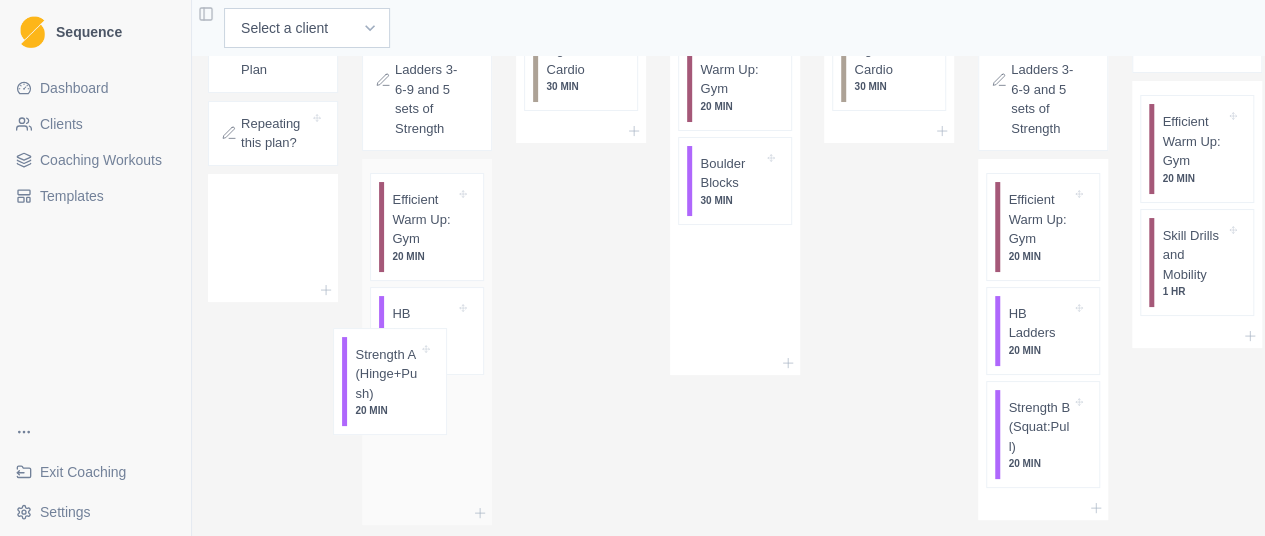 drag, startPoint x: 742, startPoint y: 196, endPoint x: 436, endPoint y: 383, distance: 358.6154 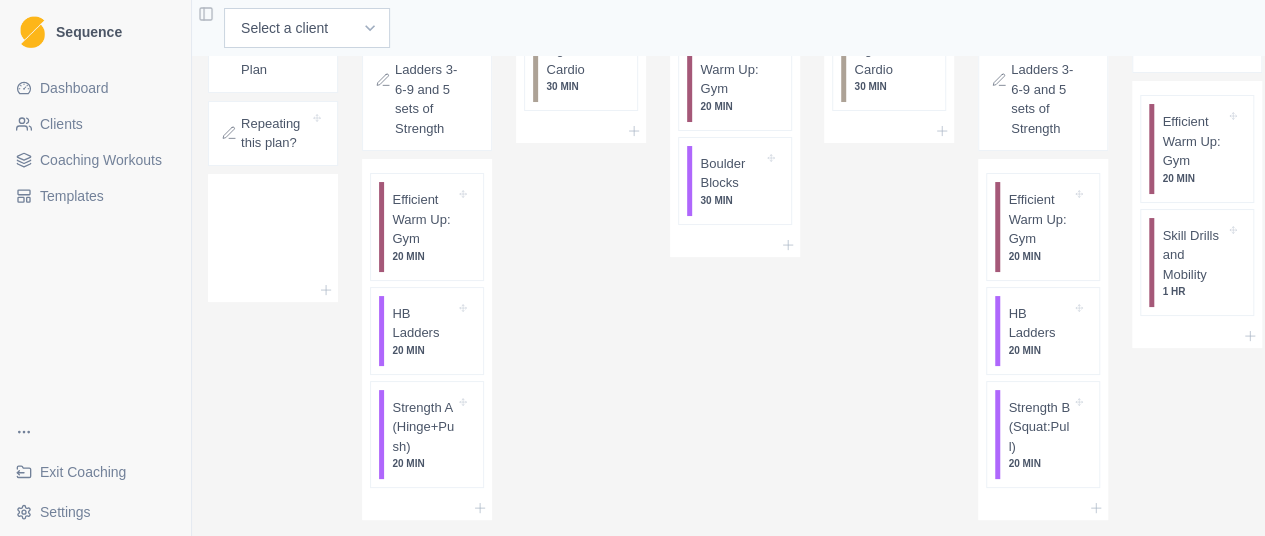 scroll, scrollTop: 100, scrollLeft: 0, axis: vertical 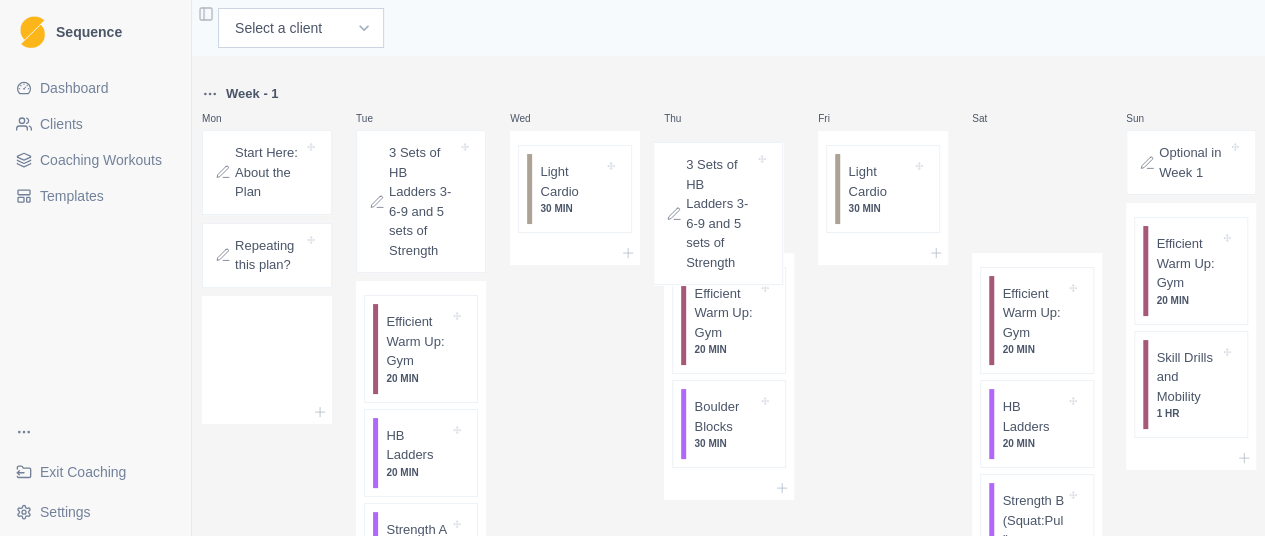 drag, startPoint x: 908, startPoint y: 155, endPoint x: 728, endPoint y: 183, distance: 182.16476 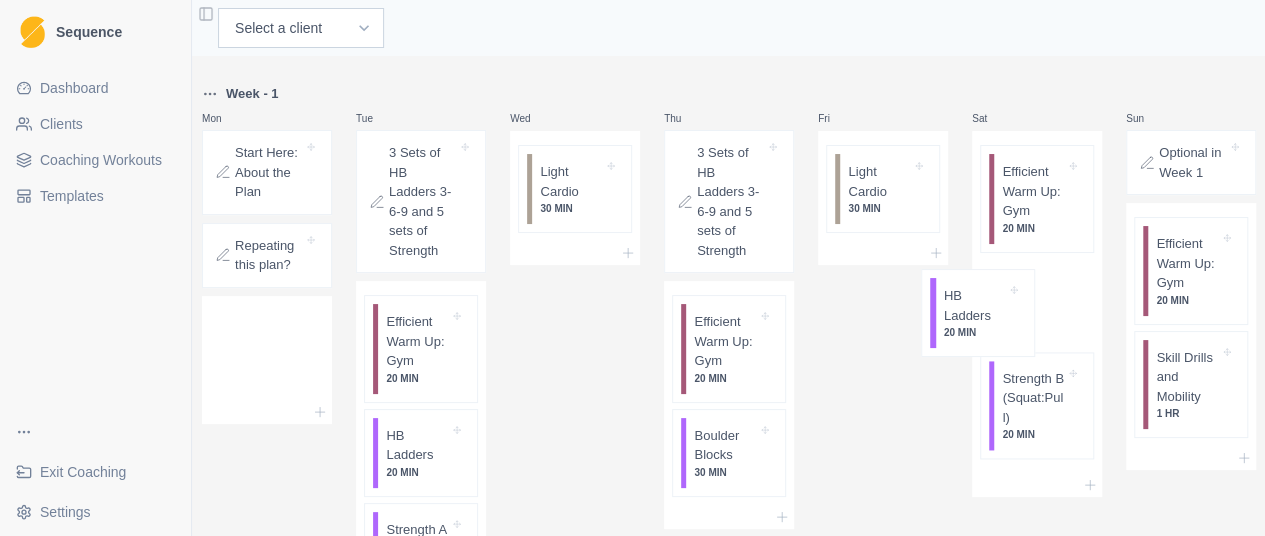 scroll, scrollTop: 0, scrollLeft: 13, axis: horizontal 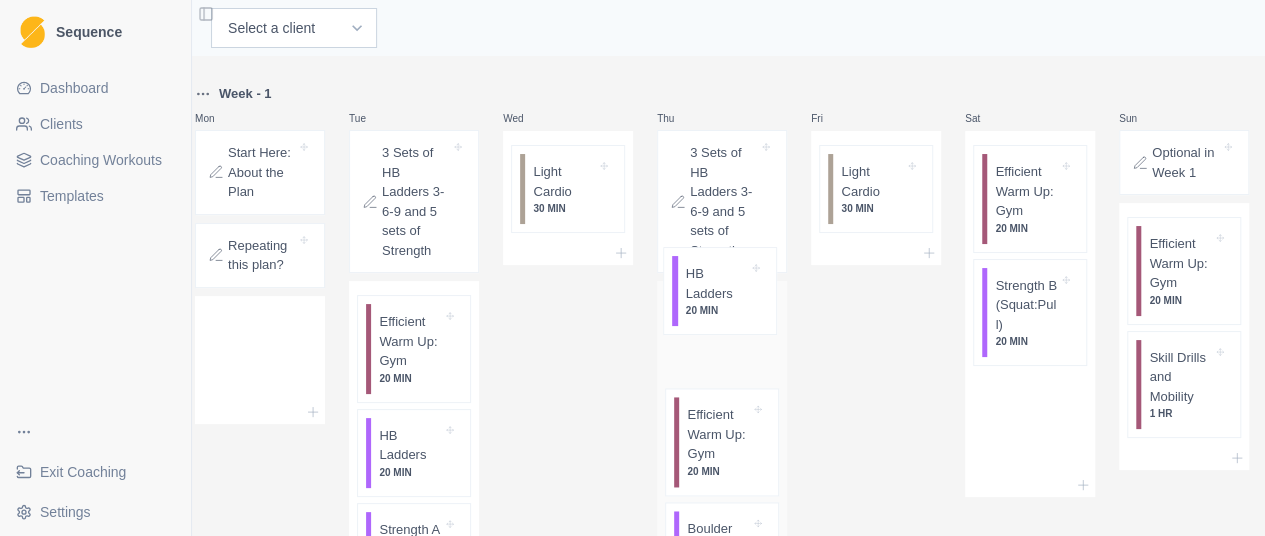 drag, startPoint x: 980, startPoint y: 312, endPoint x: 726, endPoint y: 295, distance: 254.56827 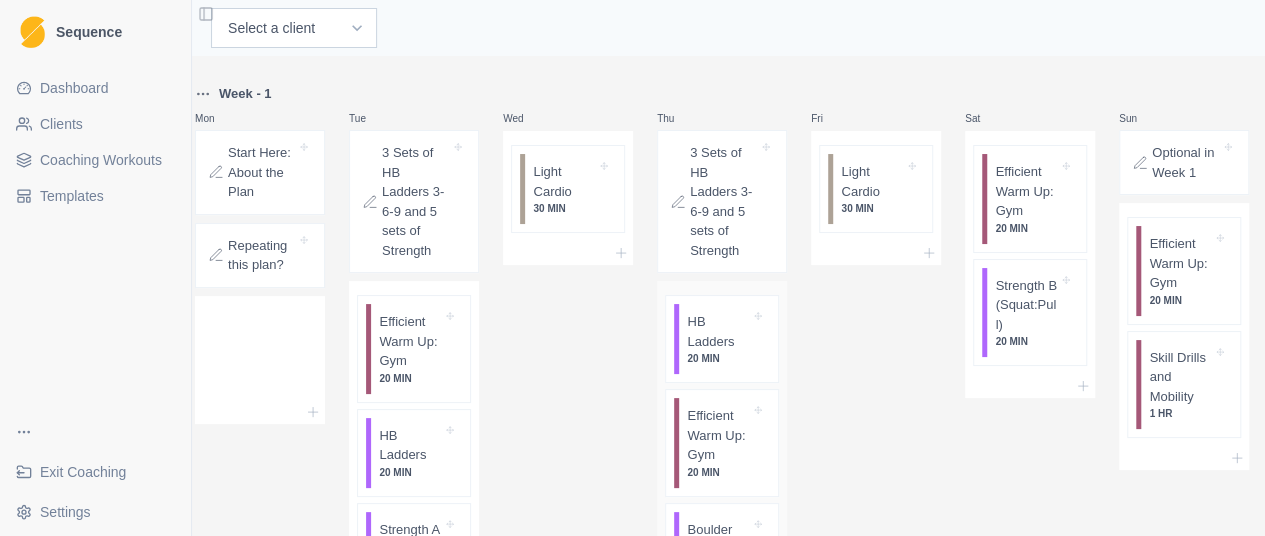 scroll, scrollTop: 1, scrollLeft: 13, axis: both 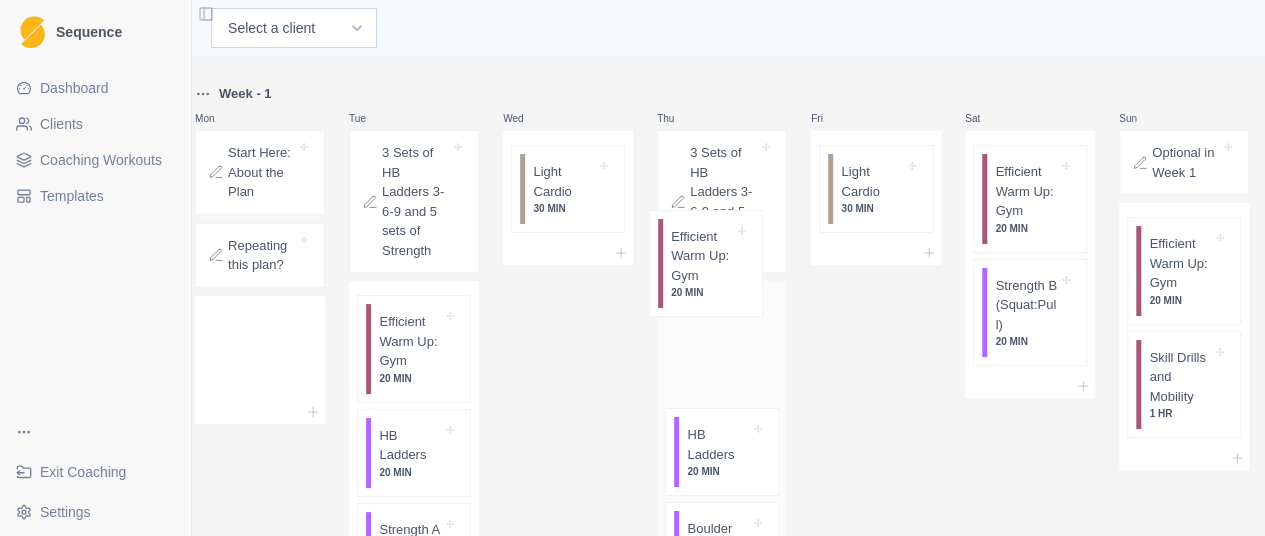 drag, startPoint x: 722, startPoint y: 413, endPoint x: 719, endPoint y: 267, distance: 146.03082 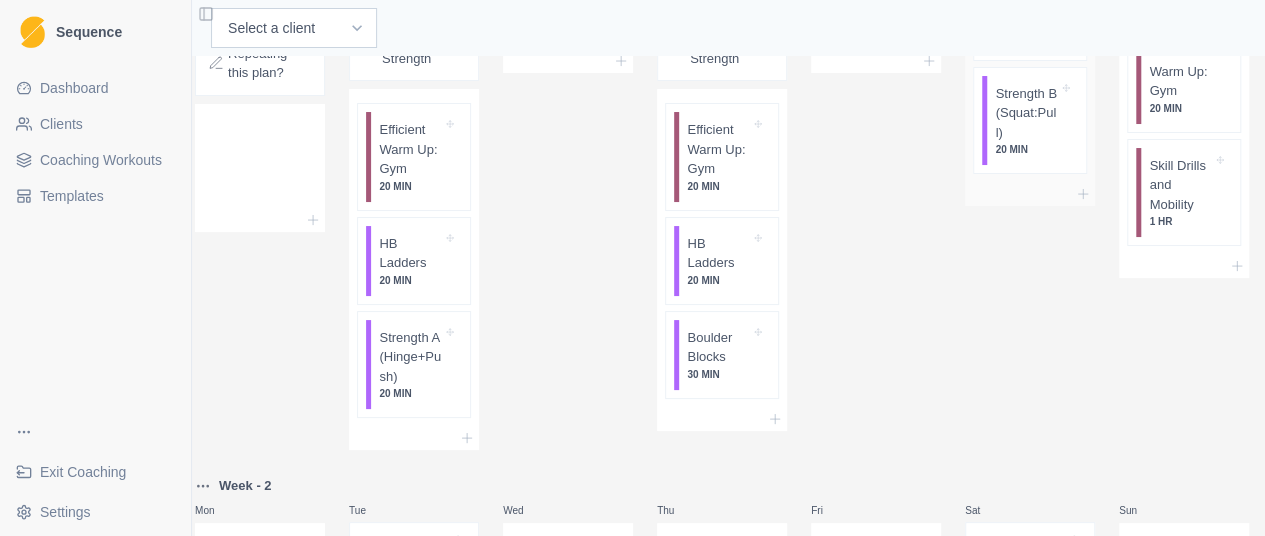 scroll, scrollTop: 278, scrollLeft: 0, axis: vertical 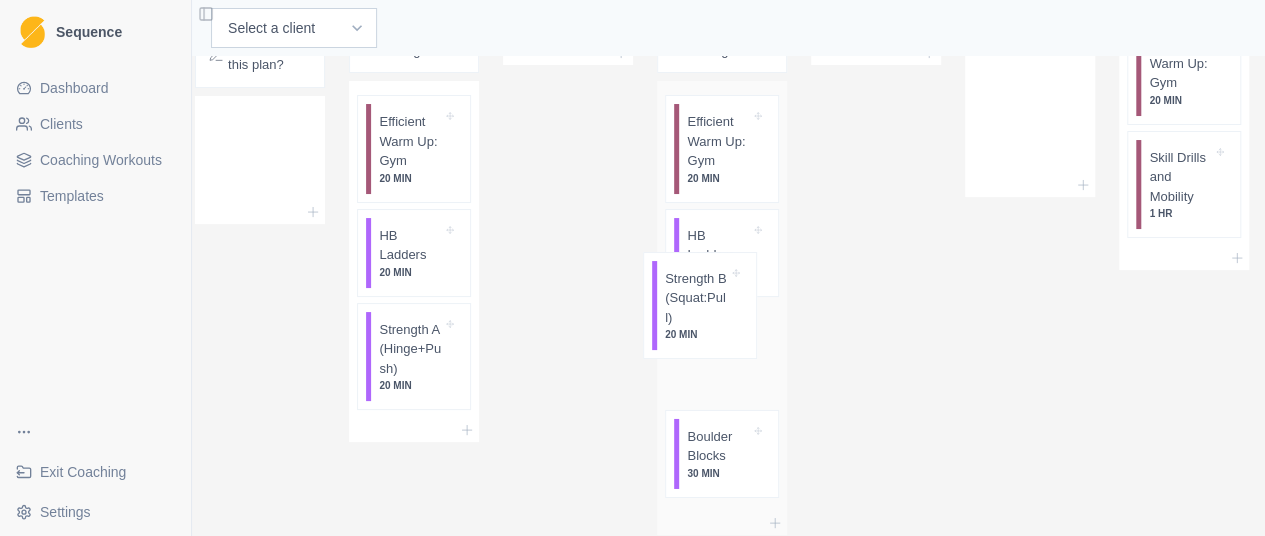 drag, startPoint x: 982, startPoint y: 207, endPoint x: 702, endPoint y: 330, distance: 305.8251 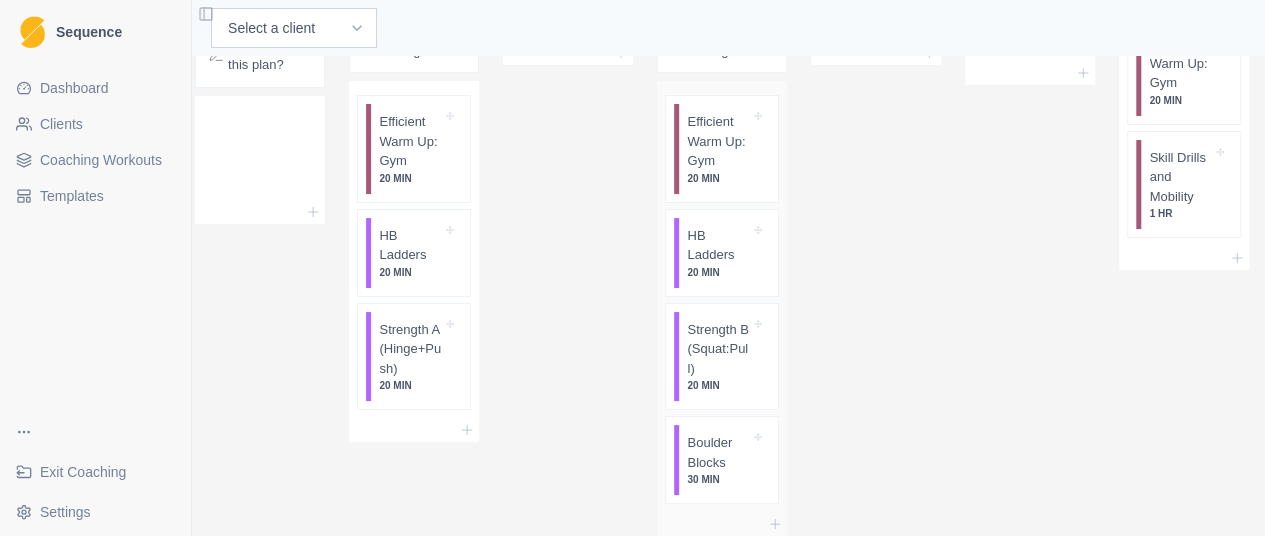 scroll, scrollTop: 0, scrollLeft: 13, axis: horizontal 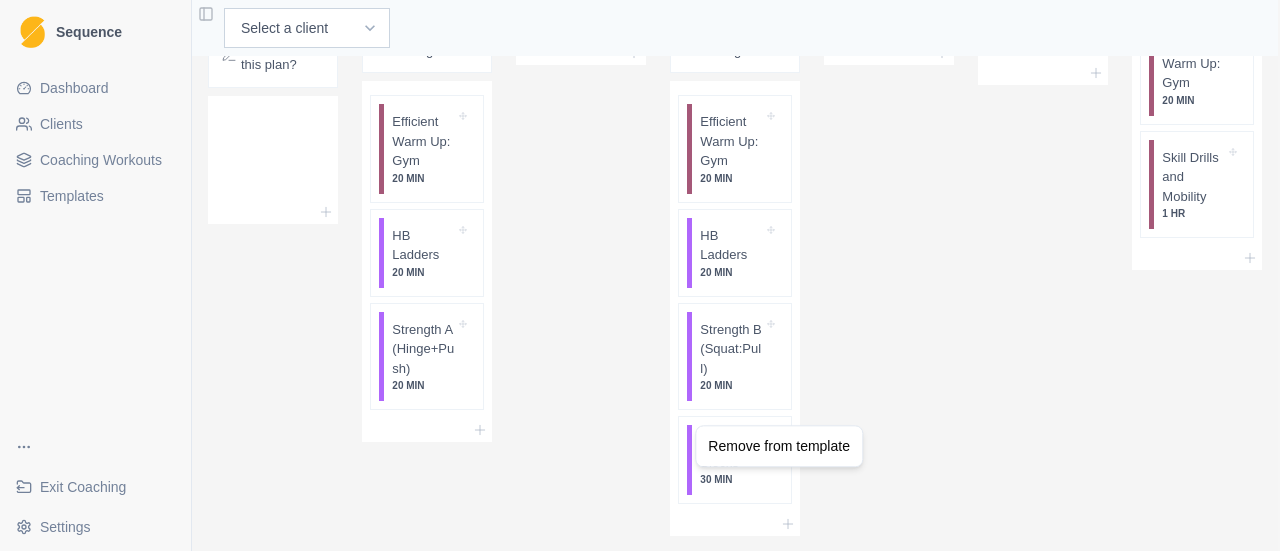 click on "Sequence Dashboard Clients Coaching Workouts Templates Exit Coaching Settings Toggle Sidebar Select a client [NAME] [NAME] [NAME] [NAME] Finger Strength for Sport Climbing (4 weeks)🔒 Week - 1 Mon Start Here: About the Plan Repeating this plan? Tue 3 Sets of HB Ladders 3-6-9 and 5 sets of Strength Efficient Warm Up: Gym 20 MIN HB Ladders 20 MIN Strength A (Hinge+Push) 20 MIN Wed Light Cardio 30 MIN Thu 3 Sets of HB Ladders 3-6-9 and 5 sets of Strength Efficient Warm Up: Gym 20 MIN HB Ladders 20 MIN Strength B (Squat:Pull) 20 MIN Boulder Blocks 30 MIN Fri Light Cardio 30 MIN Sat Efficient Warm Up: Gym 20 MIN Sun Optional in Week 1 Efficient Warm Up: Gym 20 MIN Skill Drills and Mobility 1 HR Week - 2 Mon Tue 4 Sets of HB Ladders 3-6-9 and 4 sets of Strength Efficient Warm Up: Gym 20 MIN HB Ladders 20 MIN Strength A (Hinge+Push) 20 MIN Wed Light Cardio 30 MIN Thu Efficient Warm Up: Gym 20 MIN Boulder Blocks 30 MIN Fri Light Cardio 30 MIN Sat Sun" at bounding box center [640, 275] 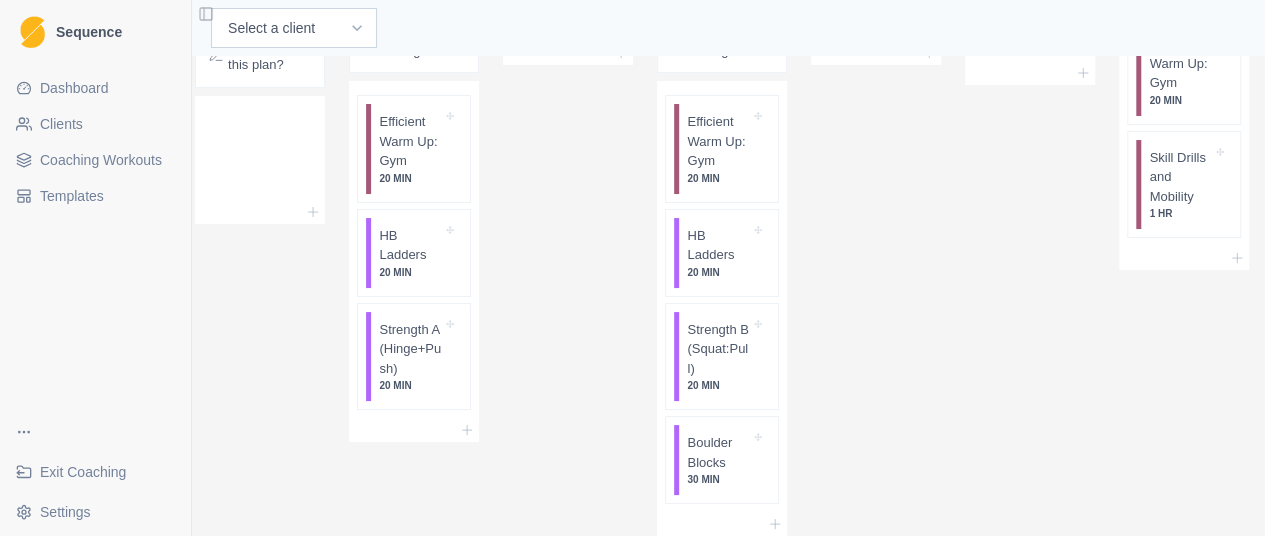 scroll, scrollTop: 78, scrollLeft: 0, axis: vertical 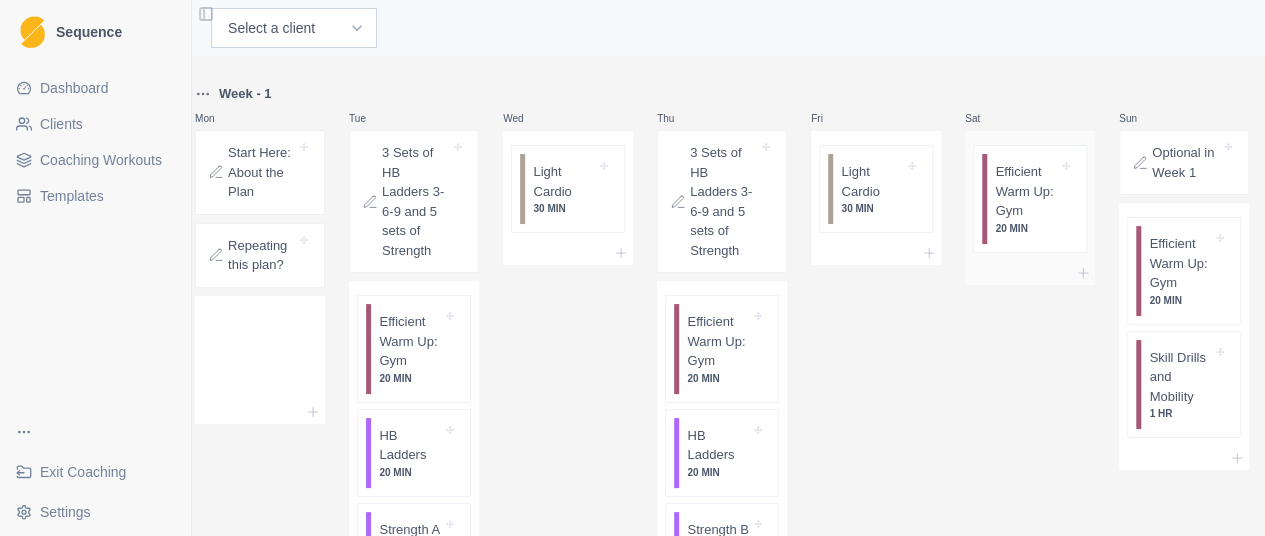 click on "Efficient Warm Up: Gym" at bounding box center (1026, 191) 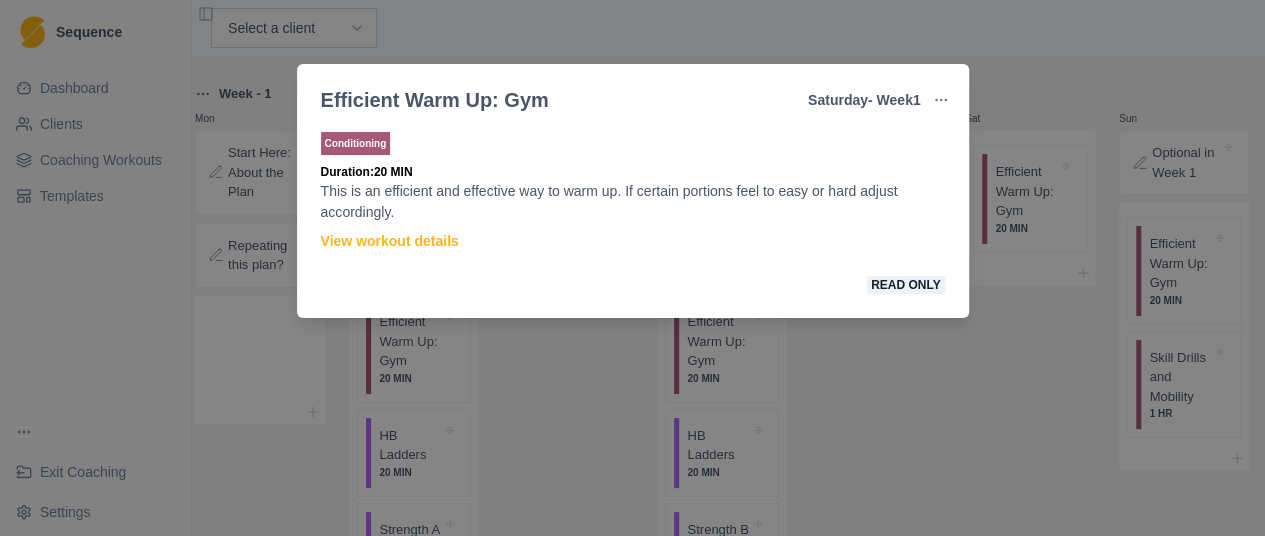 click on "Efficient Warm Up: Gym Saturday - Week 1 Edit Original Workout Remove From Template Conditioning Duration: 20 MIN This is an efficient and effective way to warm up. If certain portions feel to easy or hard adjust accordingly. View workout details Read only" at bounding box center (632, 268) 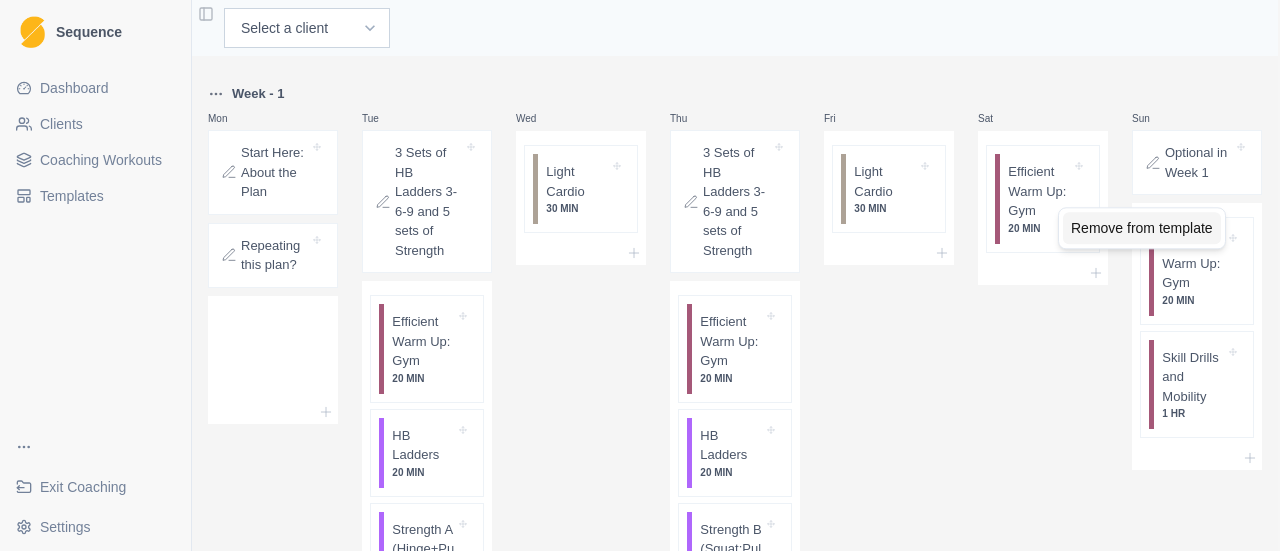 click on "Remove from template" at bounding box center (1142, 228) 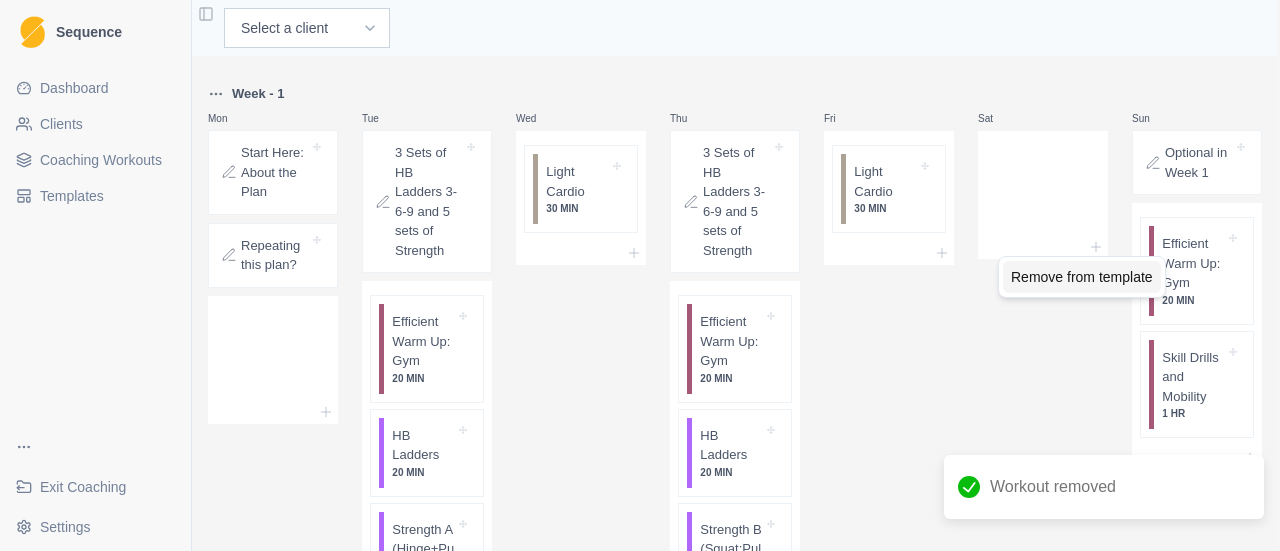 click on "Remove from template" at bounding box center (1082, 277) 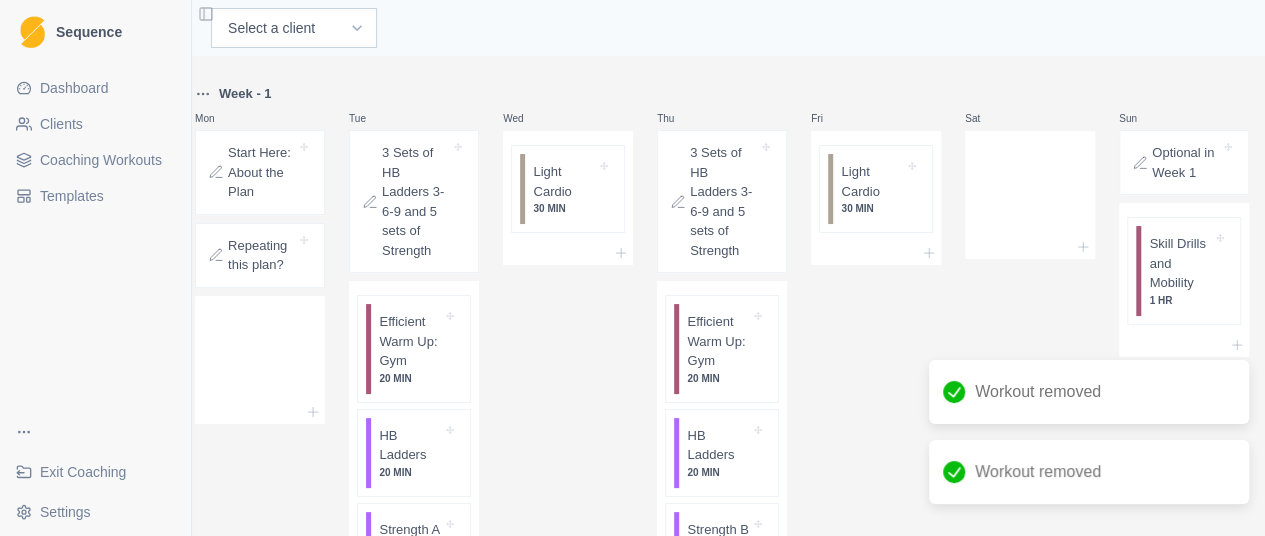 click at bounding box center [1030, 247] 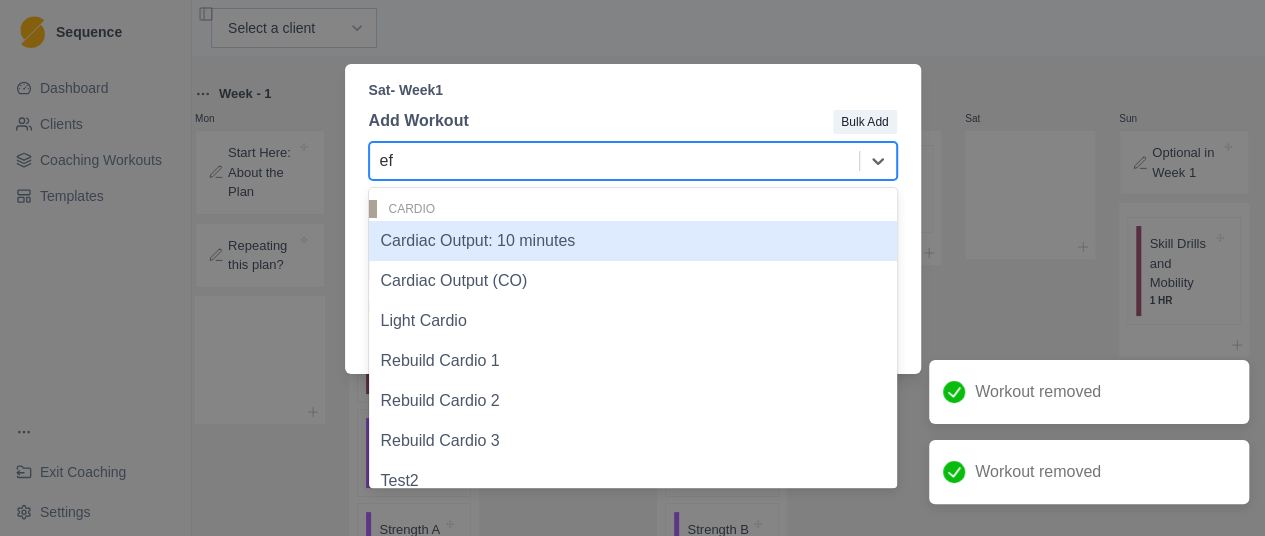 type on "eff" 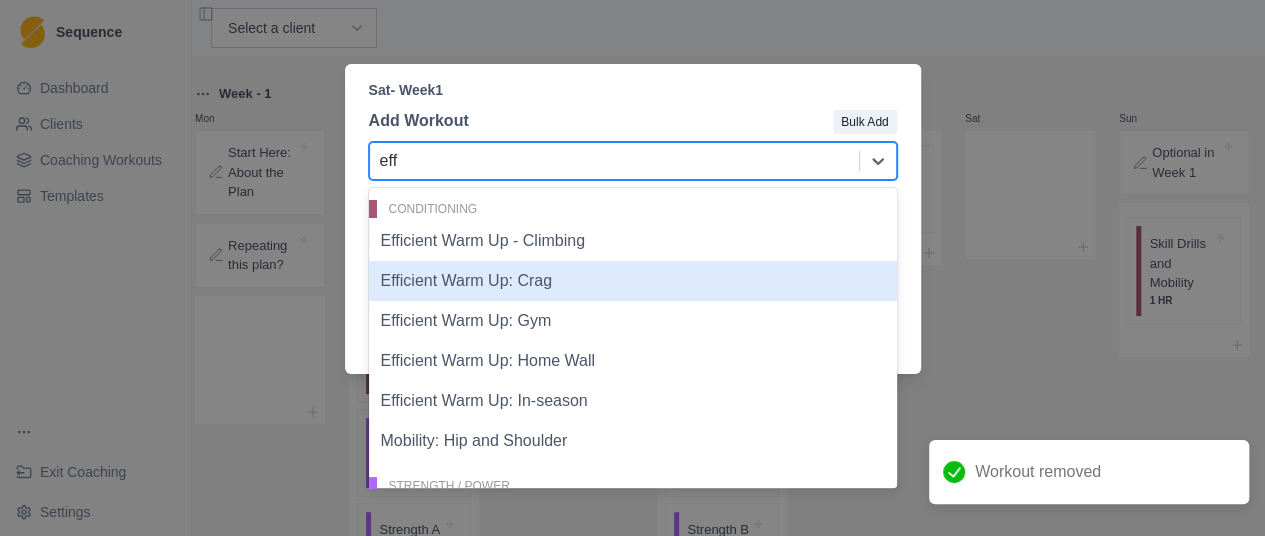 click on "Efficient Warm Up: Crag" at bounding box center [633, 281] 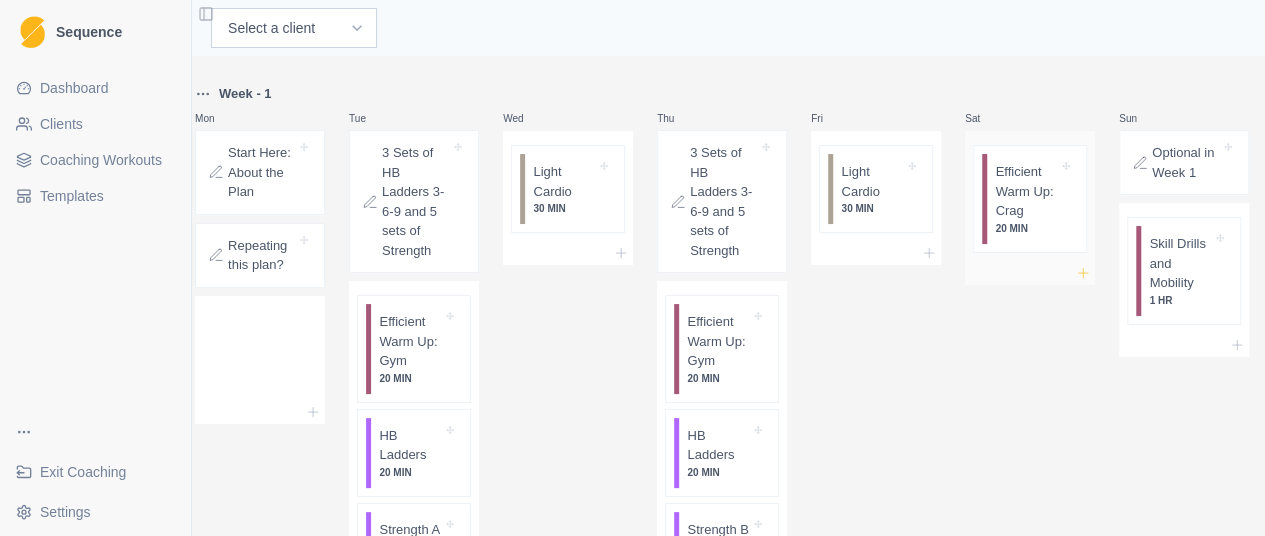 click 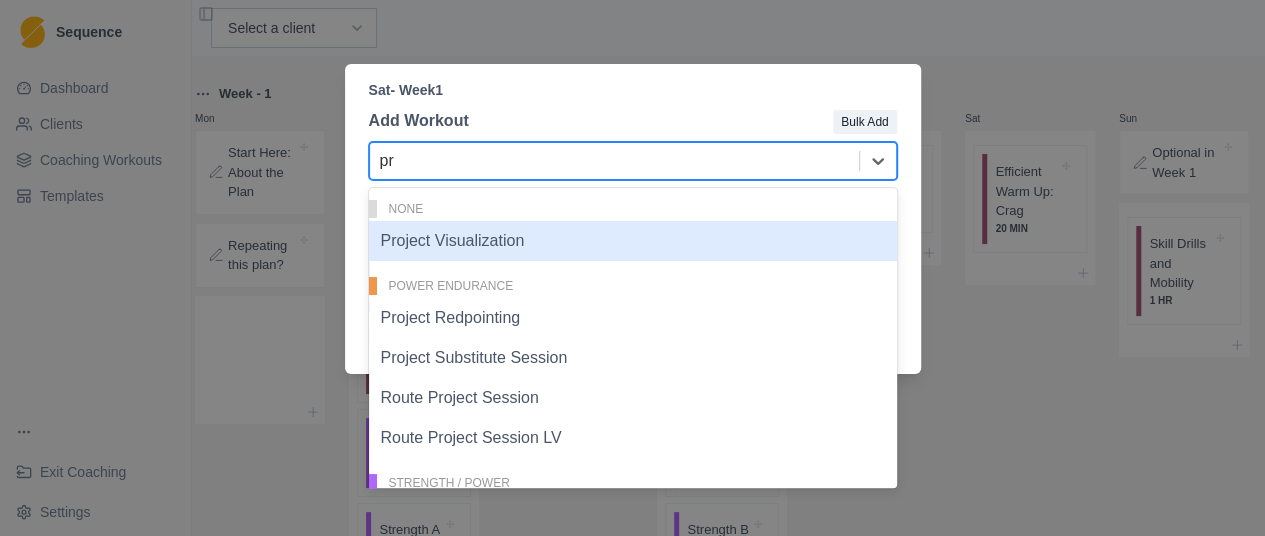 type on "p" 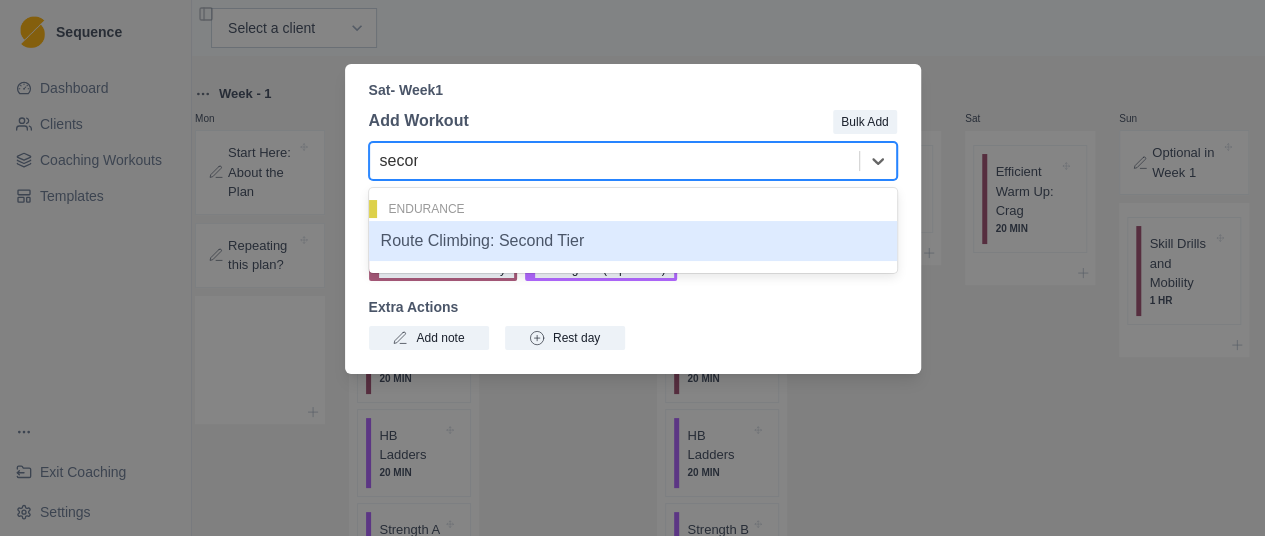 type on "second" 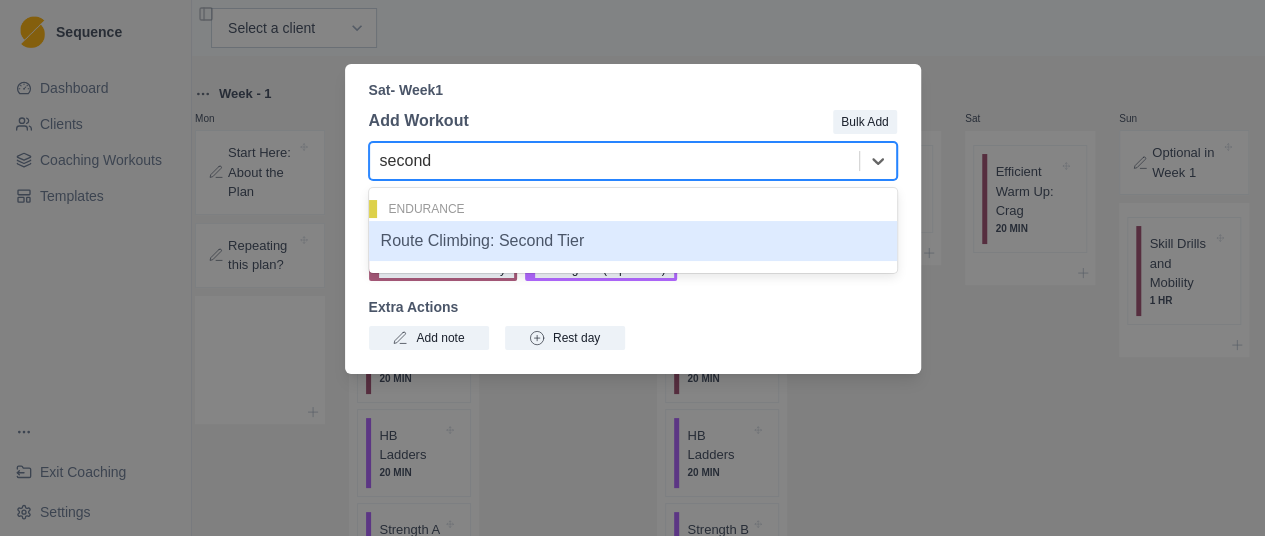 click on "Route Climbing: Second Tier" at bounding box center [633, 241] 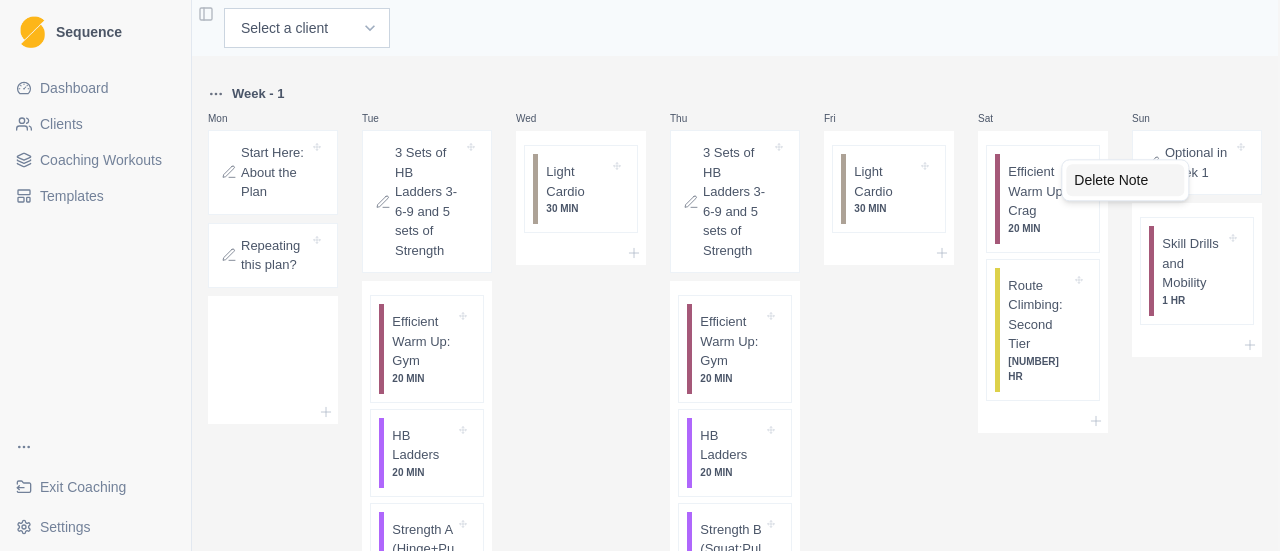 click on "Delete Note" at bounding box center [1125, 180] 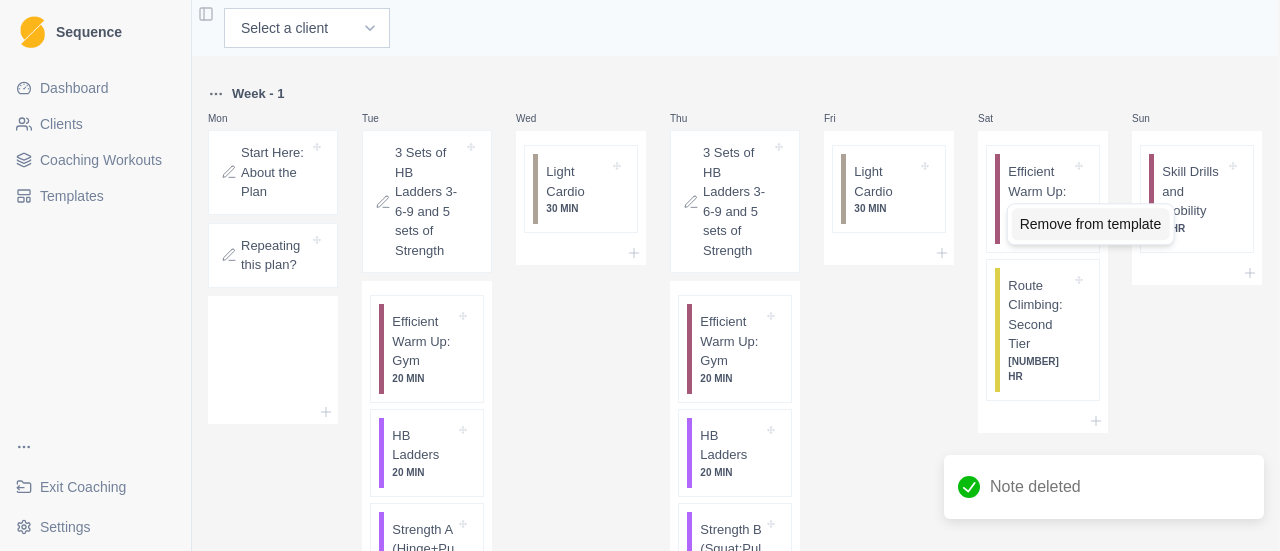 click on "Remove from template" at bounding box center [1091, 224] 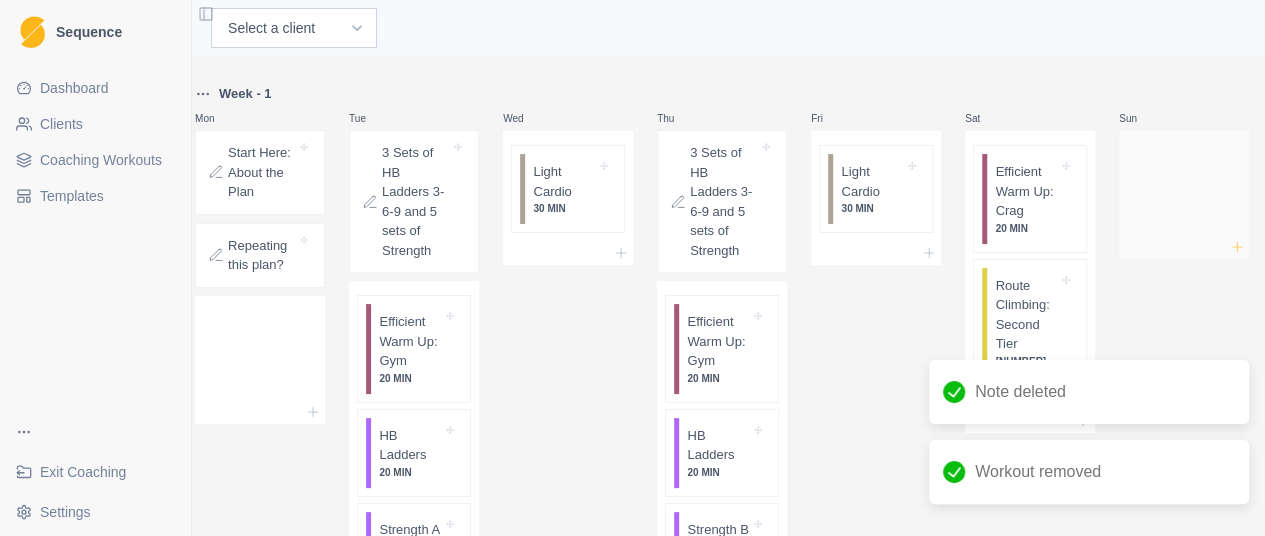 click 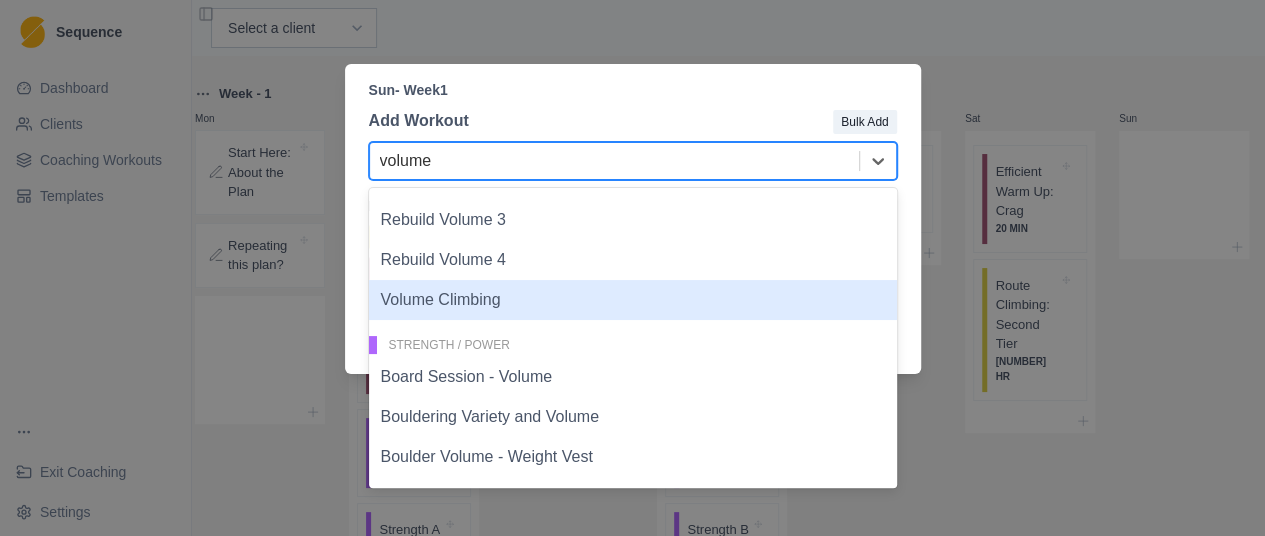scroll, scrollTop: 0, scrollLeft: 0, axis: both 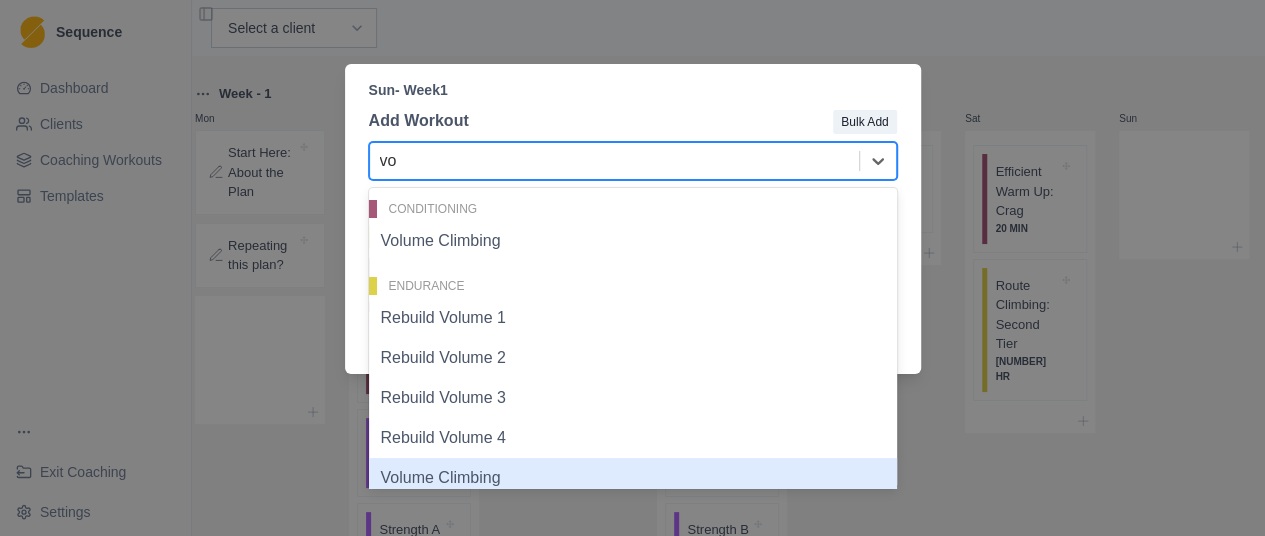 type on "v" 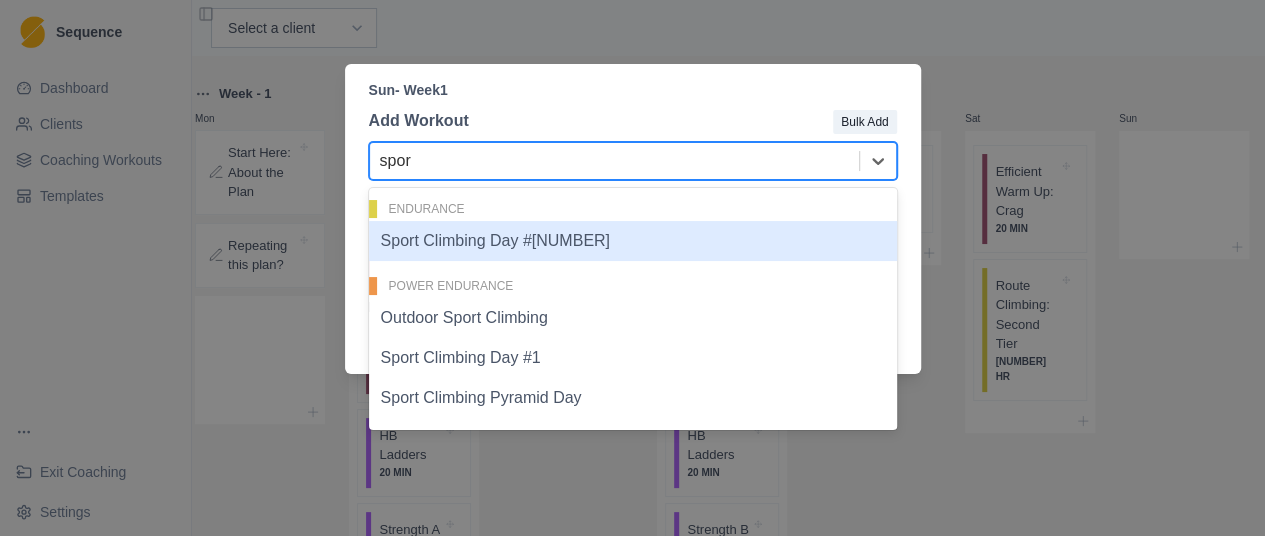 type on "sport" 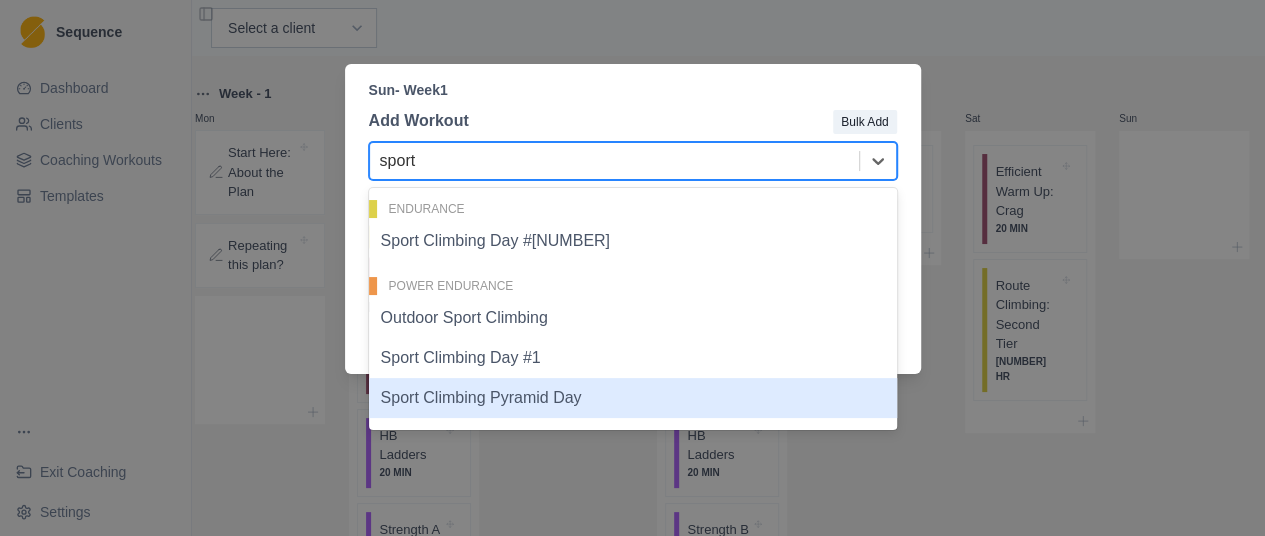 click on "Sport Climbing Pyramid Day" at bounding box center (633, 398) 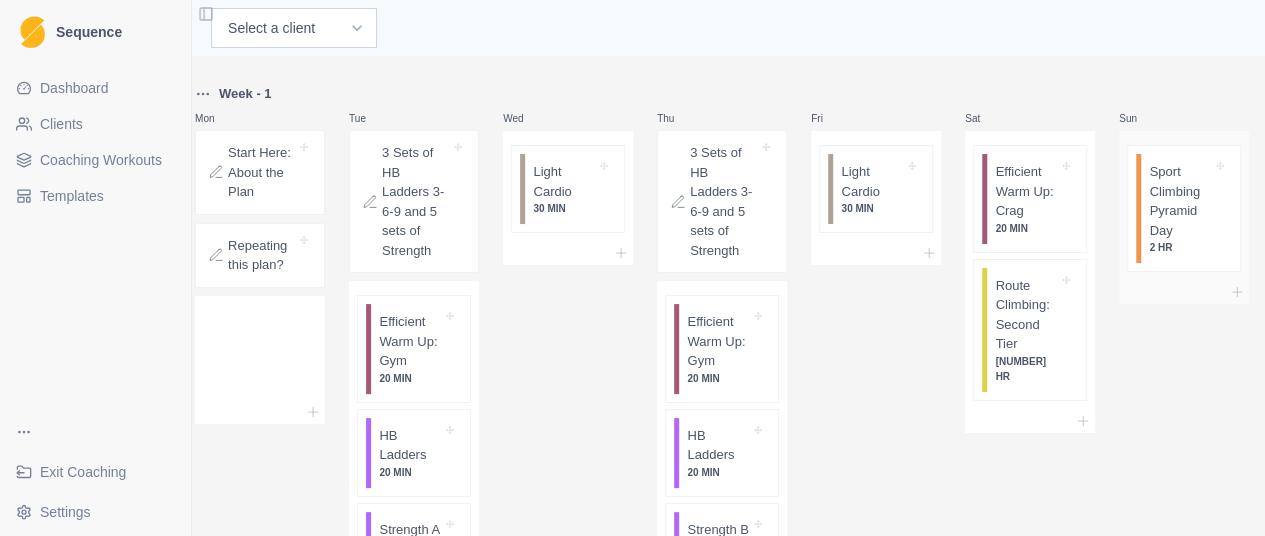 click on "Sport Climbing Pyramid Day" at bounding box center [1180, 201] 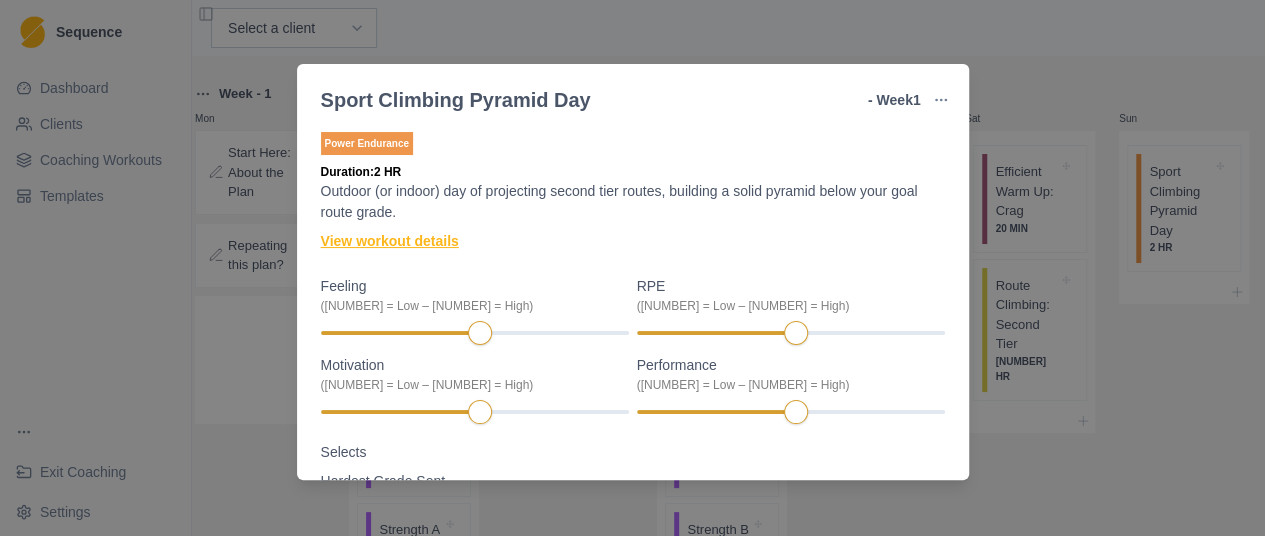click on "View workout details" at bounding box center [390, 241] 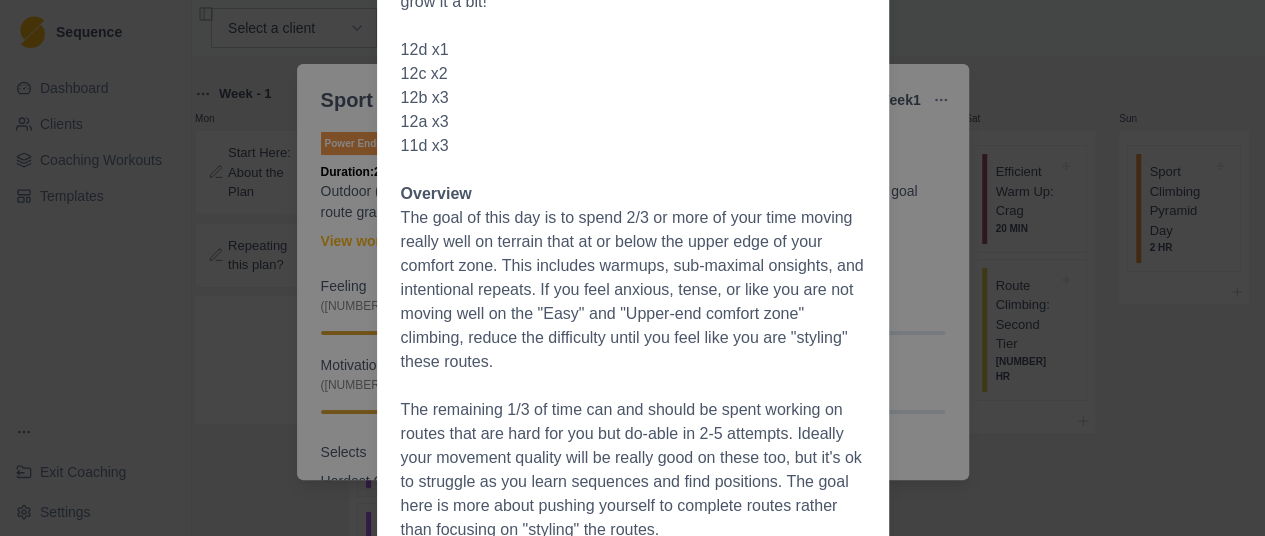 scroll, scrollTop: 100, scrollLeft: 0, axis: vertical 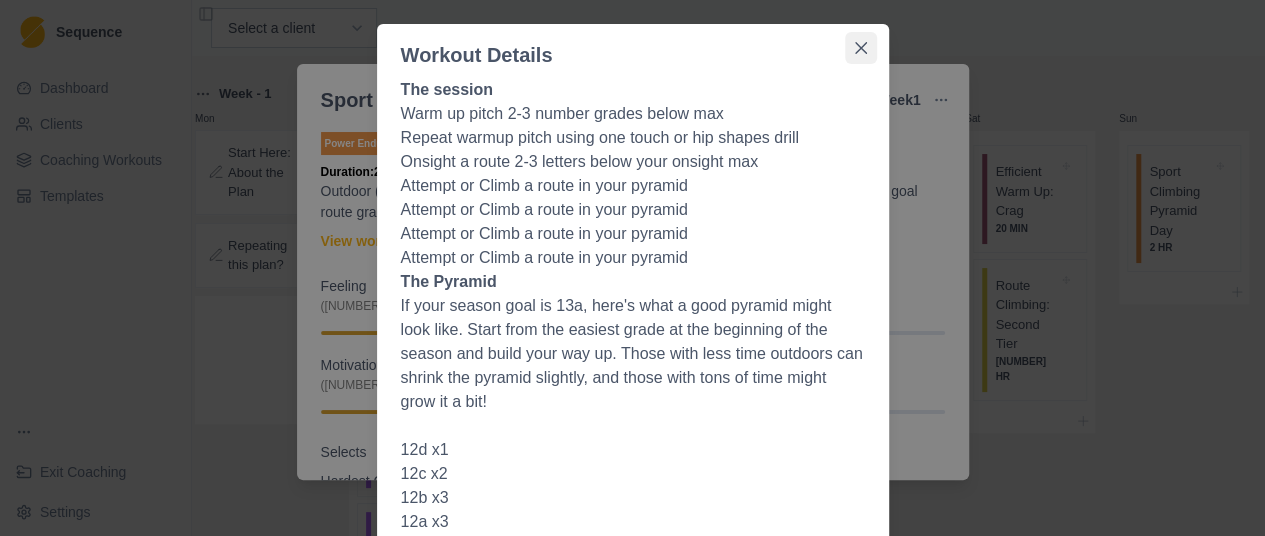 click at bounding box center [861, 48] 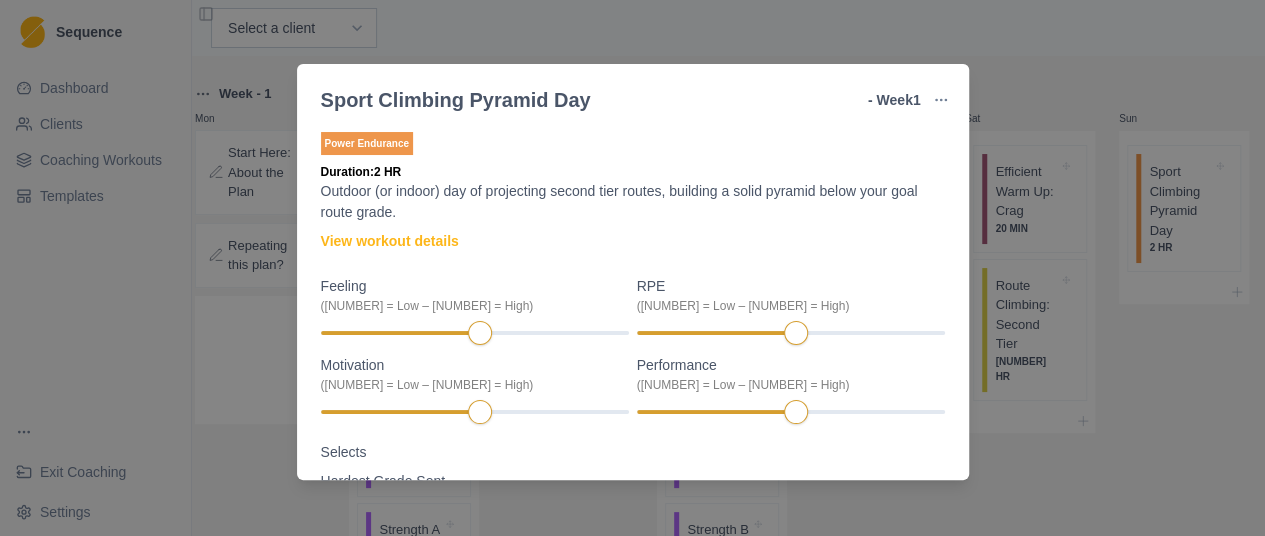 click on "Sport Climbing Plan (4 weeks)🔒
Edit Original Workout Remove From Template Power Endurance Duration:  2 HR Outdoor (or indoor) day of projecting second tier routes, building a solid pyramid below your goal route grade. View workout details Feeling (1 = Low – 10 = High) RPE (1 = Low – 10 = High) Motivation (1 = Low – 10 = High) Performance (1 = Low – 10 = High) Selects Hardest Grade Sent Select option 5.4 5.5 5.6 5.7 5.8 5.9 5.10a 5.10b 5.10c 5.10d 5.11a 5.11b 5.11c 5.11d 5.12a 5.12b 5.12c 5.12d 5.13a 5.13b 5.13c 5.13d 5.14a 5.14b 5.14c 5.14d 5.15a 5.15b 5.15c 5.15d Measures Pitch count number On Rock Read only" at bounding box center [632, 268] 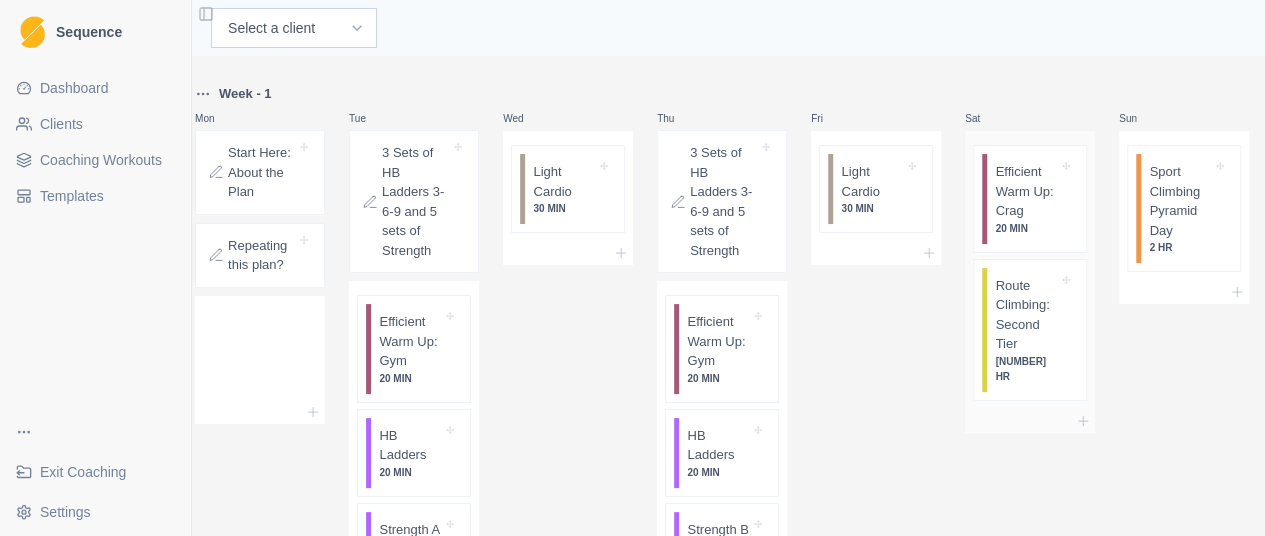 click on "Route Climbing: Second Tier" at bounding box center (1026, 315) 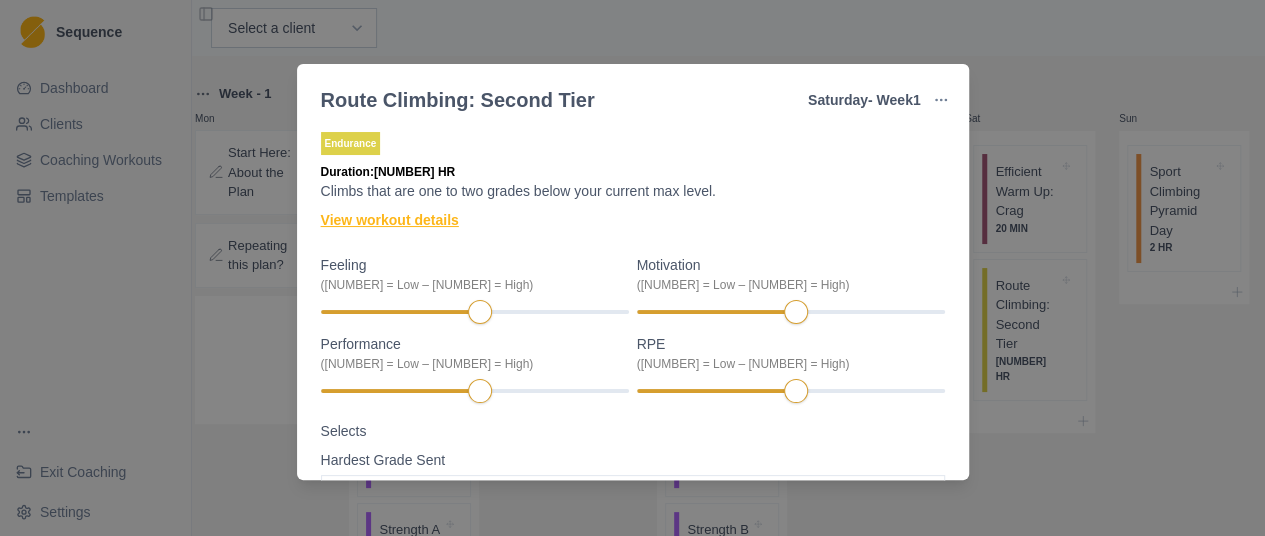 click on "View workout details" at bounding box center [390, 220] 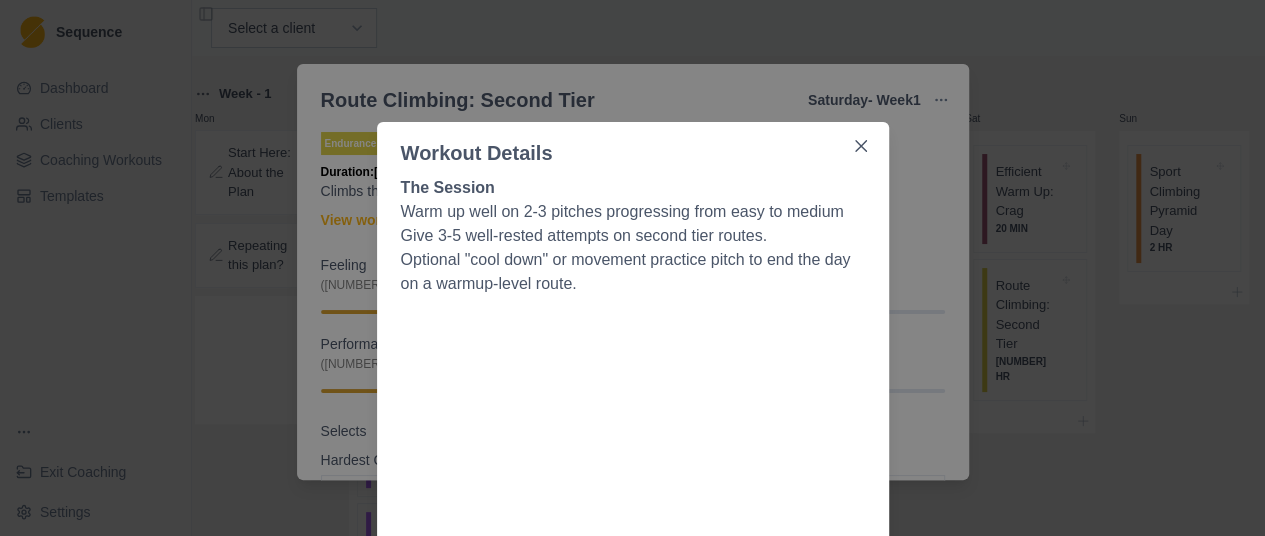 scroll, scrollTop: 0, scrollLeft: 0, axis: both 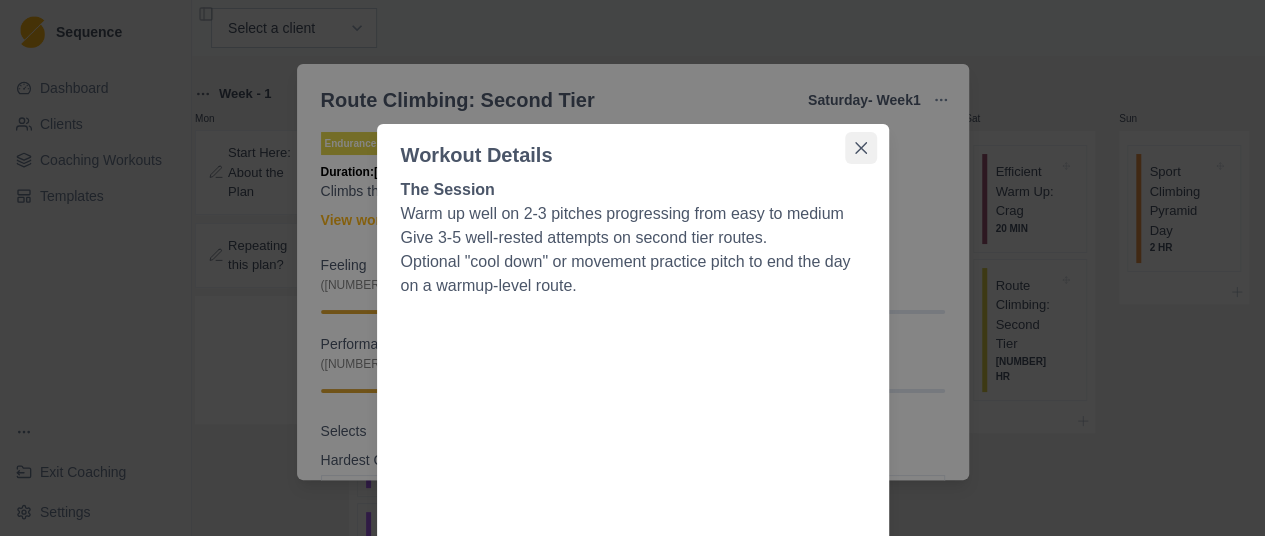 click at bounding box center [861, 148] 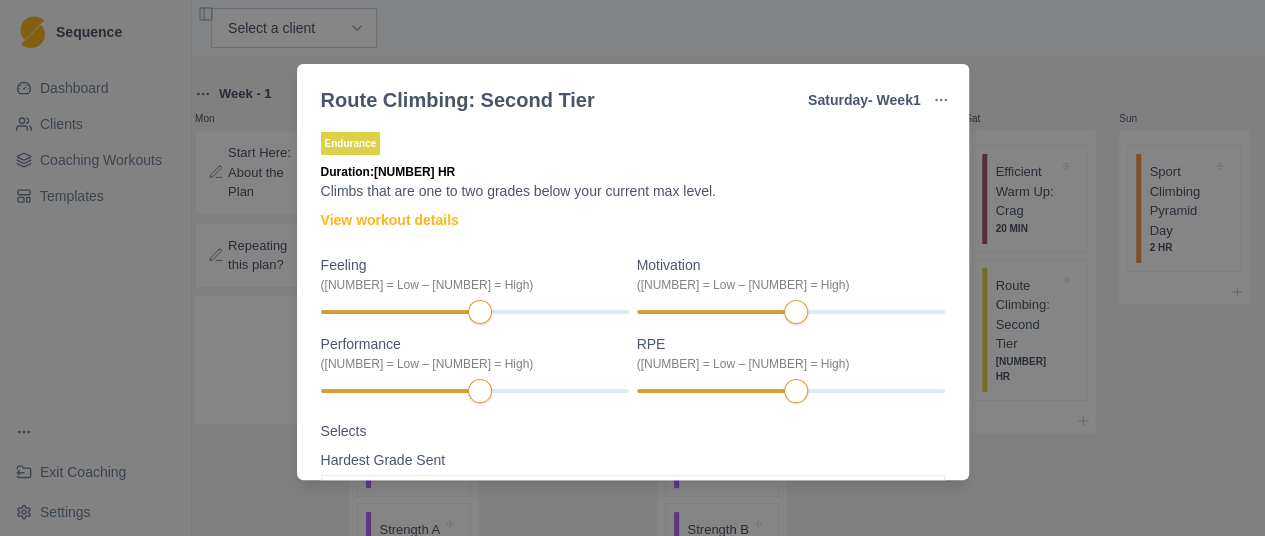 click on "Route Climbing: Second Tier Saturday  - Week  1 Edit Original Workout Remove From Template Endurance Duration:  3 HR Climbs that are one to two grades below your current max level. View workout details Feeling (1 = Low – 10 = High) Motivation (1 = Low – 10 = High) Performance (1 = Low – 10 = High) RPE (1 = Low – 10 = High) Selects Hardest Grade Sent Select option 5.4 5.5 5.6 5.7 5.8 5.9 5.10a 5.10b 5.10c 5.10d 5.11a 5.11b 5.11c 5.11d 5.12a 5.12b 5.12c 5.12d 5.13a 5.13b 5.13c 5.13d 5.14a 5.14b 5.14c 5.14d 5.15a 5.15b 5.15c 5.15d Measures Number of Pitches pitches On Rock Read only" at bounding box center (632, 268) 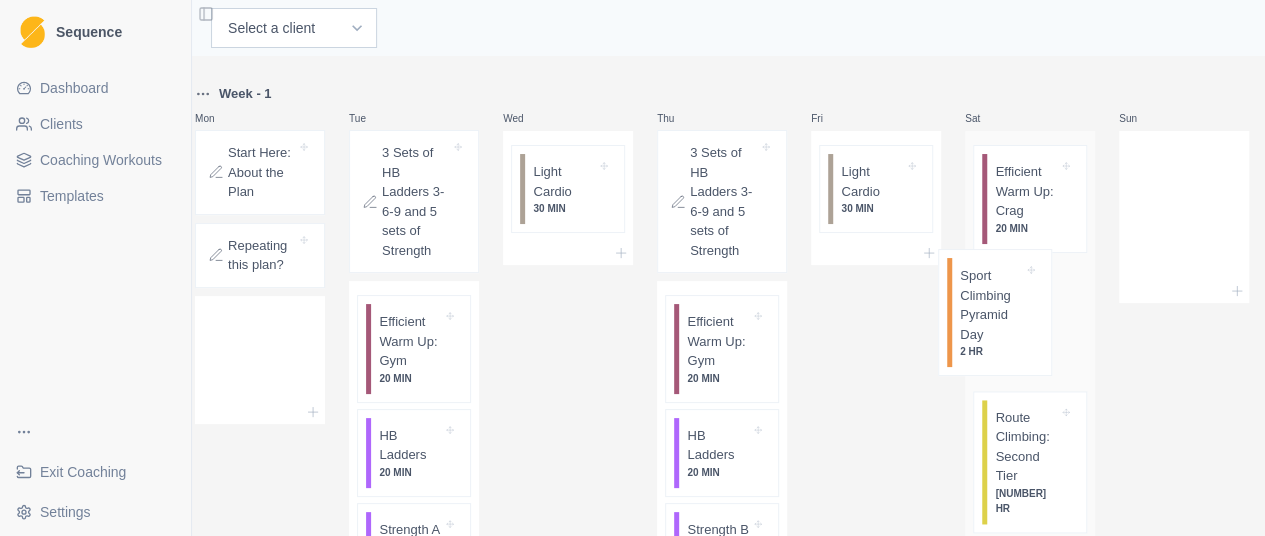 scroll, scrollTop: 0, scrollLeft: 28, axis: horizontal 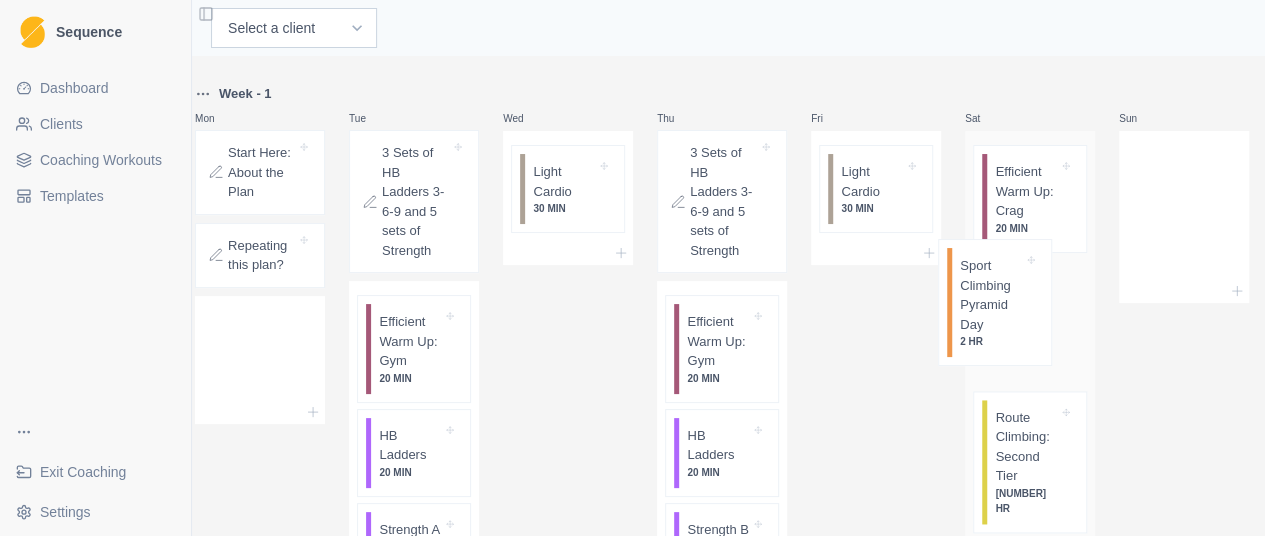 drag, startPoint x: 1185, startPoint y: 217, endPoint x: 985, endPoint y: 321, distance: 225.42404 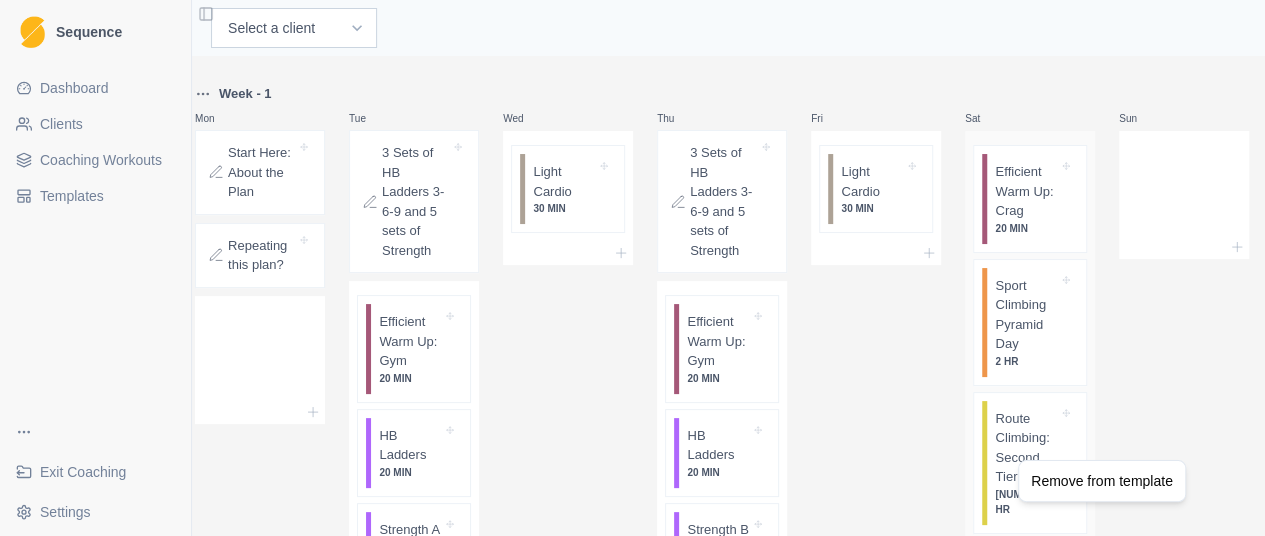 scroll, scrollTop: 0, scrollLeft: 13, axis: horizontal 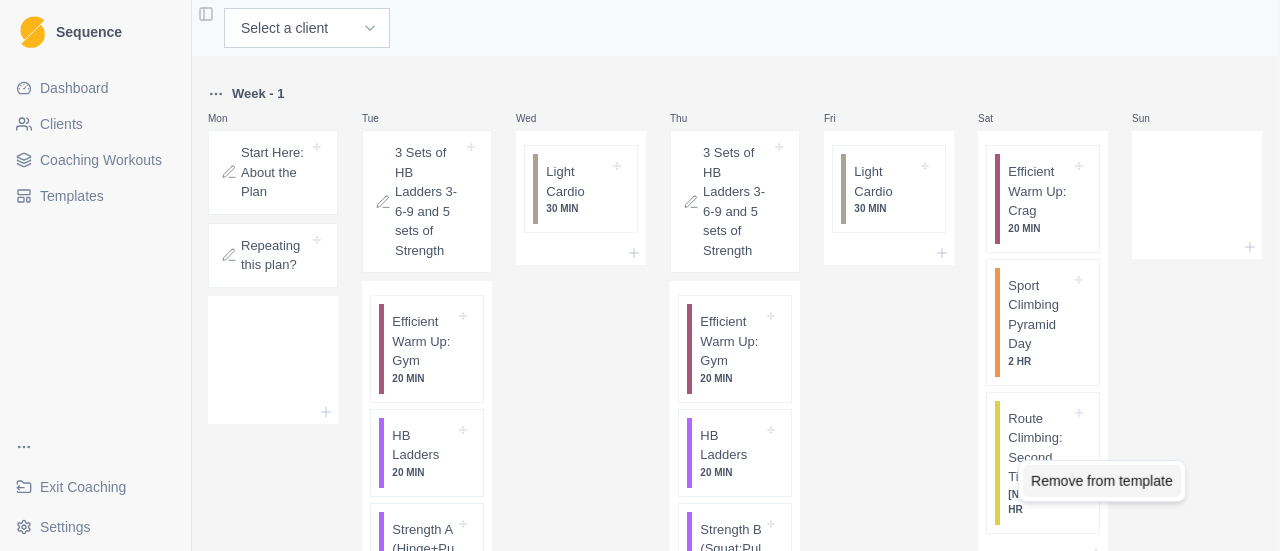 click on "Remove from template" at bounding box center [1102, 481] 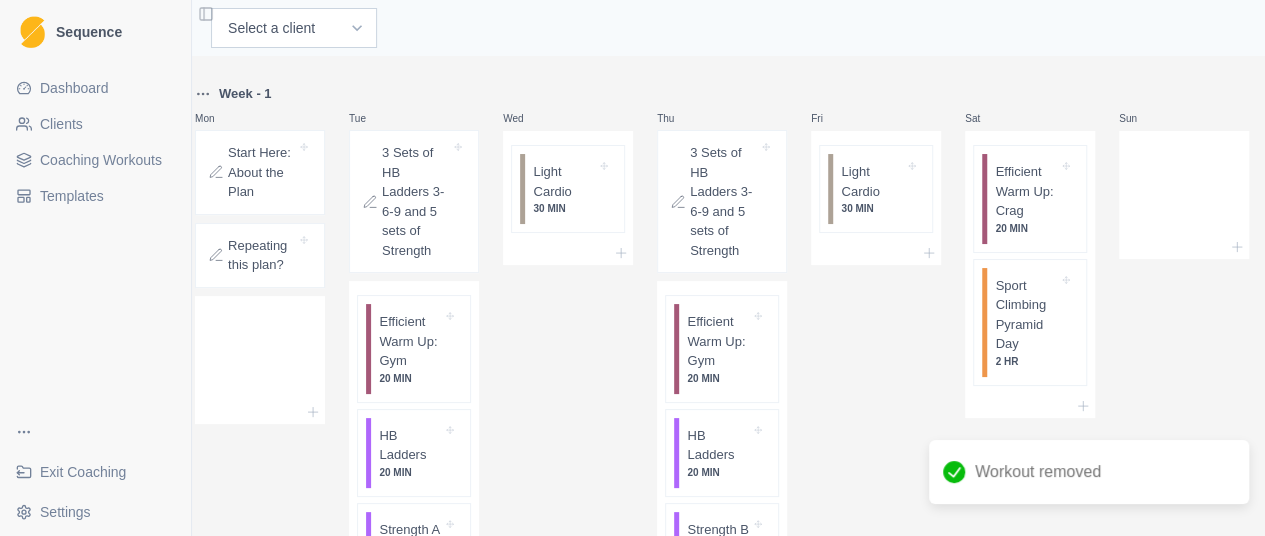 click at bounding box center (1184, 191) 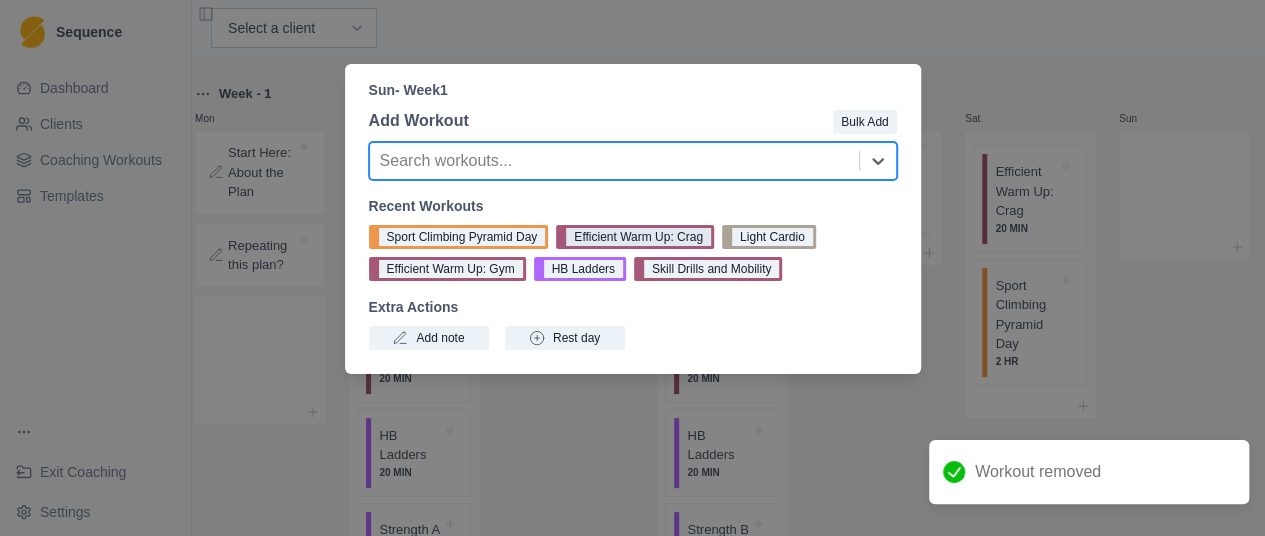 click on "Efficient Warm Up: Crag" at bounding box center [635, 237] 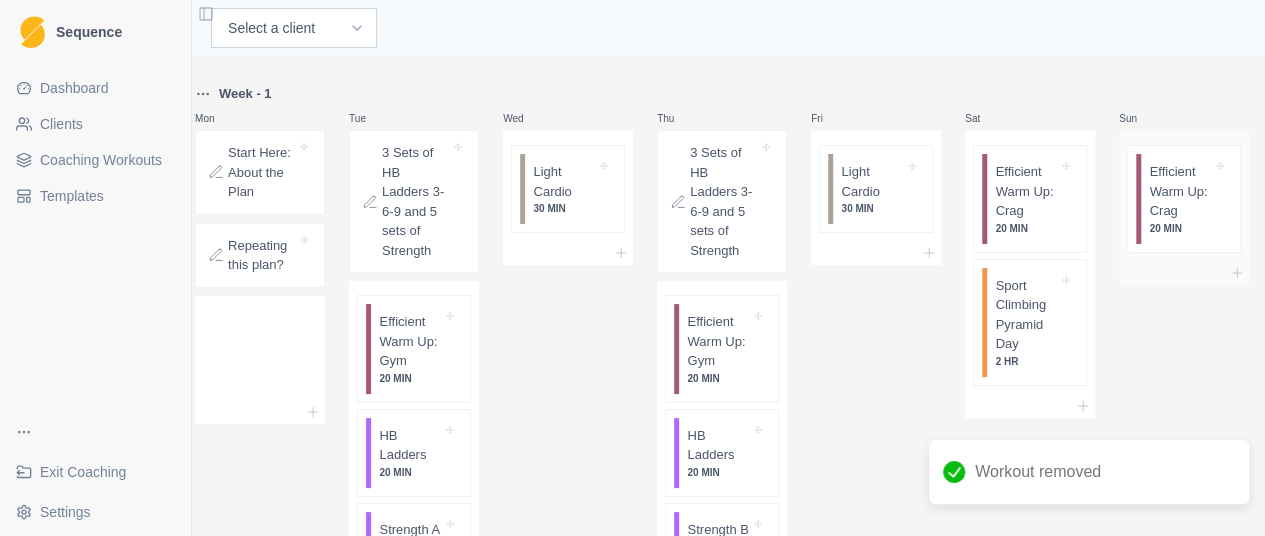 click at bounding box center [1184, 273] 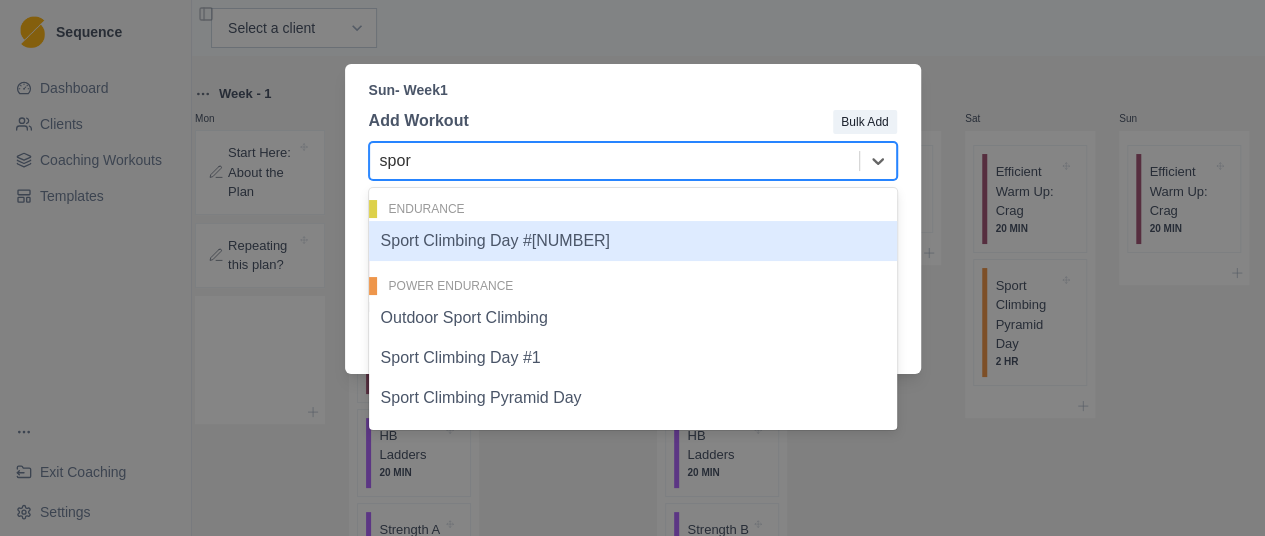 type on "sport" 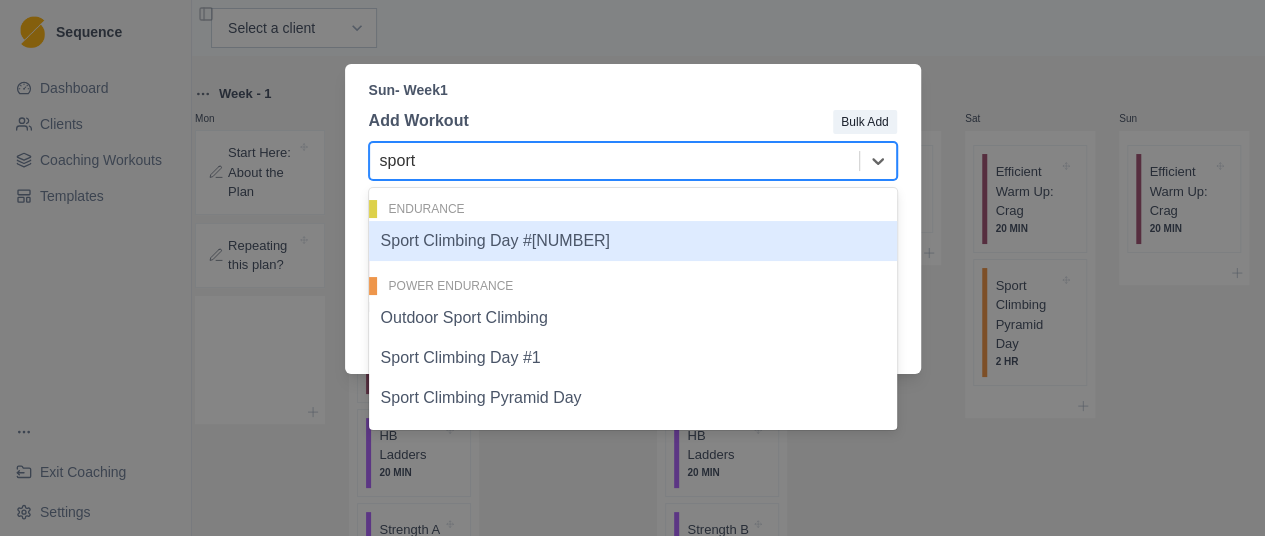 click on "Sport Climbing Day #[NUMBER]" at bounding box center [633, 241] 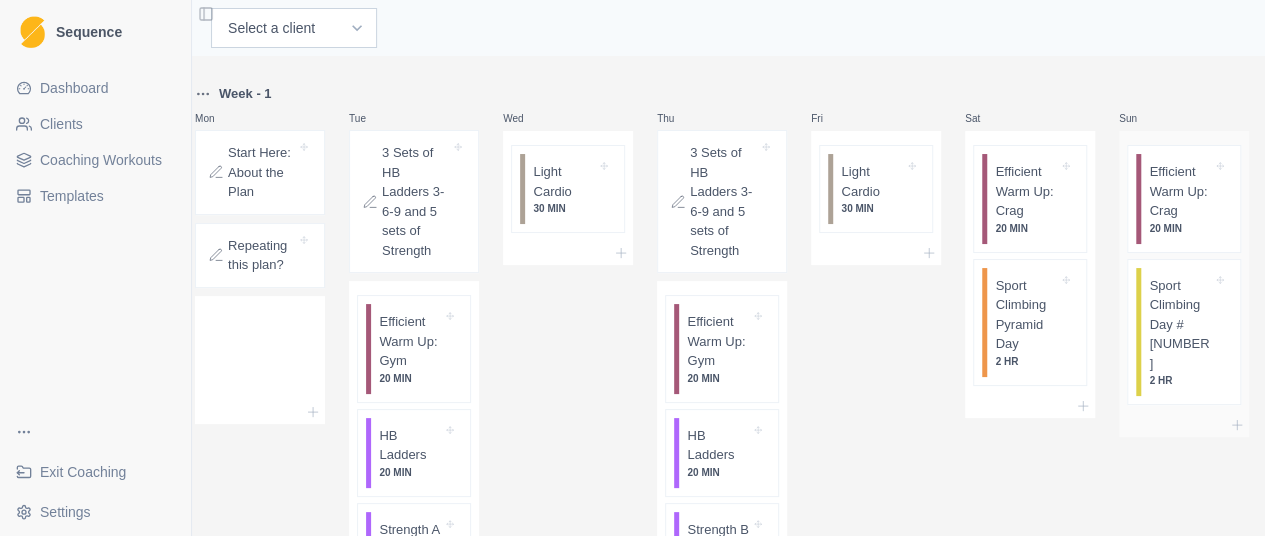 click on "Sport Climbing Day #[NUMBER]" at bounding box center (1180, 325) 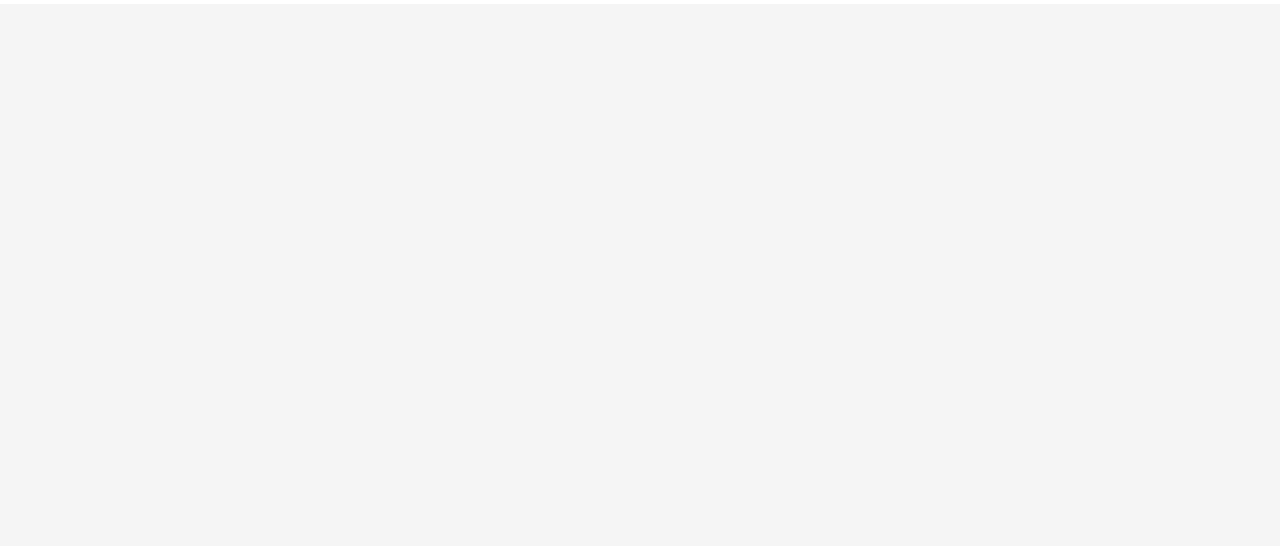 scroll, scrollTop: 0, scrollLeft: 0, axis: both 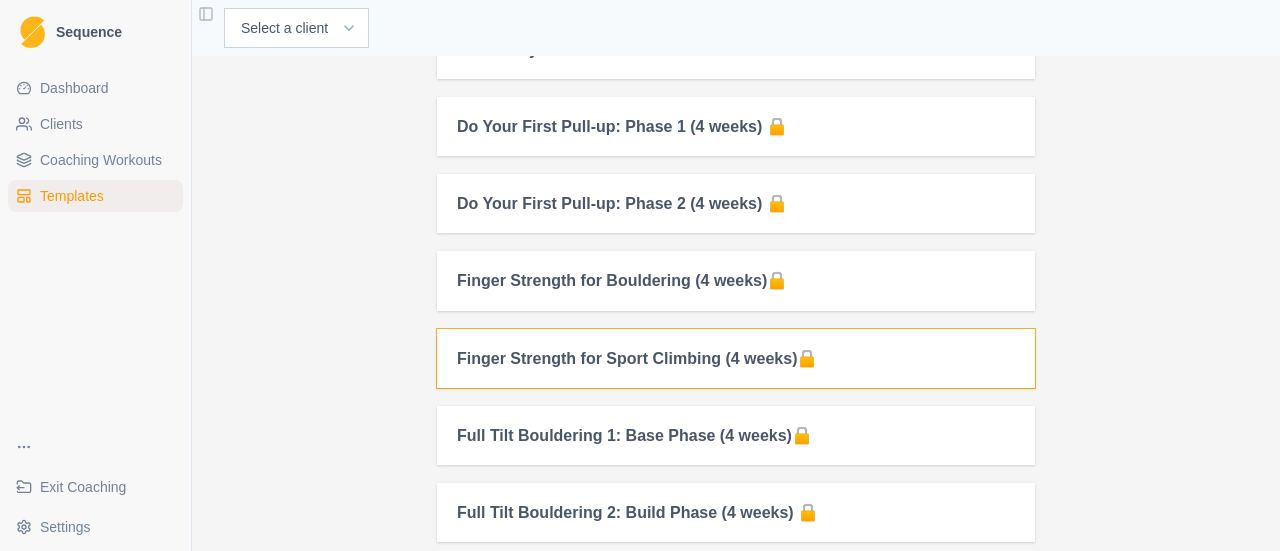 click on "Finger Strength for Sport Climbing (4 weeks)🔒" at bounding box center (736, 358) 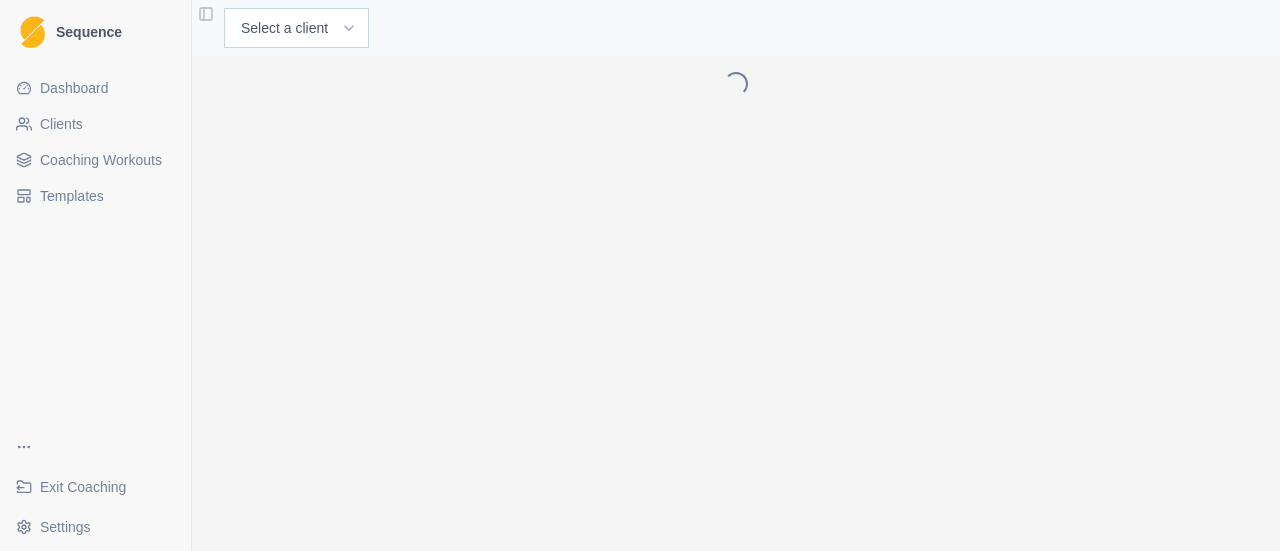 scroll, scrollTop: 0, scrollLeft: 0, axis: both 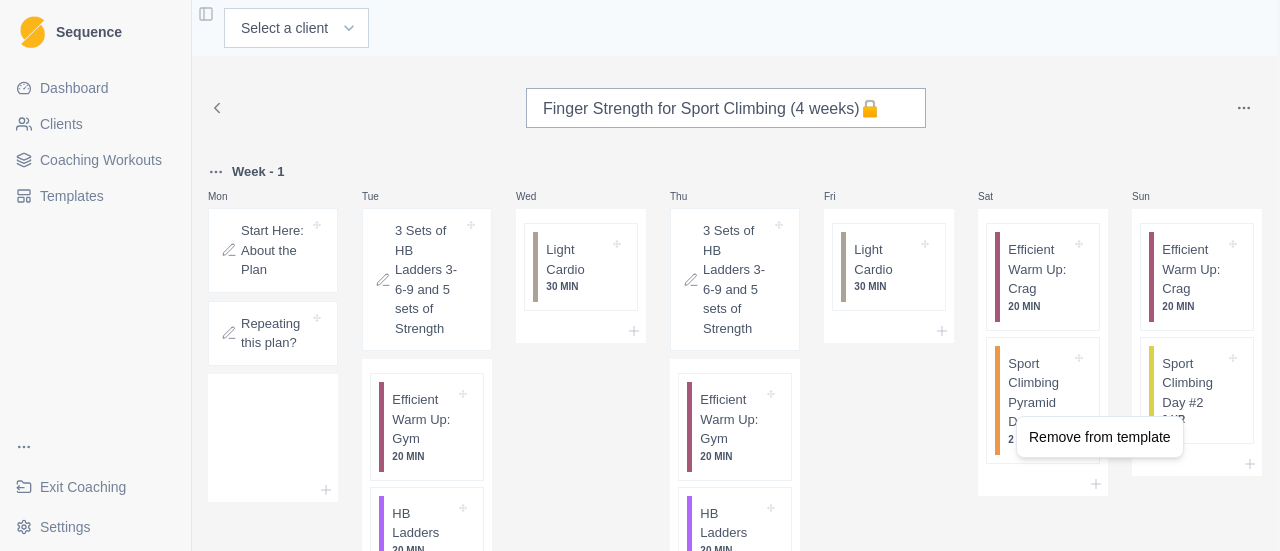 click on "Sequence Dashboard Clients Coaching Workouts Templates Exit Coaching Settings Toggle Sidebar Select a client Andre Oktaviandra Joel U Tester Mark Schaefer Nathan Singhapok Reggie Chapman Finger Strength for Sport Climbing (4 weeks)🔒 Week - 1 Mon Start Here: About the Plan Repeating this plan? Tue 3 Sets of HB Ladders 3-6-9 and 5 sets of Strength Efficient Warm Up: Gym 20 MIN HB Ladders 20 MIN Strength A (Hinge+Push) 20 MIN Wed Light Cardio 30 MIN Thu 3 Sets of HB Ladders 3-6-9 and 5 sets of Strength Efficient Warm Up: Gym 20 MIN HB Ladders 20 MIN Strength B (Squat:Pull) 20 MIN Boulder Blocks 30 MIN Fri Light Cardio 30 MIN Sat Efficient Warm Up: Crag 20 MIN Sport Climbing Pyramid Day 2 HR Sun Efficient Warm Up: Crag 20 MIN Sport Climbing Day #2 2 HR Week - 2 Mon Tue 4 Sets of HB Ladders 3-6-9 and 4 sets of Strength Efficient Warm Up: Gym 20 MIN HB Ladders 20 MIN Strength A (Hinge+Push) 20 MIN Wed Light Cardio 30 MIN Thu Efficient Warm Up: Gym 20 MIN Boulder Blocks 30 MIN Fri Light Cardio Sat" at bounding box center [640, 275] 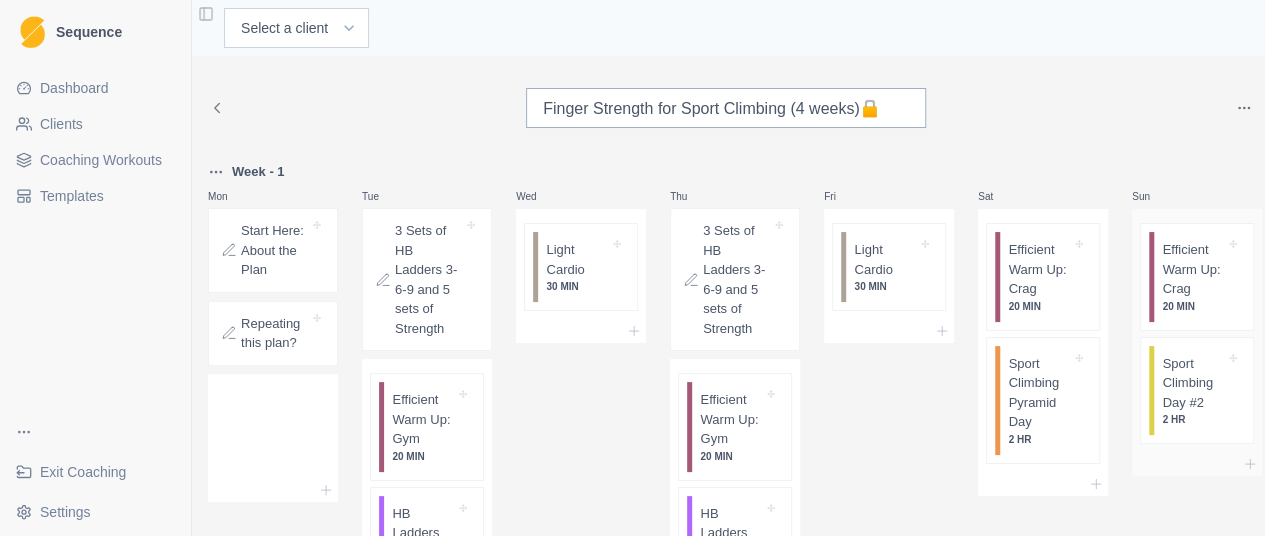click on "2 HR" at bounding box center [1193, 419] 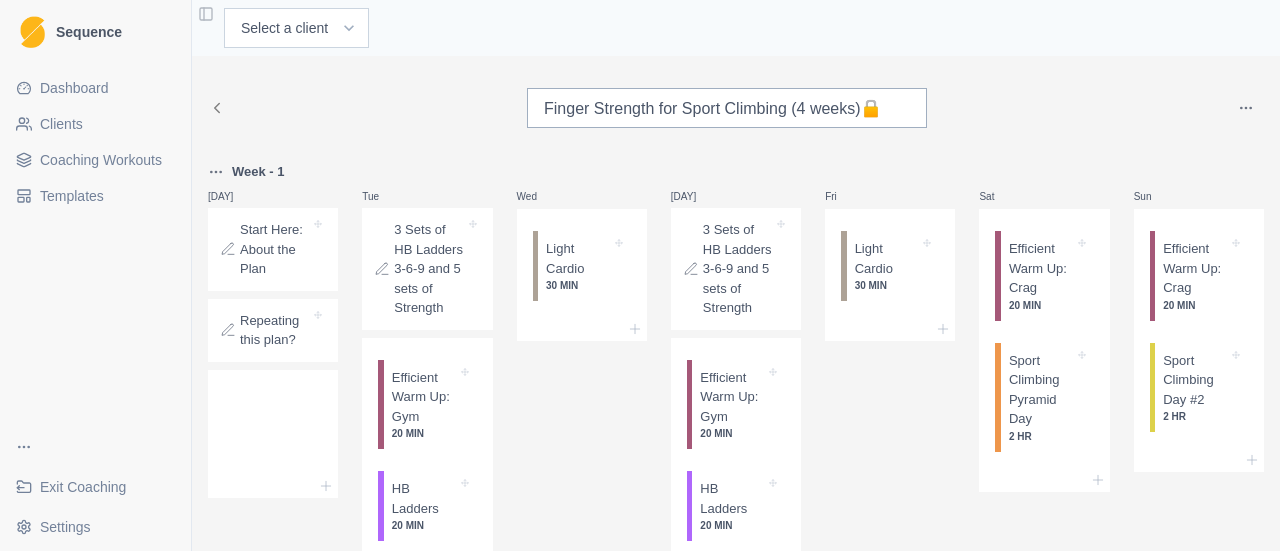 scroll, scrollTop: 0, scrollLeft: 0, axis: both 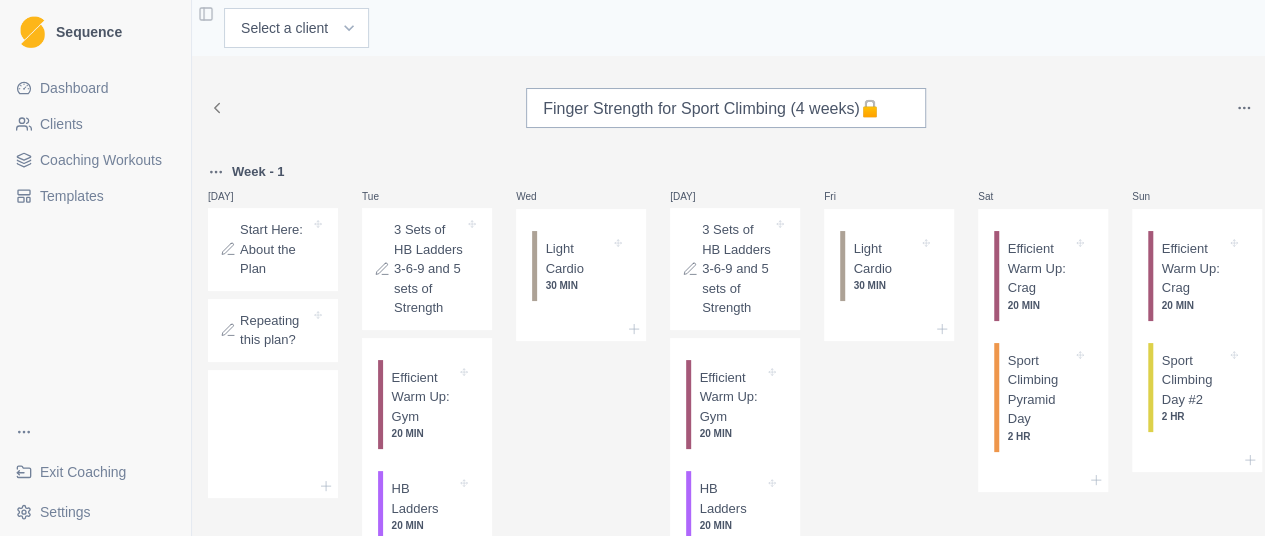 click on "Coaching Workouts" at bounding box center (101, 160) 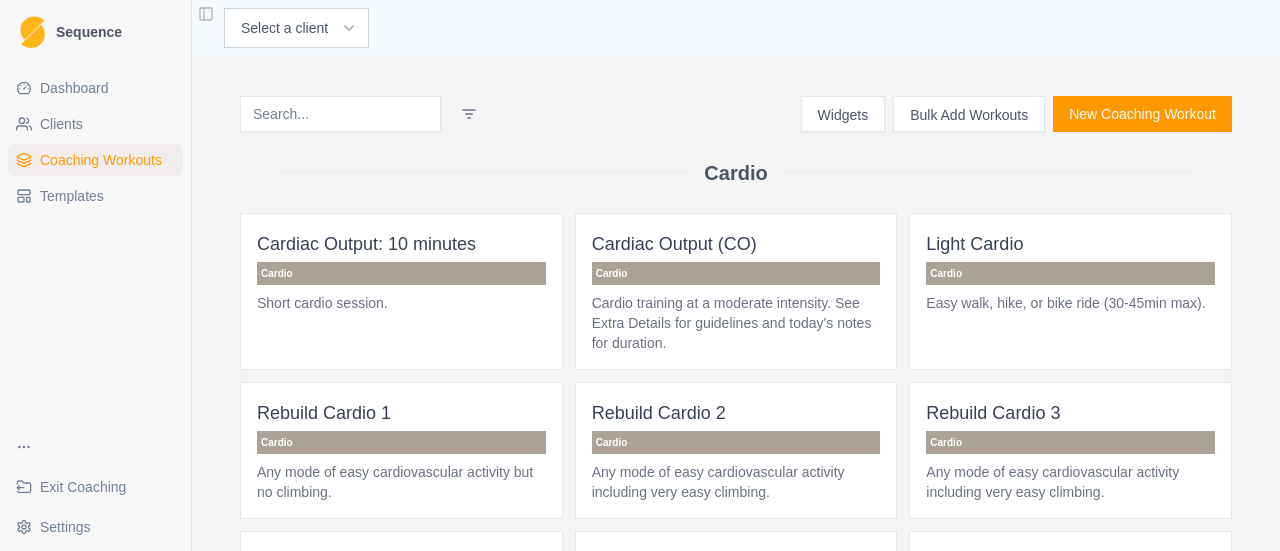click at bounding box center [340, 114] 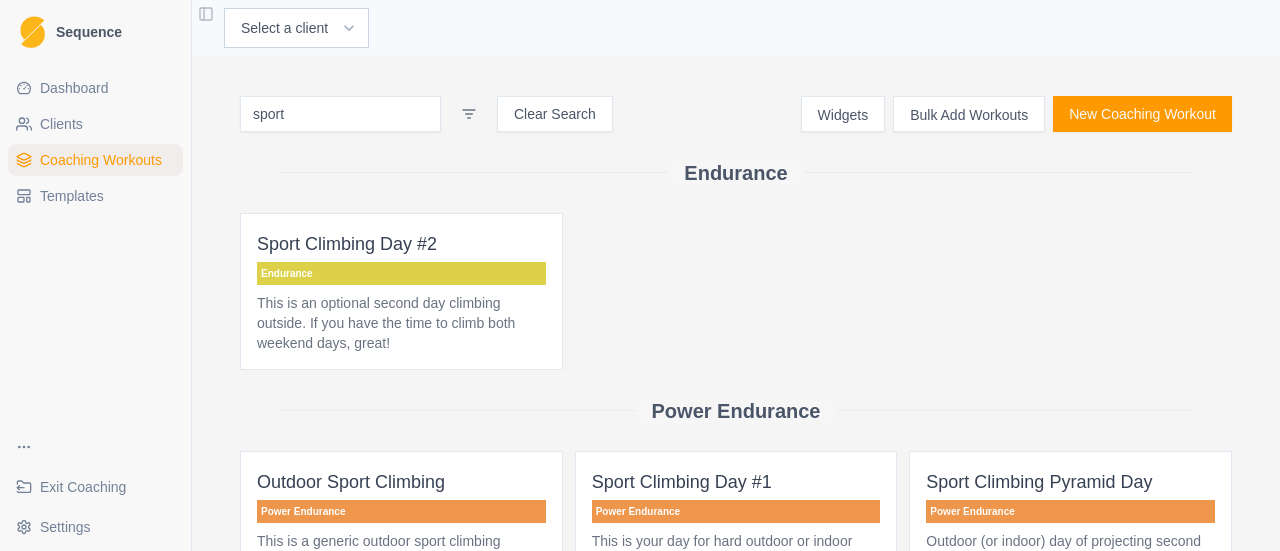 type on "sport" 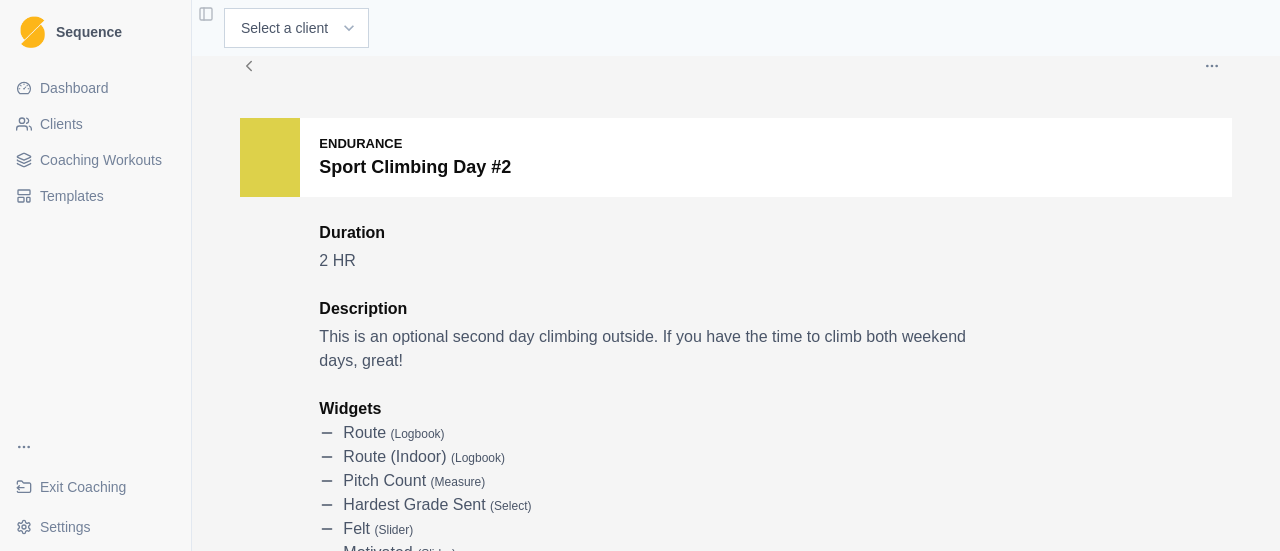 scroll, scrollTop: 0, scrollLeft: 0, axis: both 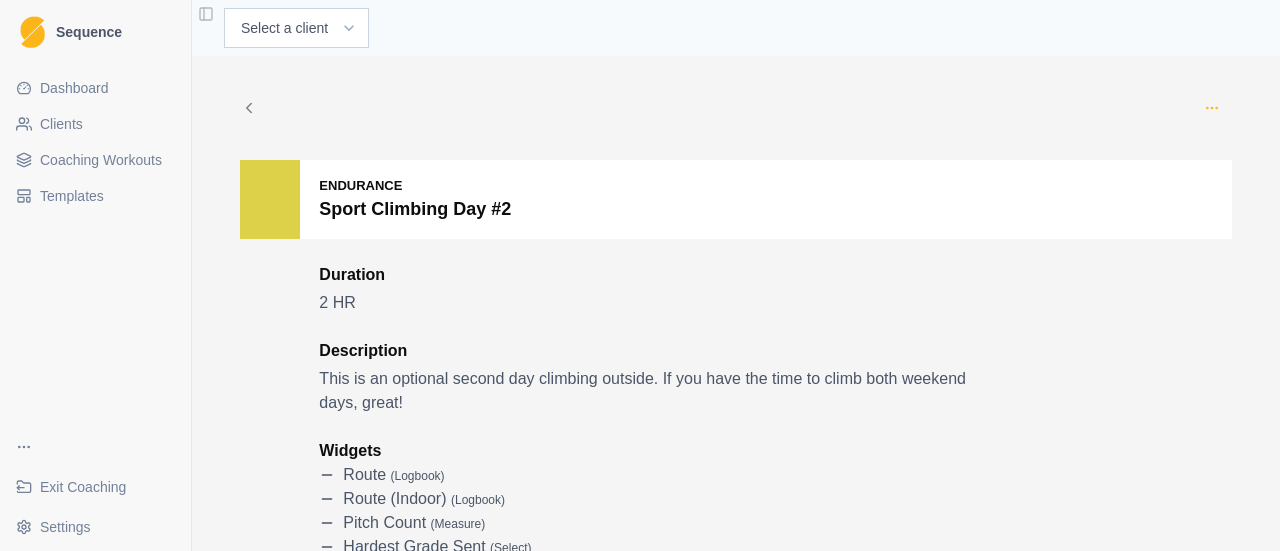 click 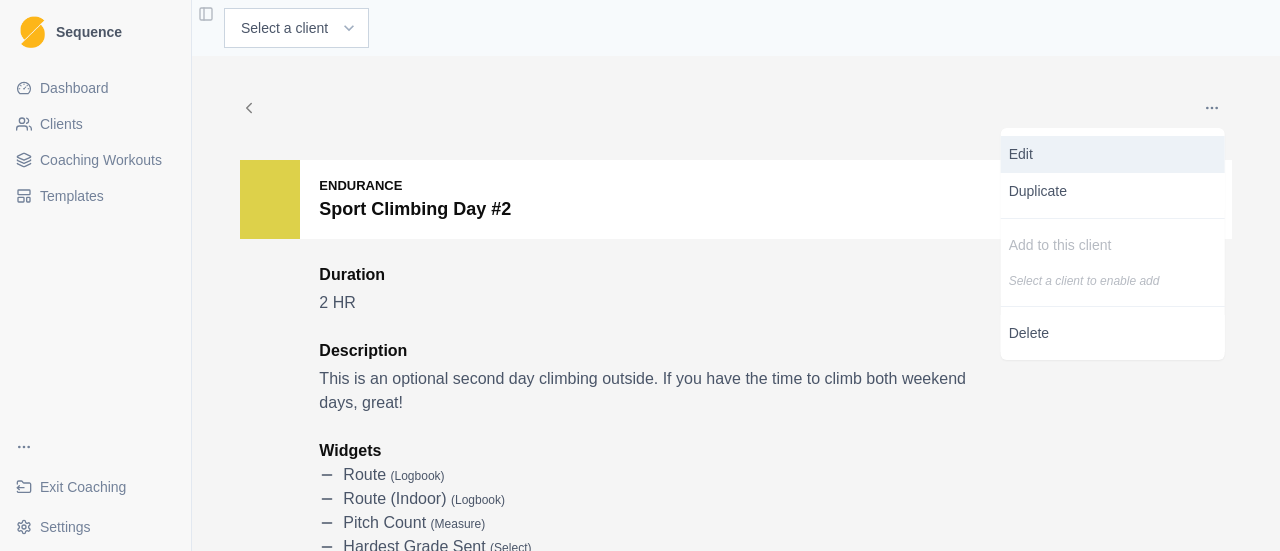 click on "Edit" at bounding box center [1113, 154] 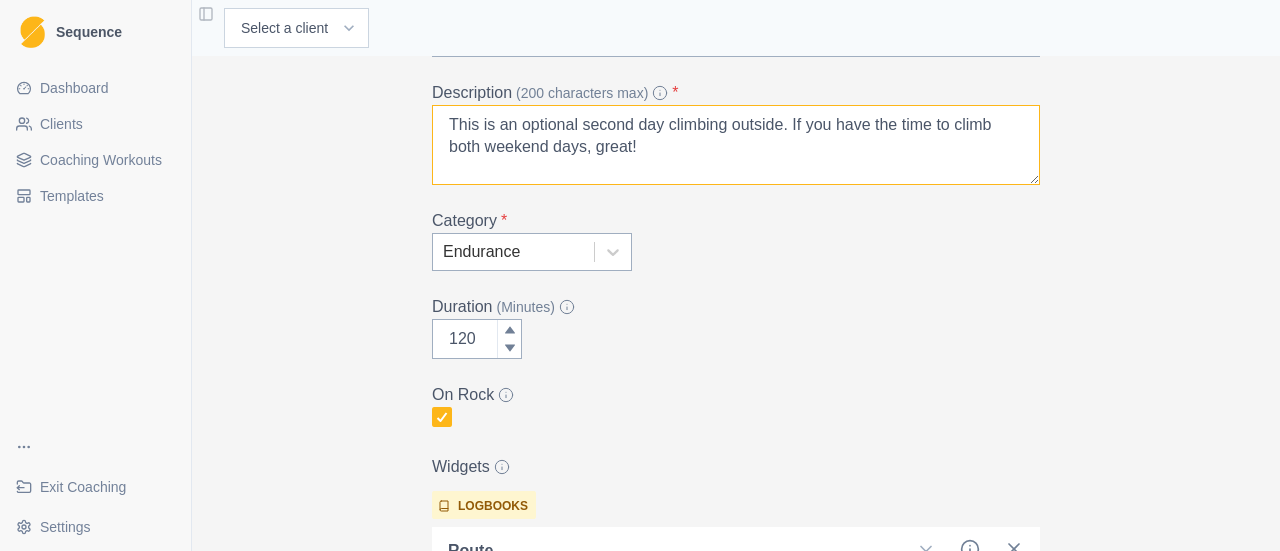 scroll, scrollTop: 500, scrollLeft: 0, axis: vertical 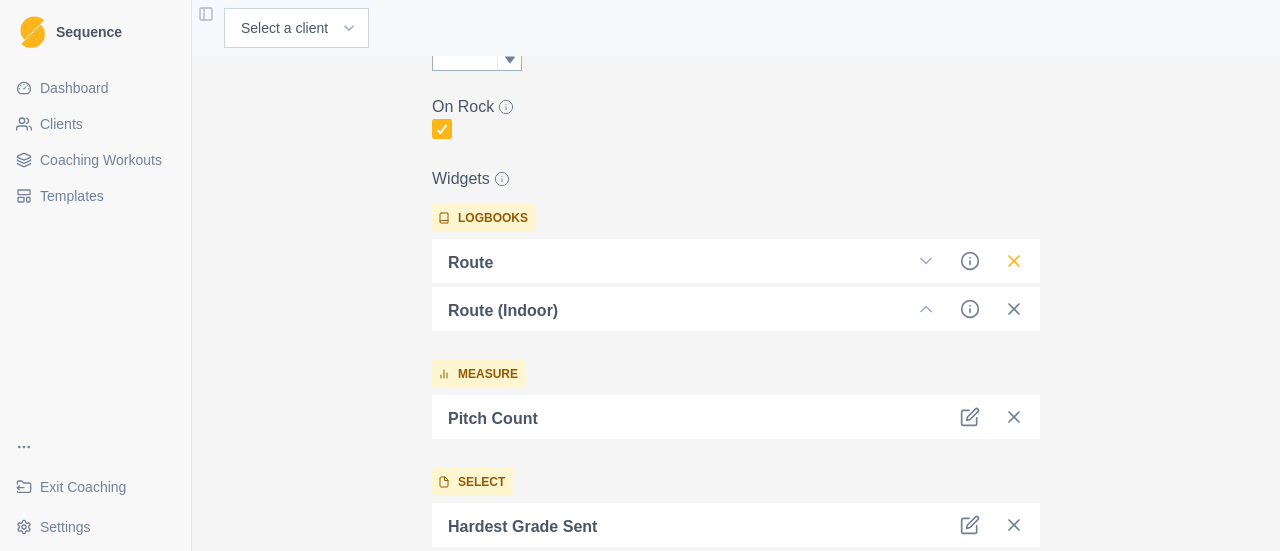 click 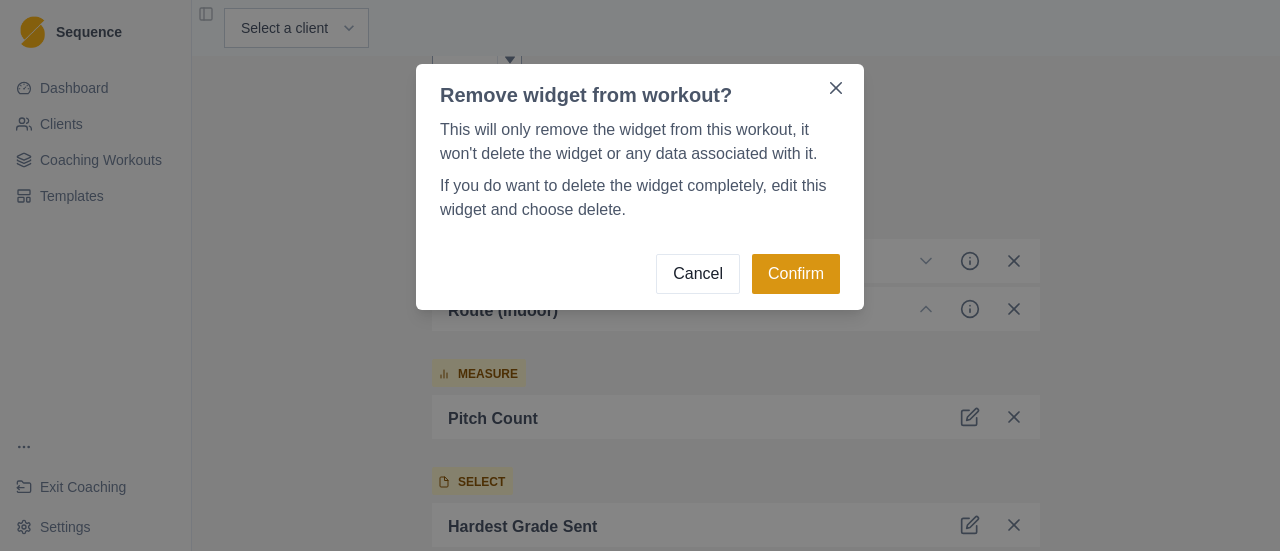 click on "Confirm" at bounding box center [796, 274] 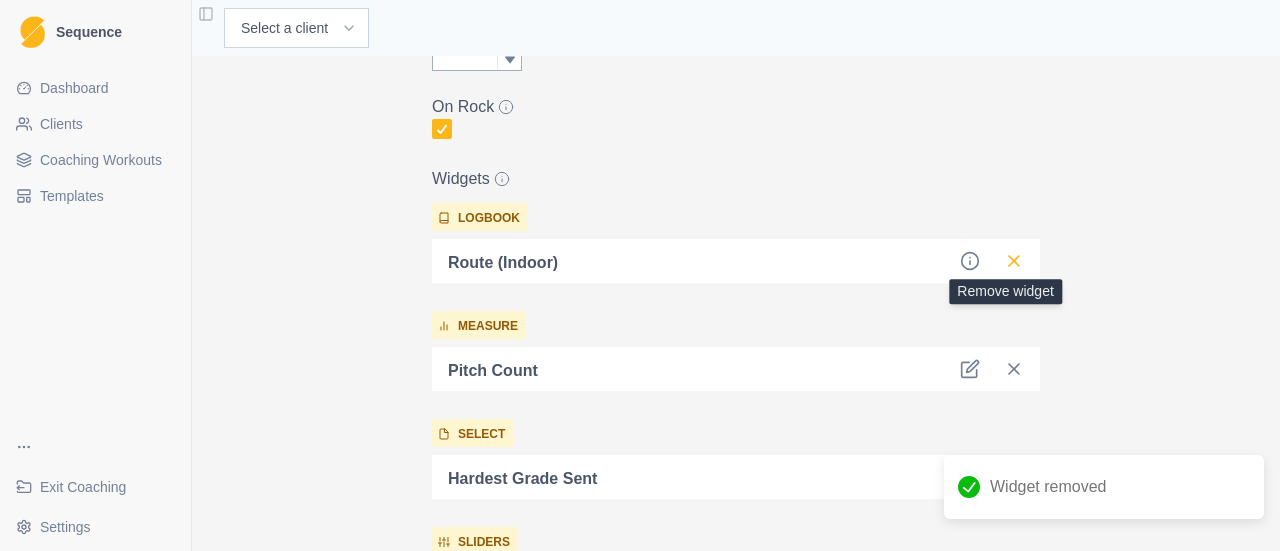 click 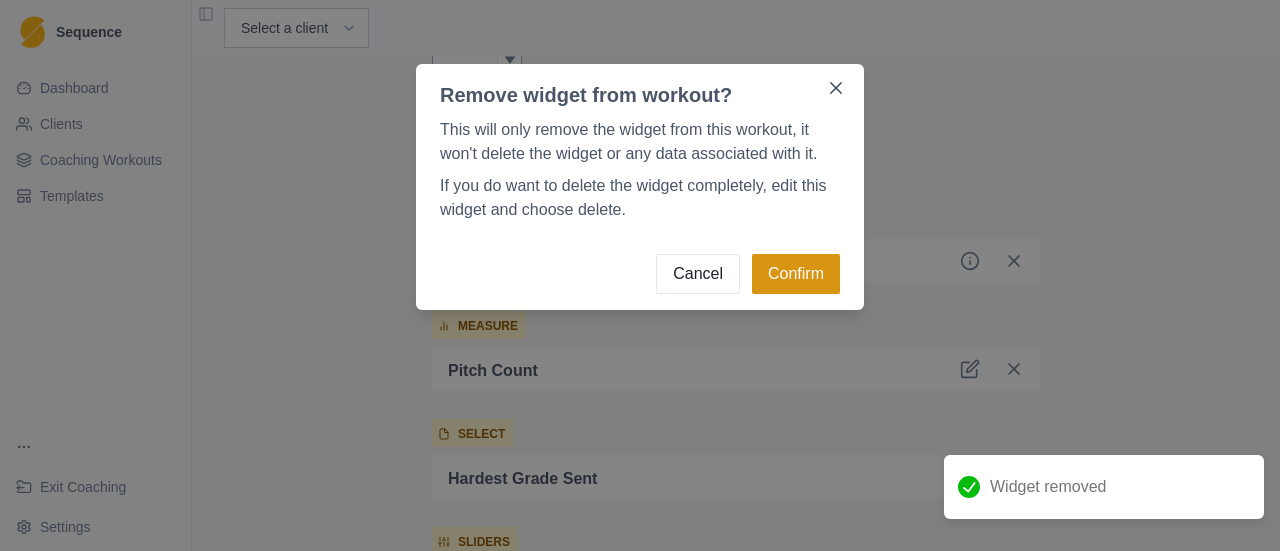click on "Confirm" at bounding box center [796, 274] 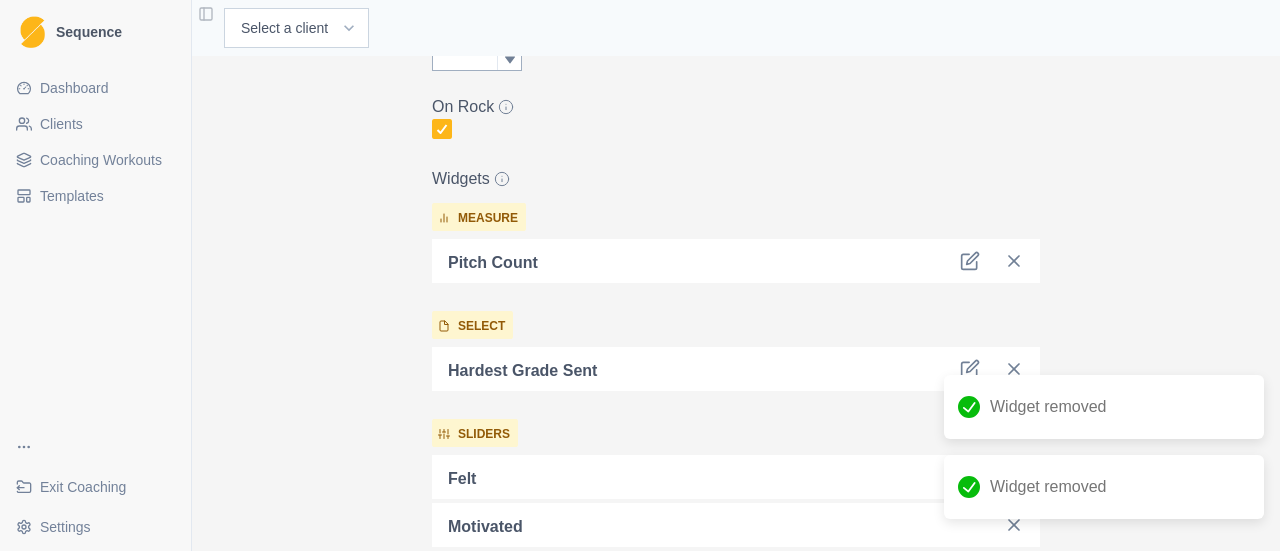 scroll, scrollTop: 1004, scrollLeft: 0, axis: vertical 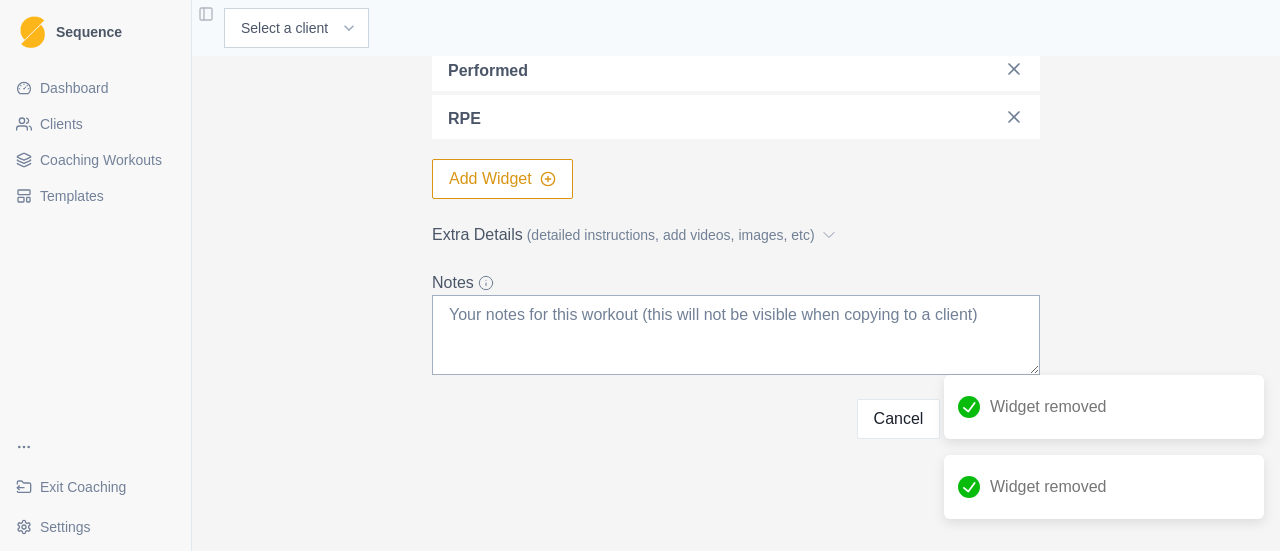 click on "Delete Edit Coaching Workout Name * Sport Climbing Day #2 Description   (200 characters max) * This is an optional second day climbing outside. If you have the time to climb both weekend days, great! Category * Endurance Duration   (Minutes) 120 On Rock Widgets measure Pitch count select Hardest Grade Sent sliders felt motivated performed RPE Add Widget Extra Details (detailed instructions, add videos, images, etc) Get out and have a slightly easier day than the day before, with one less try on a Second Tier project but a similar amount of warmup and Upper-end comfort zone climbing. The goal of this day is to spend 2/3 or more of your time moving really well on terrain that at or below the upper edge of your comfort zone. This includes warmups, sub-maximal onsights, and intentional repeats. If you feel anxious, tense, or like you are not moving well on the "Easy" and "Upper-end comfort zone" climbing, reduce the difficulty until you feel like you are "styling" these routes. Notes Cancel Update" at bounding box center [736, 303] 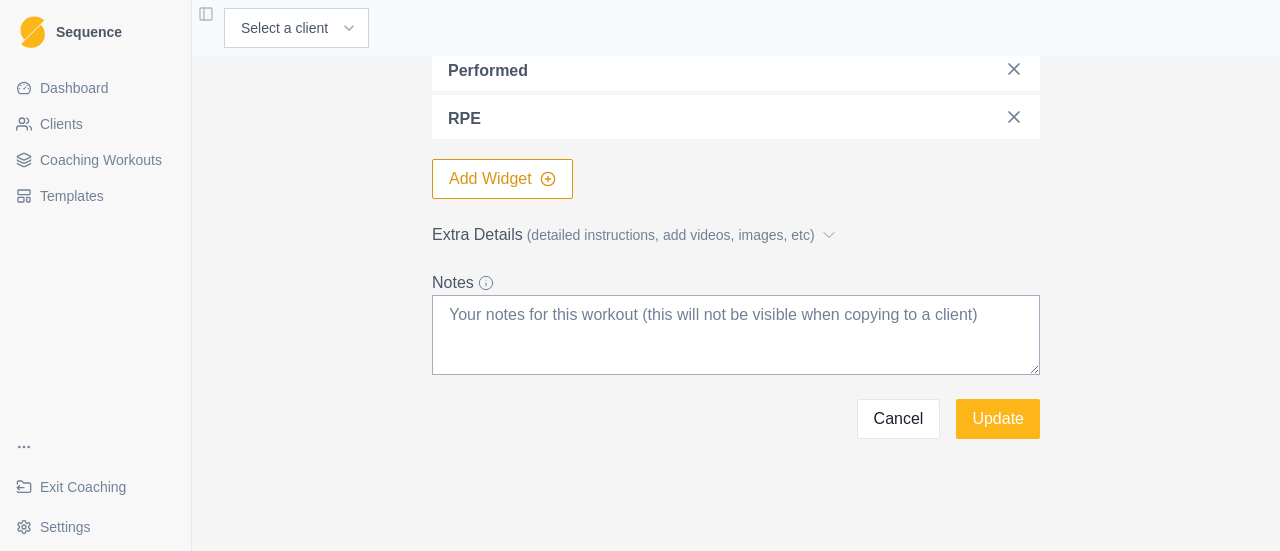 click on "Delete Edit Coaching Workout Name * Sport Climbing Day #2 Description   (200 characters max) * This is an optional second day climbing outside. If you have the time to climb both weekend days, great! Category * Endurance Duration   (Minutes) 120 On Rock Widgets measure Pitch count select Hardest Grade Sent sliders felt motivated performed RPE Add Widget Extra Details (detailed instructions, add videos, images, etc) Get out and have a slightly easier day than the day before, with one less try on a Second Tier project but a similar amount of warmup and Upper-end comfort zone climbing. The goal of this day is to spend 2/3 or more of your time moving really well on terrain that at or below the upper edge of your comfort zone. This includes warmups, sub-maximal onsights, and intentional repeats. If you feel anxious, tense, or like you are not moving well on the "Easy" and "Upper-end comfort zone" climbing, reduce the difficulty until you feel like you are "styling" these routes. Notes Cancel Update" at bounding box center [736, 303] 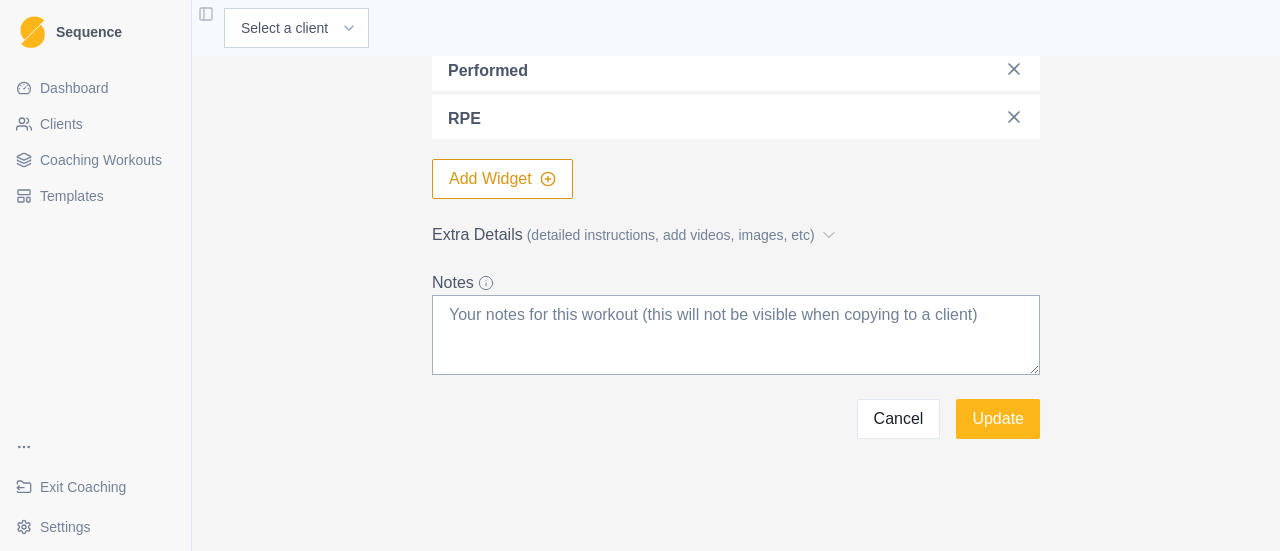 click on "Update" at bounding box center (998, 419) 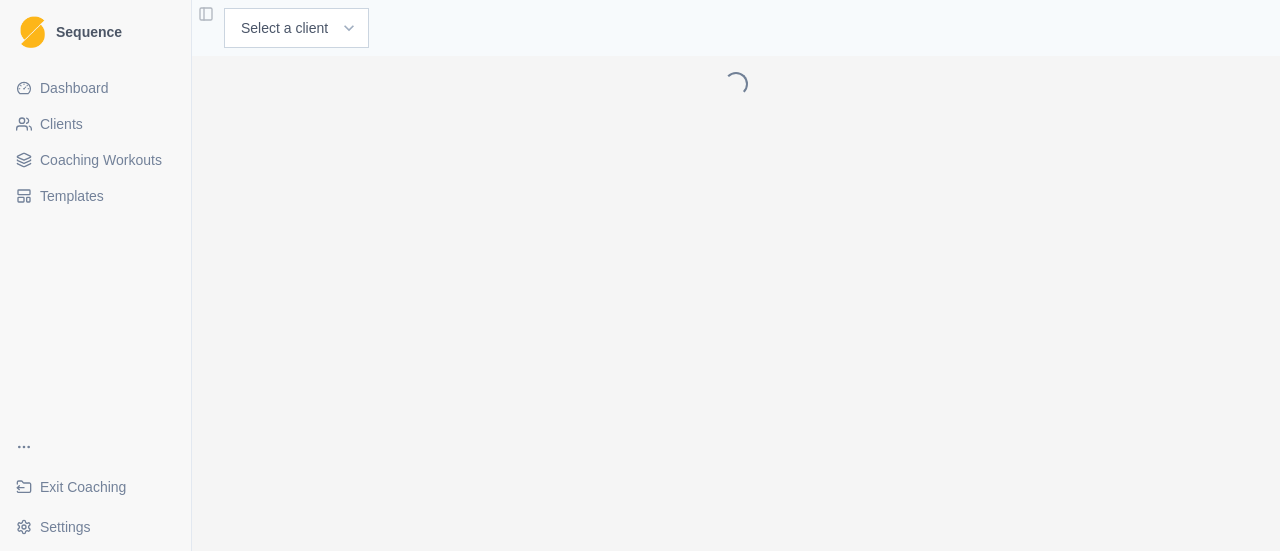scroll, scrollTop: 0, scrollLeft: 0, axis: both 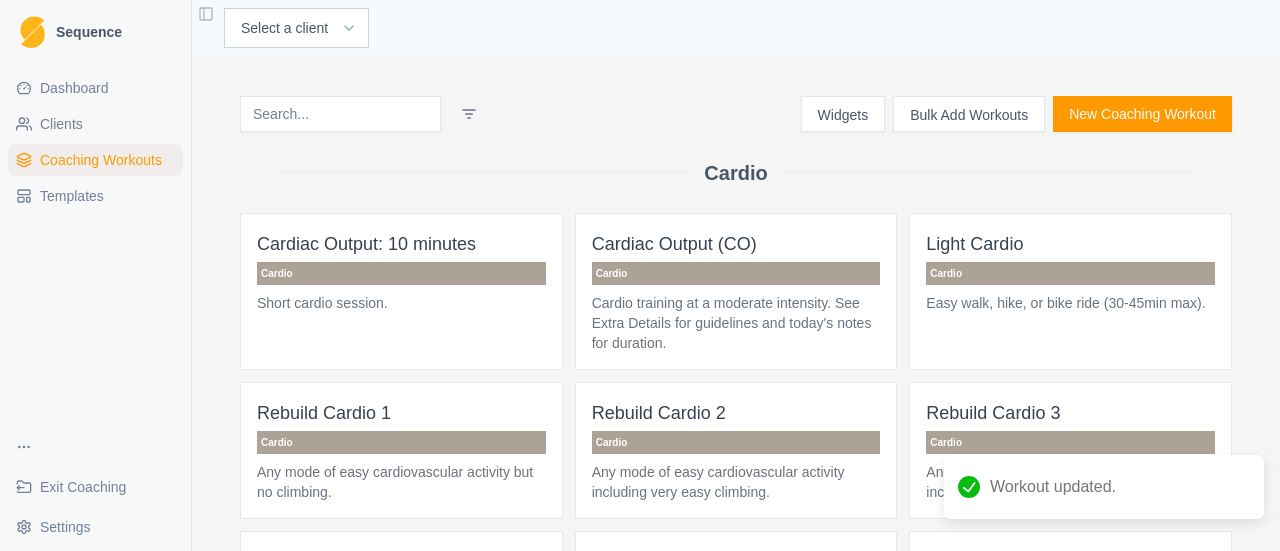 click on "Templates" at bounding box center [95, 196] 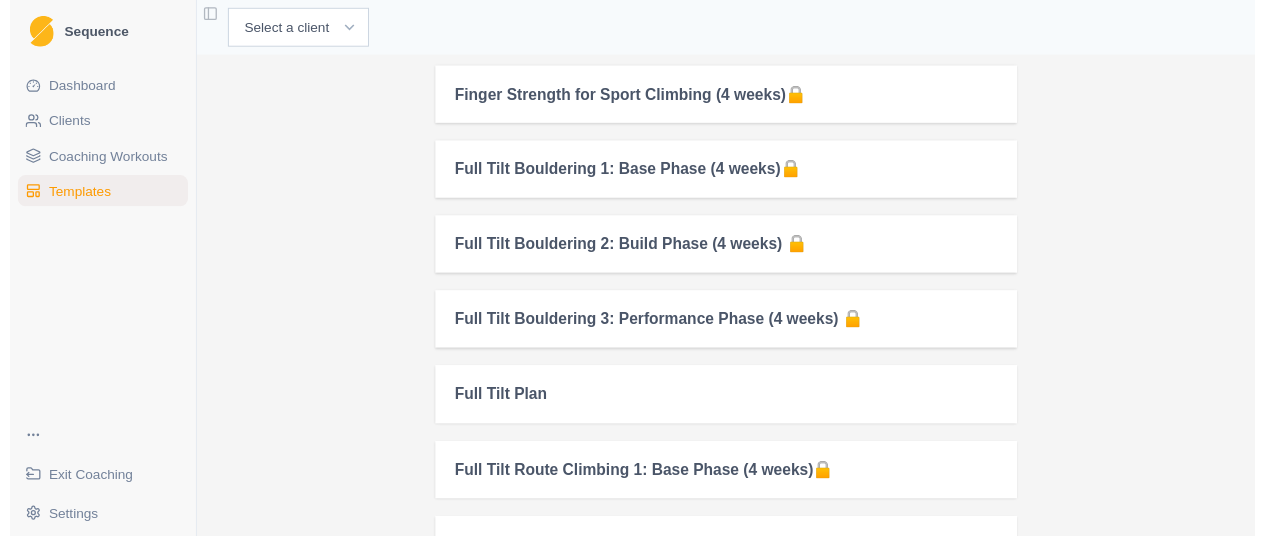 scroll, scrollTop: 1500, scrollLeft: 0, axis: vertical 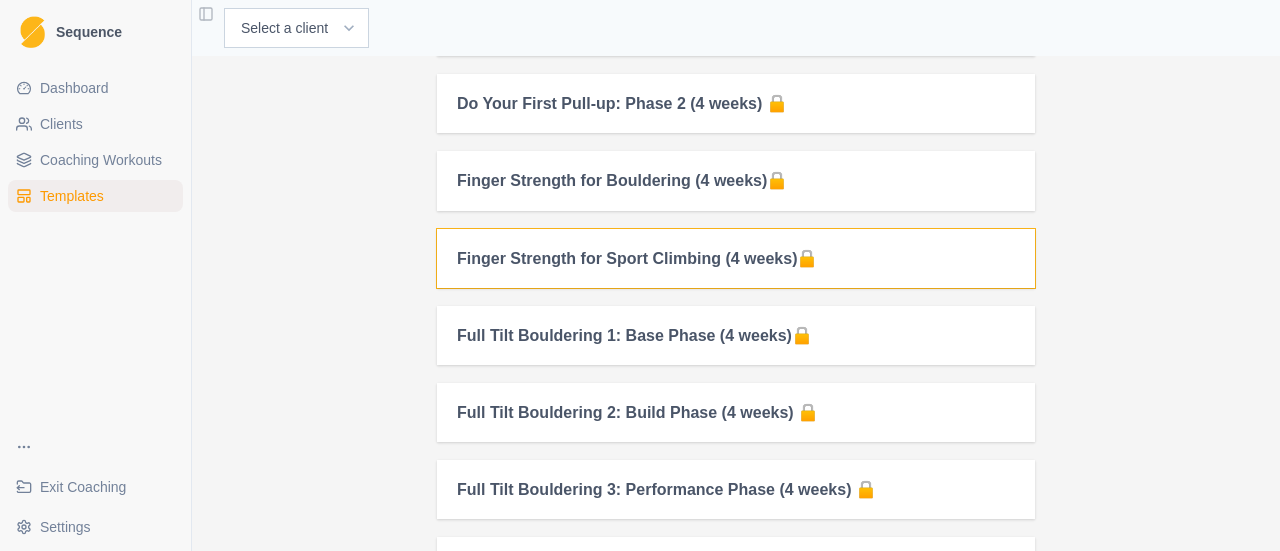 click on "Finger Strength for Sport Climbing (4 weeks)🔒" at bounding box center (736, 258) 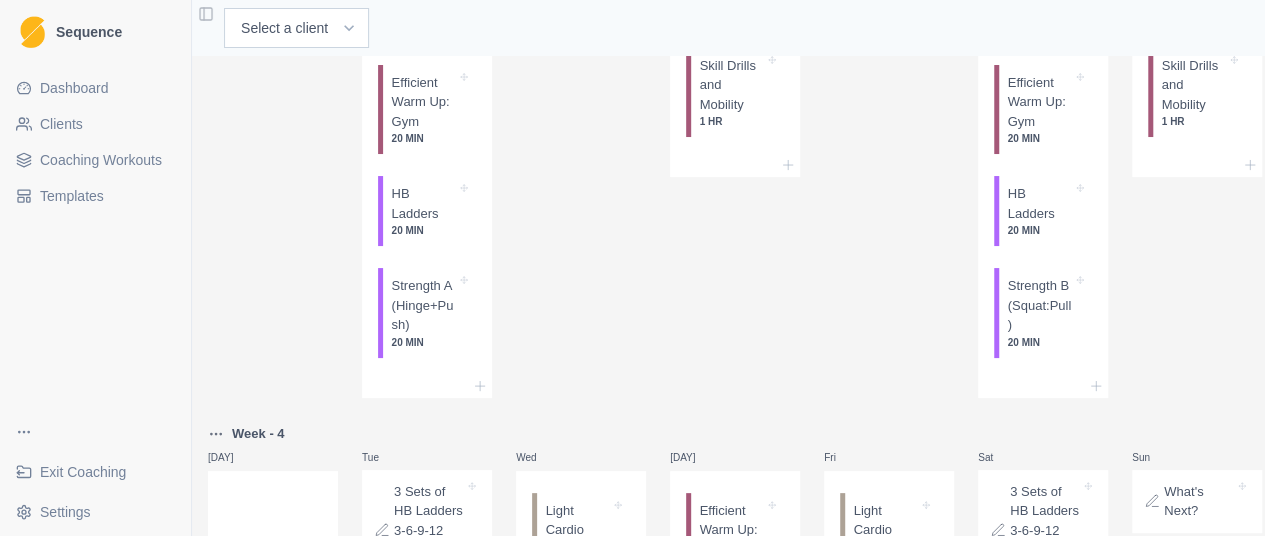 scroll, scrollTop: 0, scrollLeft: 0, axis: both 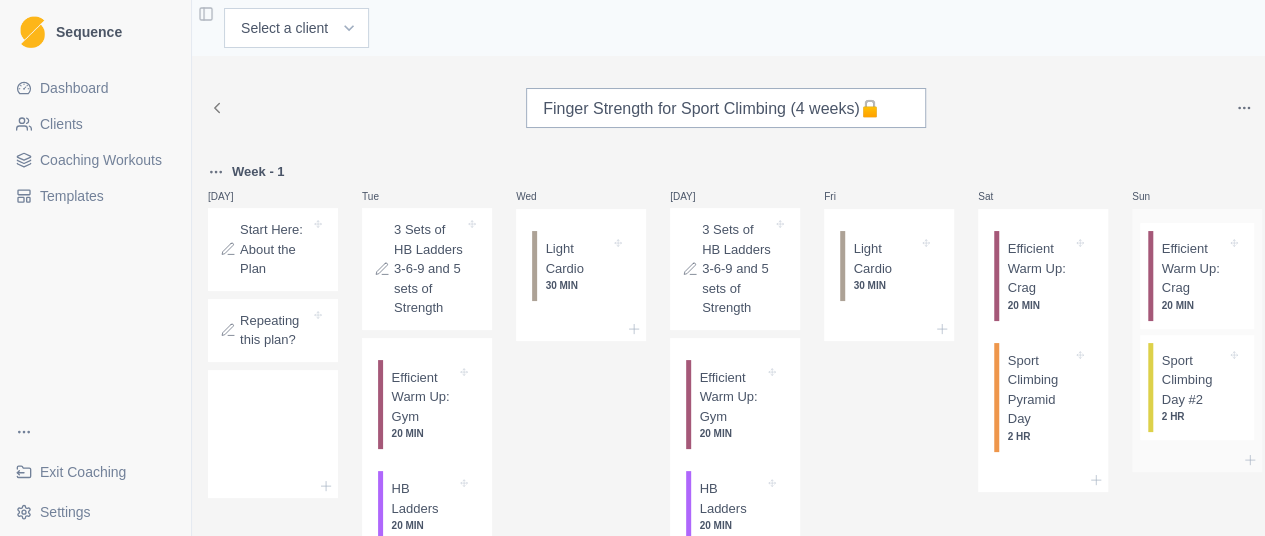 click on "Sport Climbing Day #[NUMBER]" at bounding box center [1193, 380] 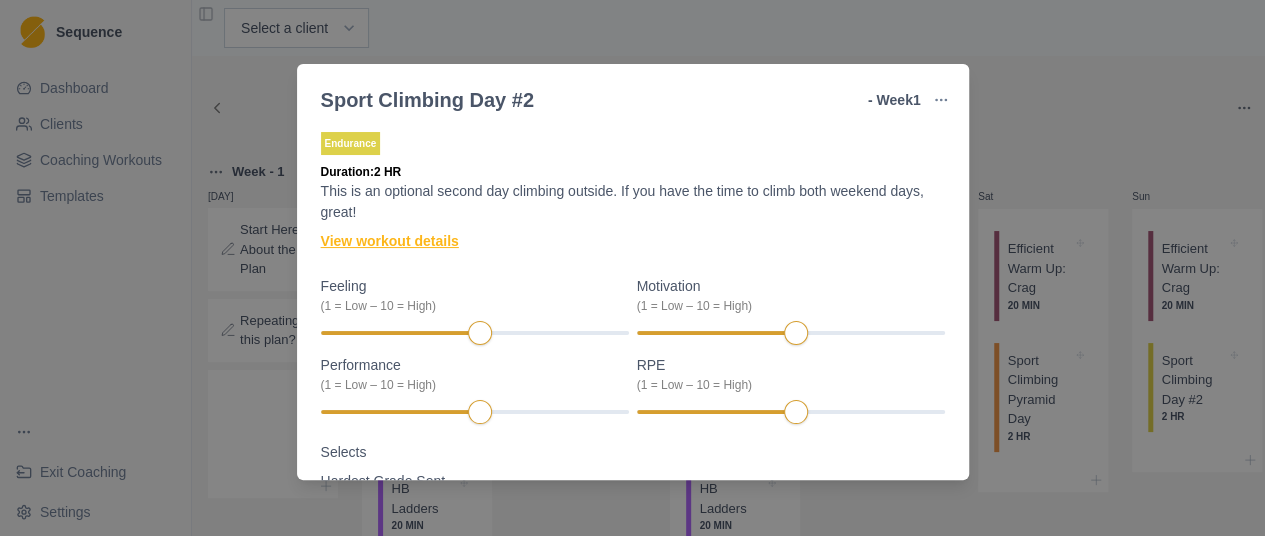 click on "View workout details" at bounding box center [390, 241] 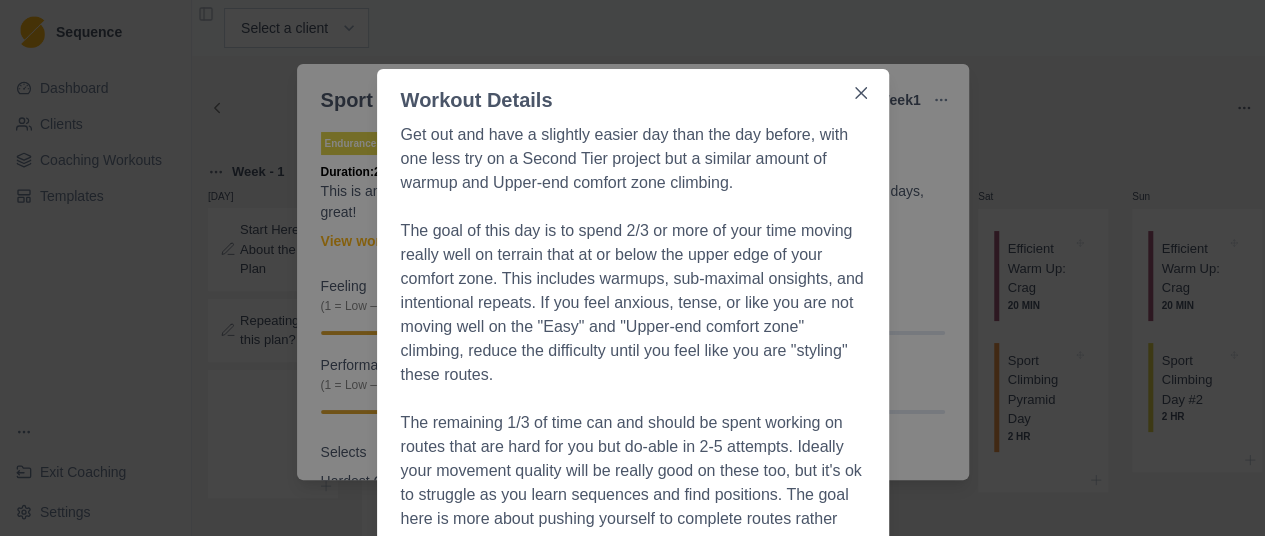 scroll, scrollTop: 0, scrollLeft: 0, axis: both 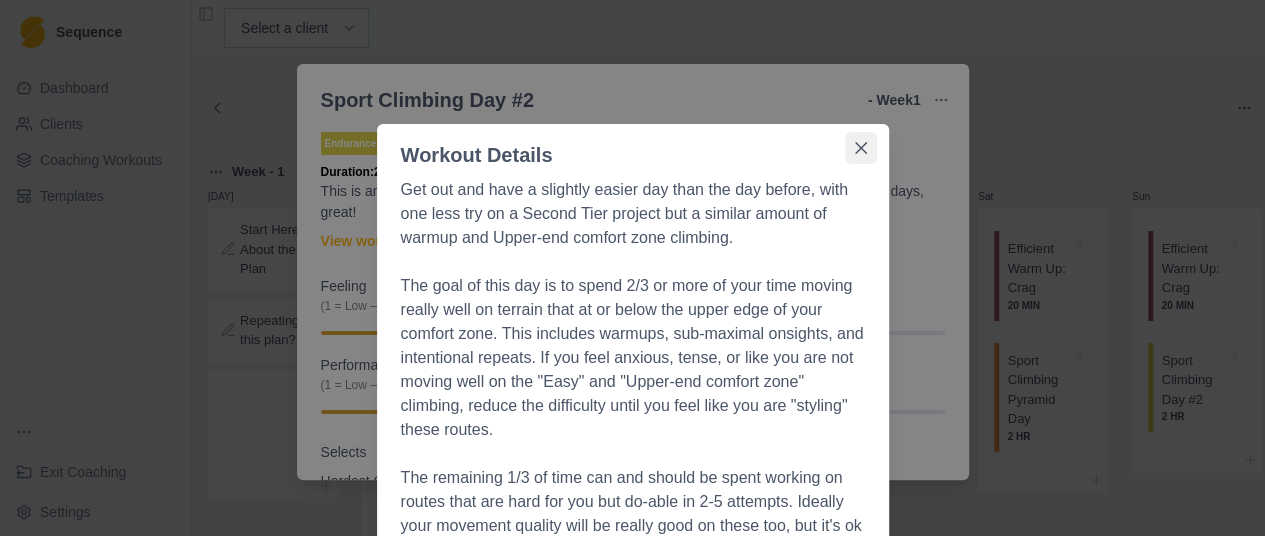 click at bounding box center (861, 148) 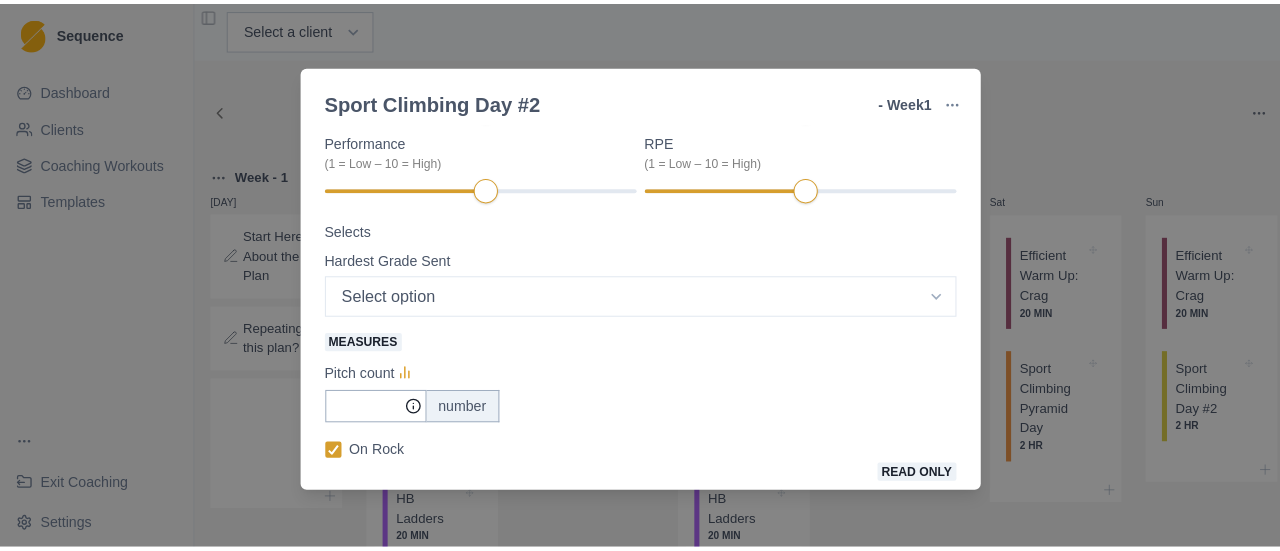 scroll, scrollTop: 0, scrollLeft: 0, axis: both 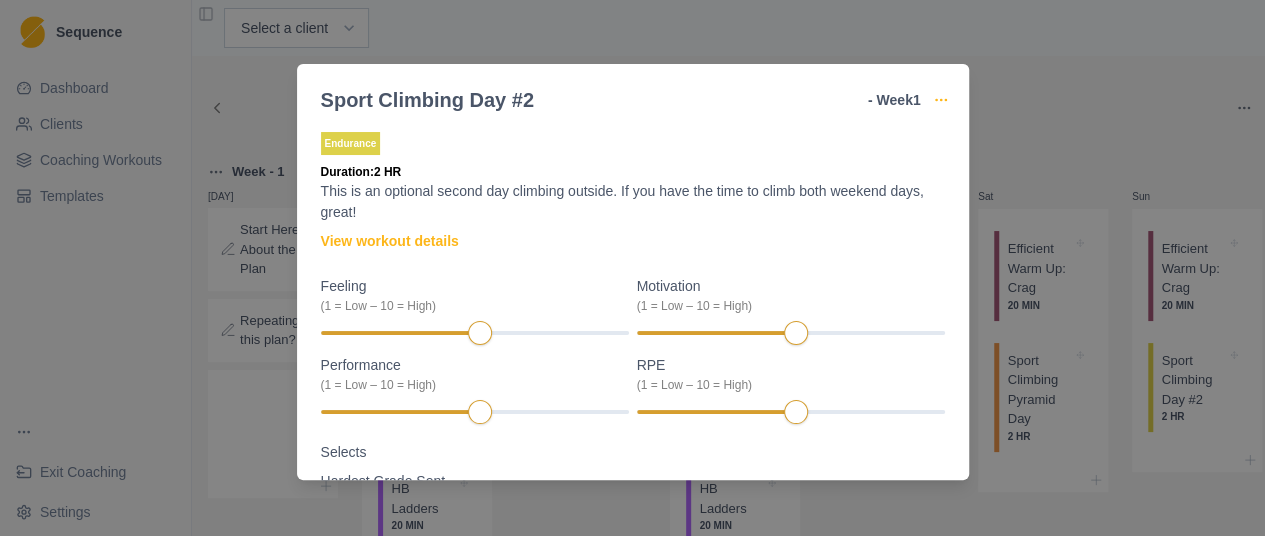 click 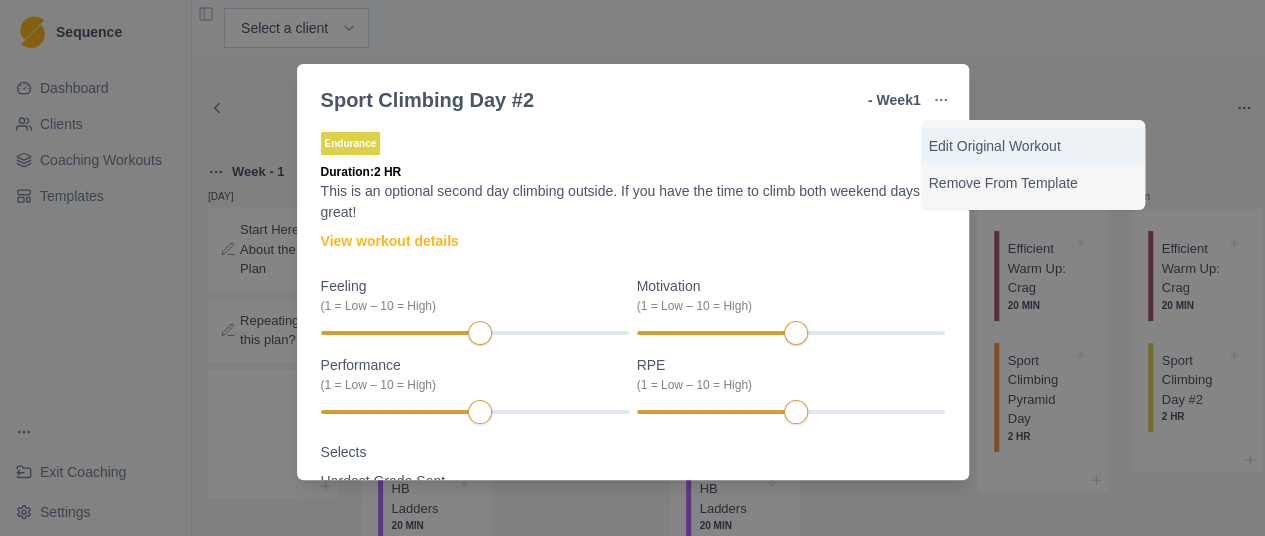 click on "Edit Original Workout" at bounding box center [1033, 146] 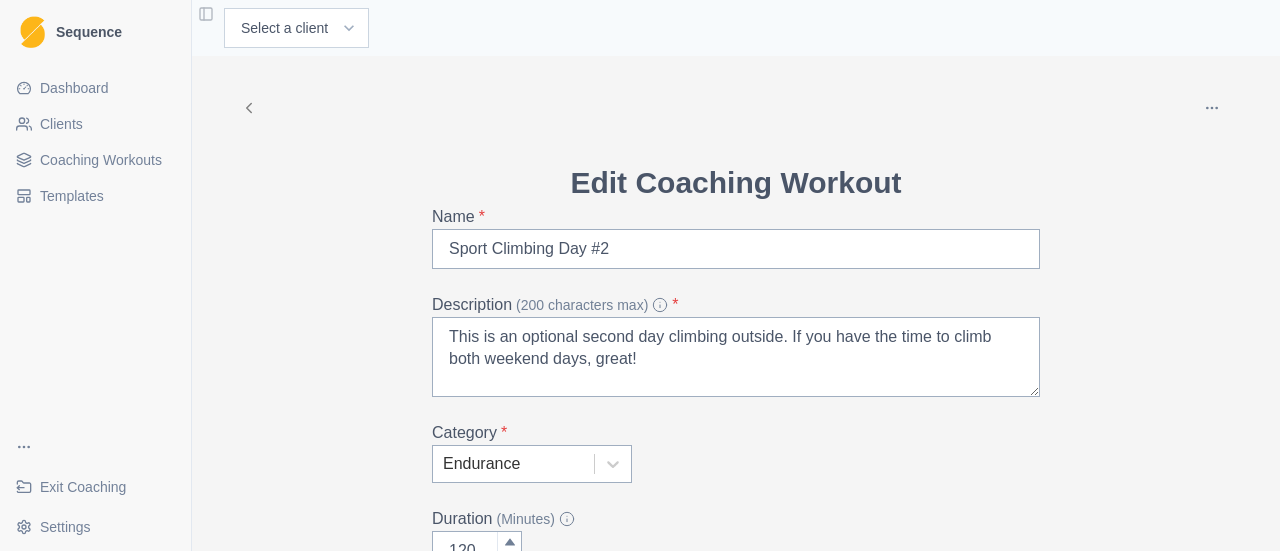 click 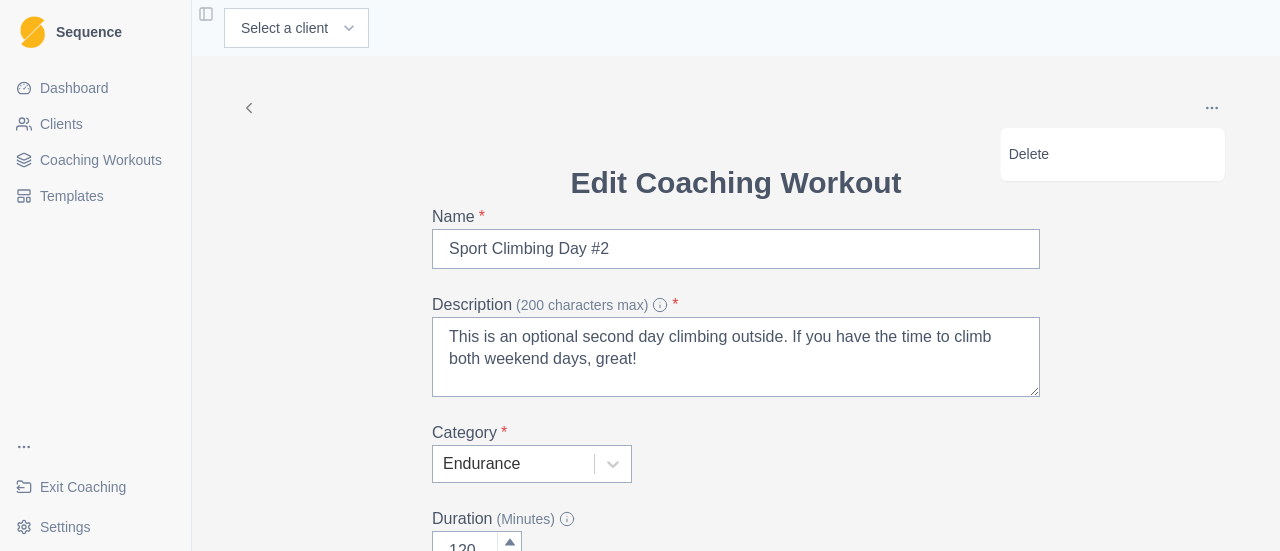 click 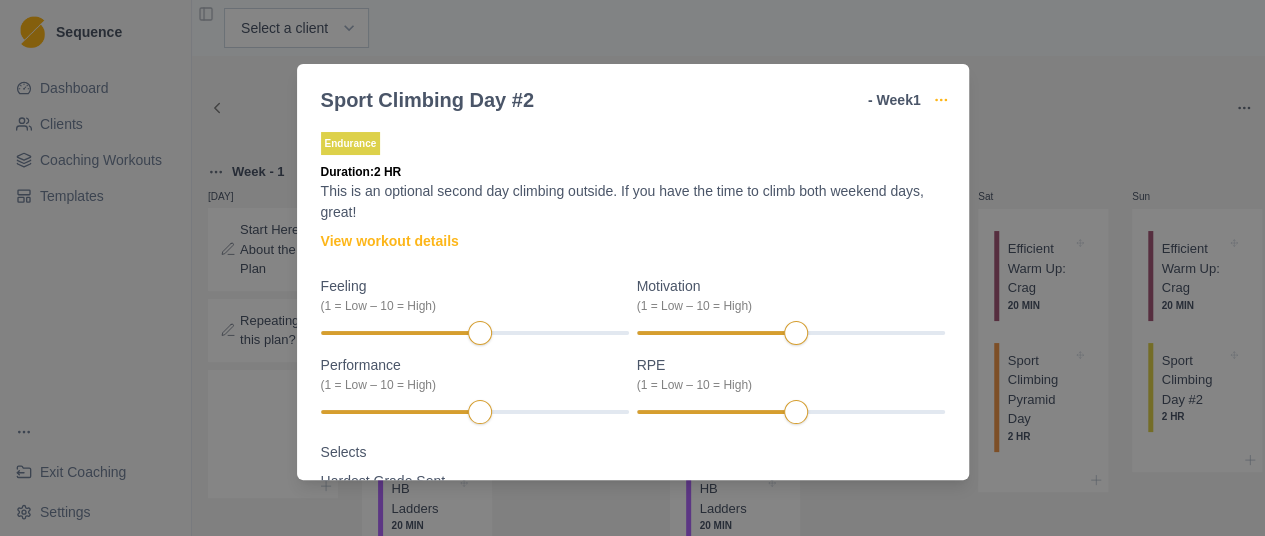 click 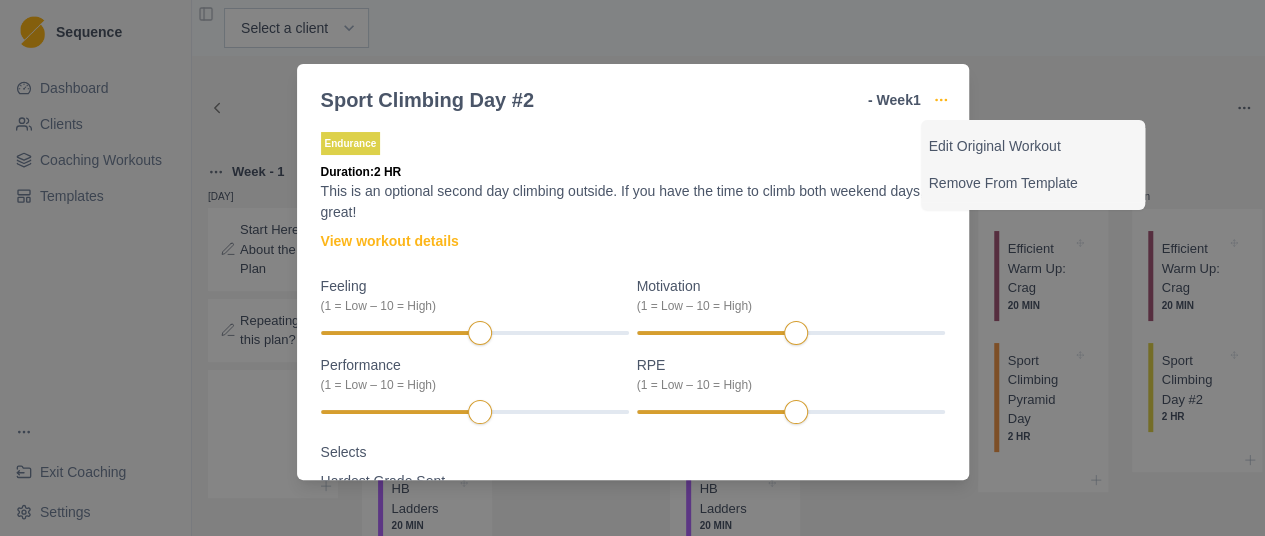 click 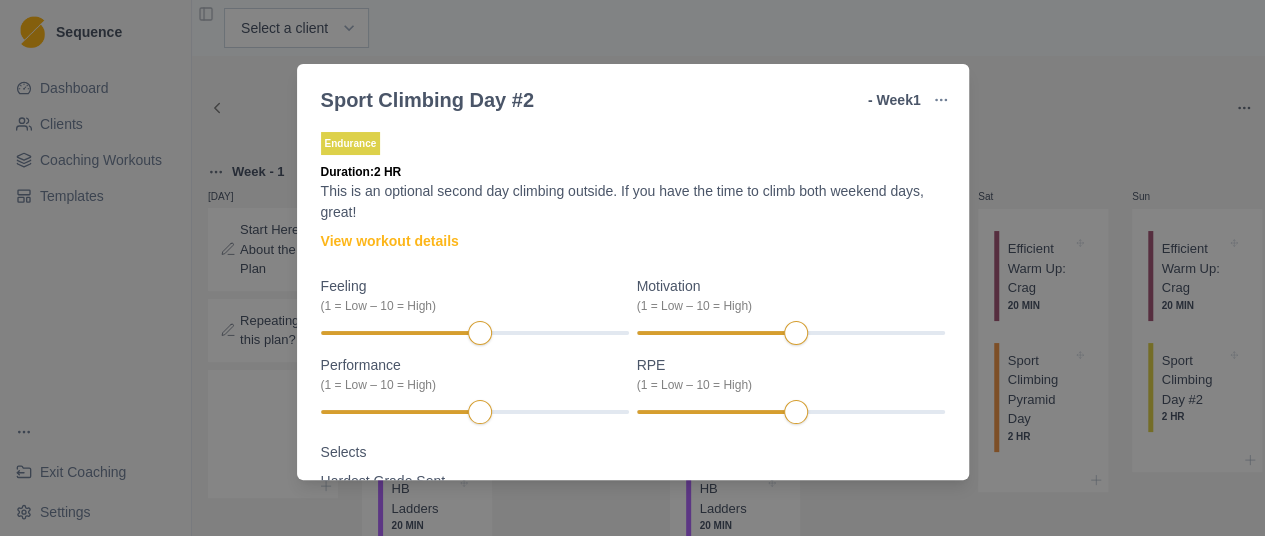 click on "Sport Climbing Day #2  - Week  1 Edit Original Workout Remove From Template Endurance Duration:  2 HR This is an optional second day climbing outside. If you have the time to climb both weekend days, great! View workout details Feeling (1 = Low – 10 = High) Motivation (1 = Low – 10 = High) Performance (1 = Low – 10 = High) RPE (1 = Low – 10 = High) Selects Hardest Grade Sent Select option 5.4 5.5 5.6 5.7 5.8 5.9 5.10a 5.10b 5.10c 5.10d 5.11a 5.11b 5.11c 5.11d 5.12a 5.12b 5.12c 5.12d 5.13a 5.13b 5.13c 5.13d 5.14a 5.14b 5.14c 5.14d 5.15a 5.15b 5.15c 5.15d Measures Pitch count number On Rock Read only" at bounding box center [632, 268] 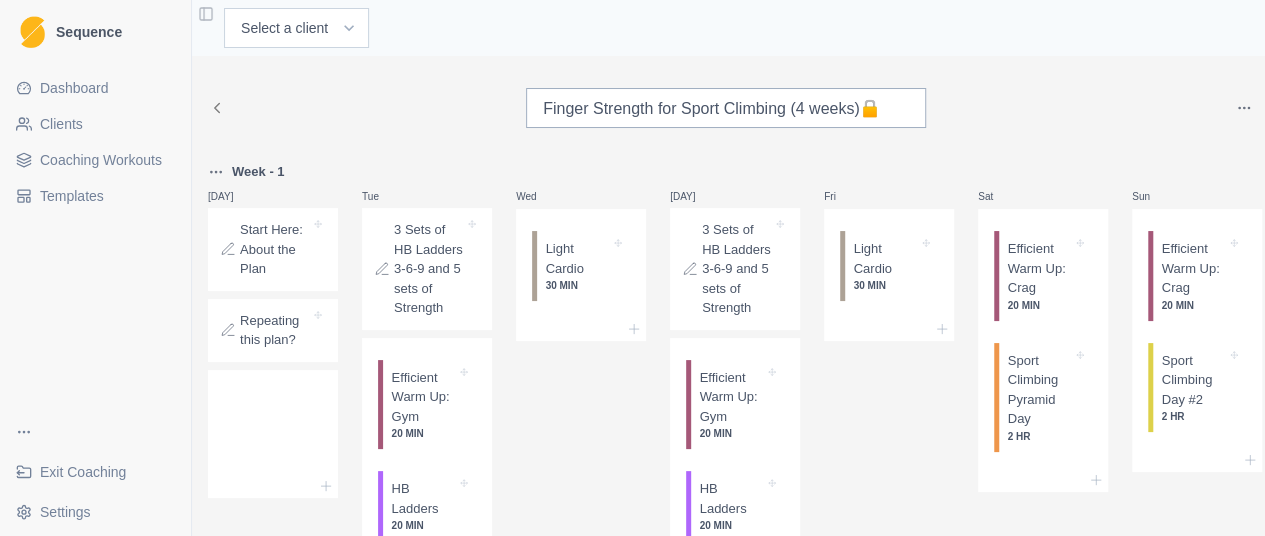 click on "Templates" at bounding box center [72, 196] 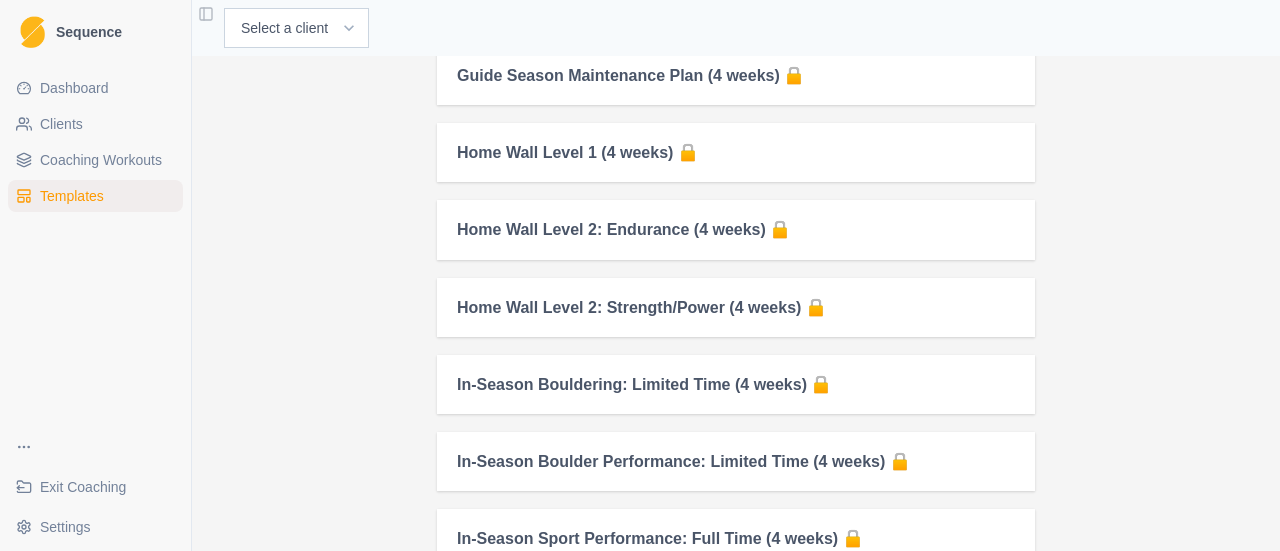 scroll, scrollTop: 1700, scrollLeft: 0, axis: vertical 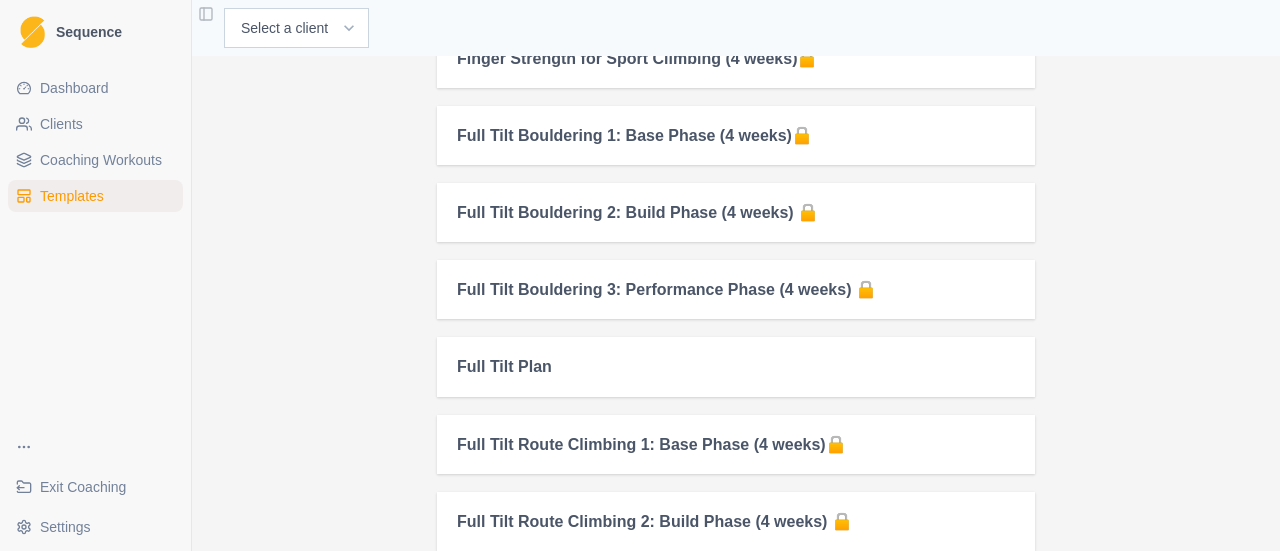 click on "Coaching Workouts" at bounding box center (95, 160) 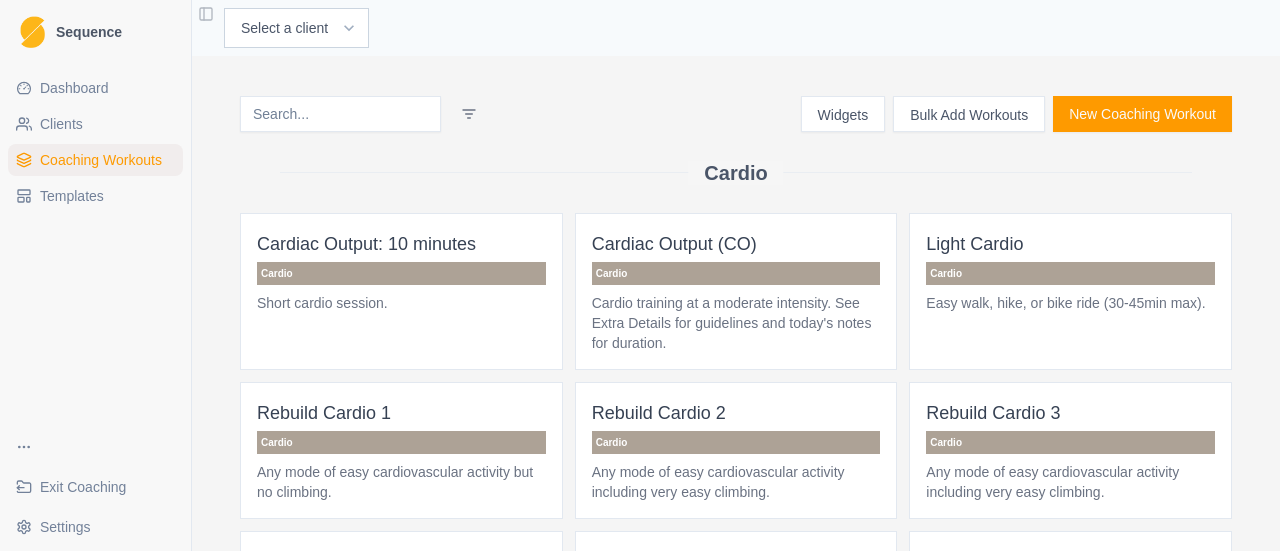 click at bounding box center (340, 114) 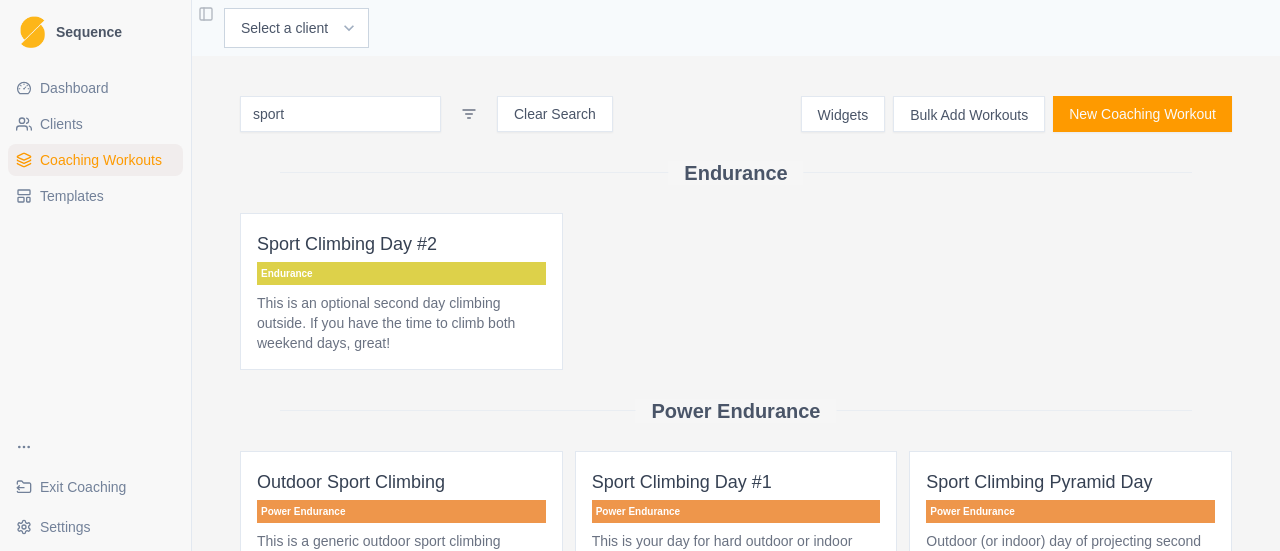 type on "sport" 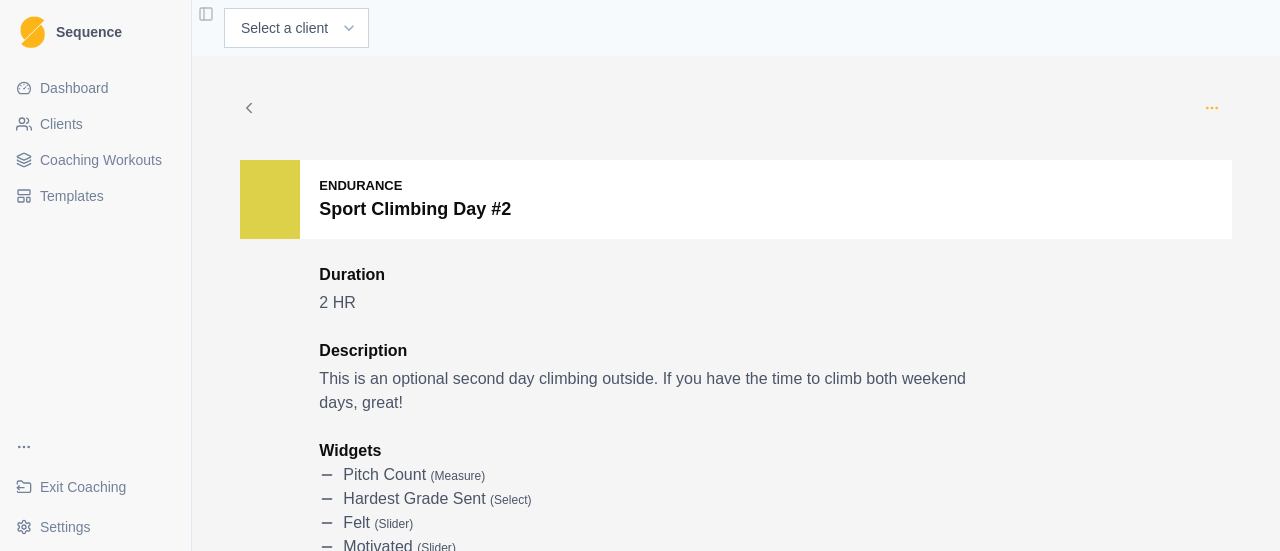 click at bounding box center [1212, 108] 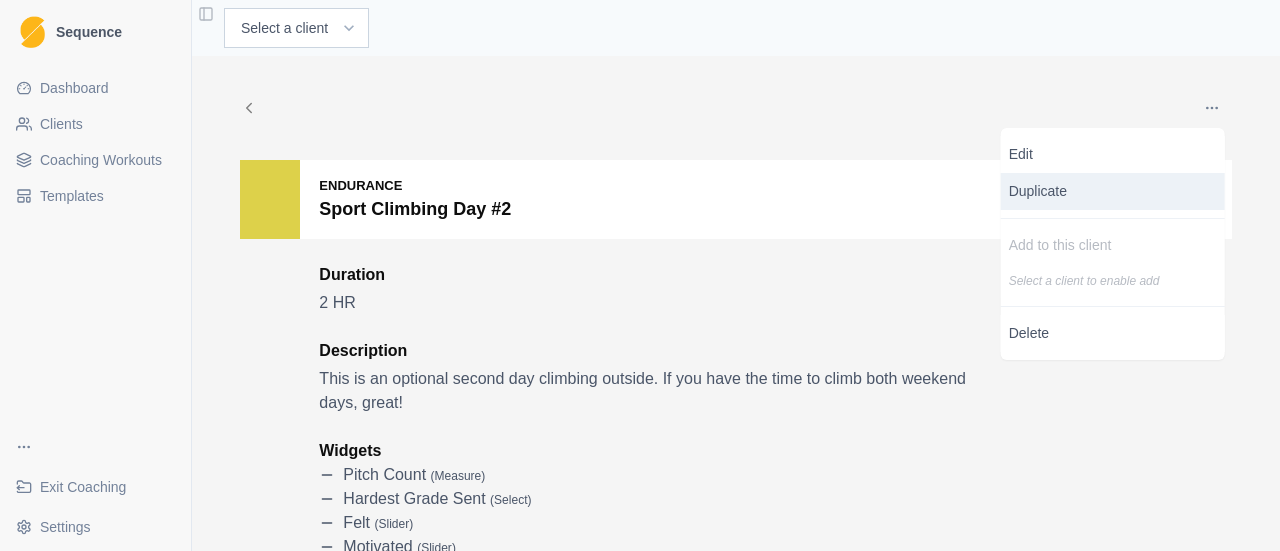 click on "Duplicate" at bounding box center [1113, 191] 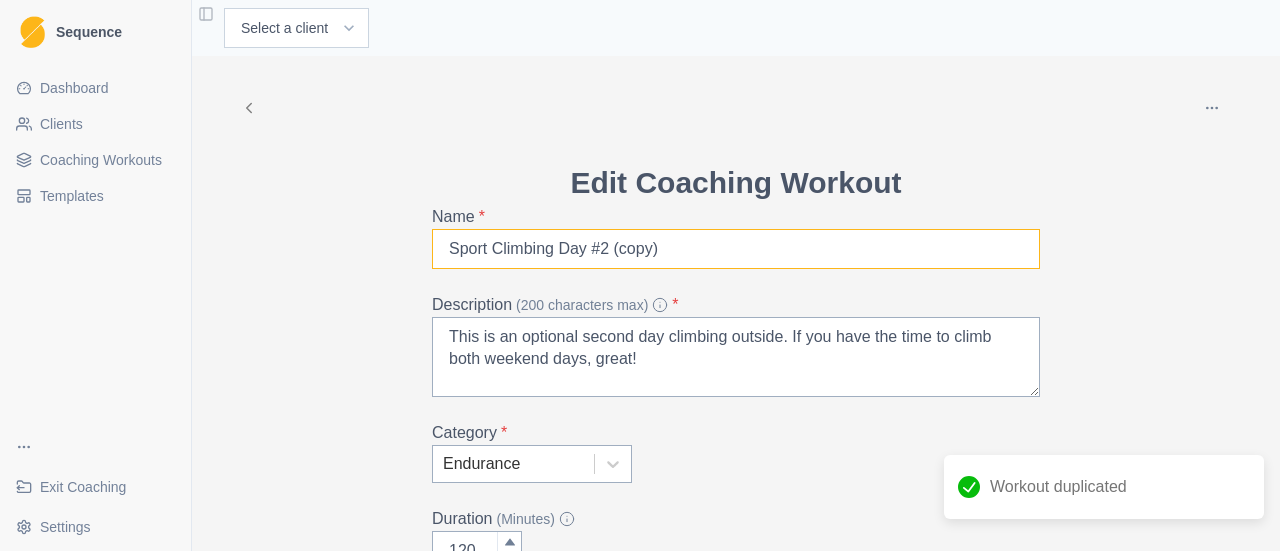 drag, startPoint x: 679, startPoint y: 255, endPoint x: 356, endPoint y: 259, distance: 323.02478 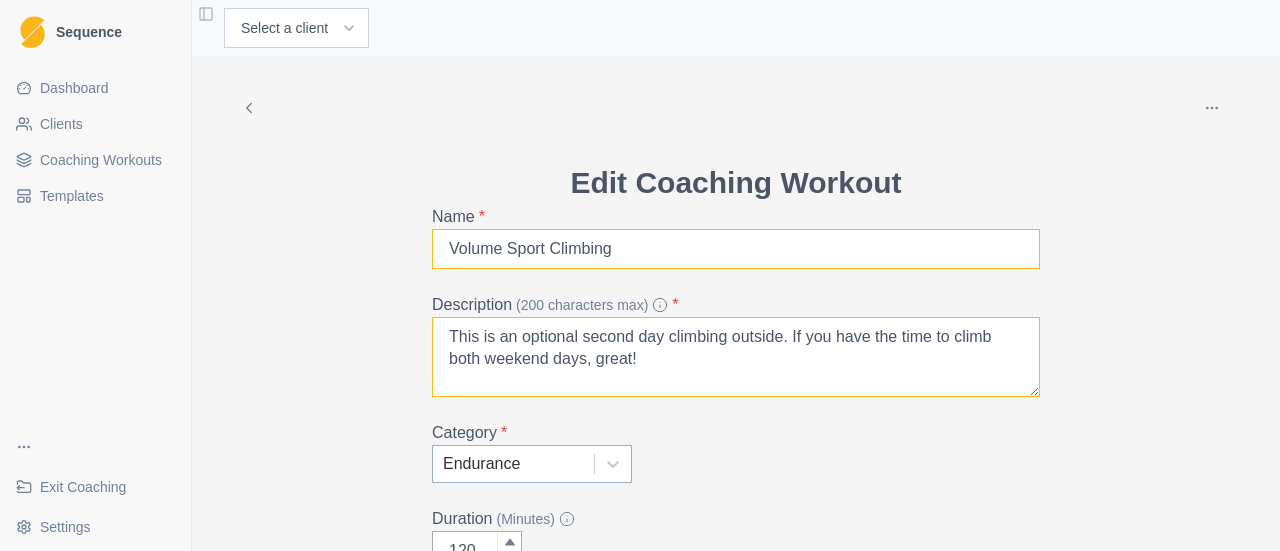 type on "Volume Sport Climbing" 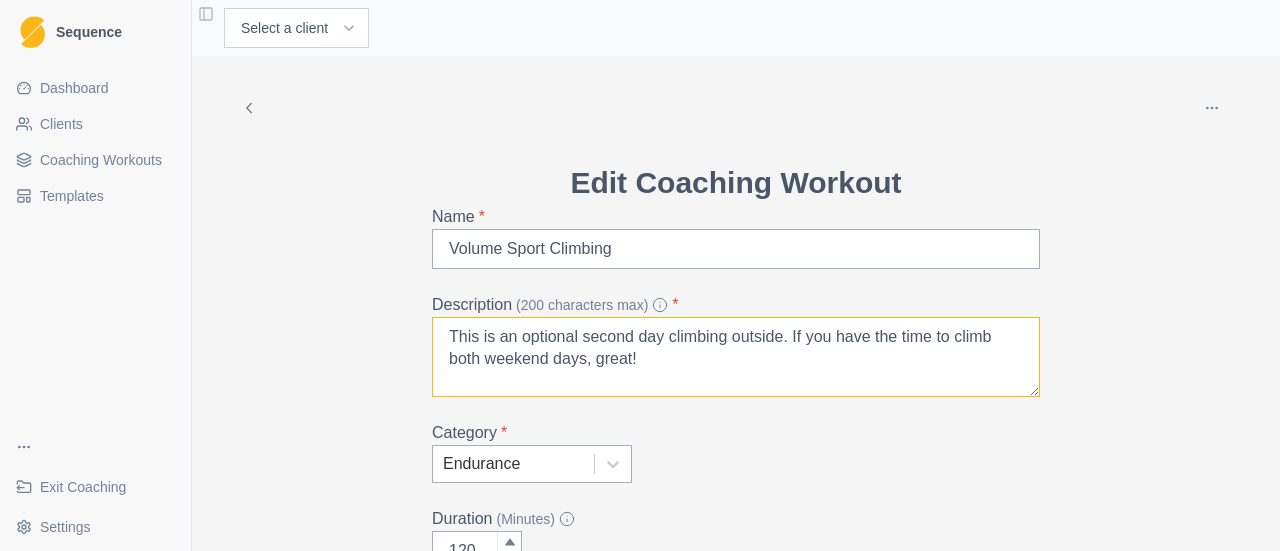 click on "This is an optional second day climbing outside. If you have the time to climb both weekend days, great!" at bounding box center (736, 357) 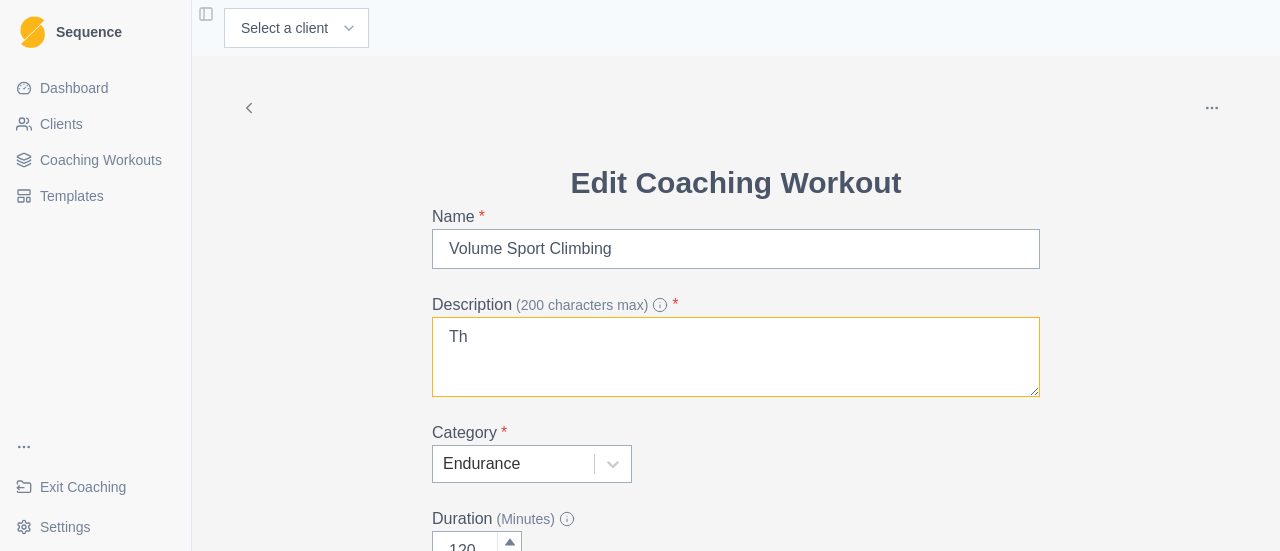 type on "T" 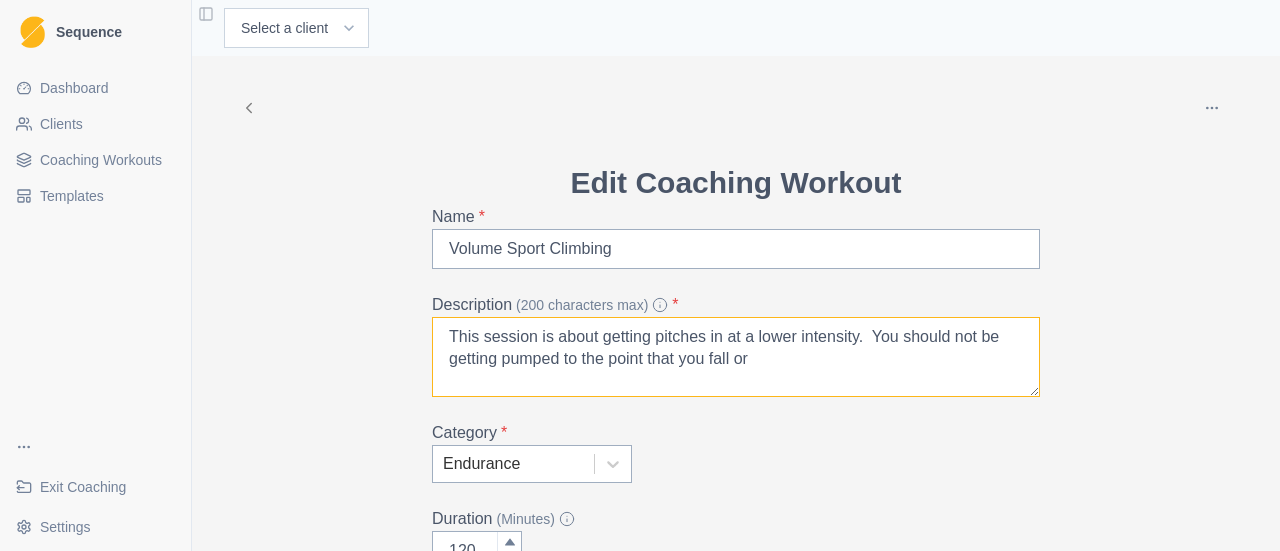 drag, startPoint x: 768, startPoint y: 358, endPoint x: 859, endPoint y: 349, distance: 91.44397 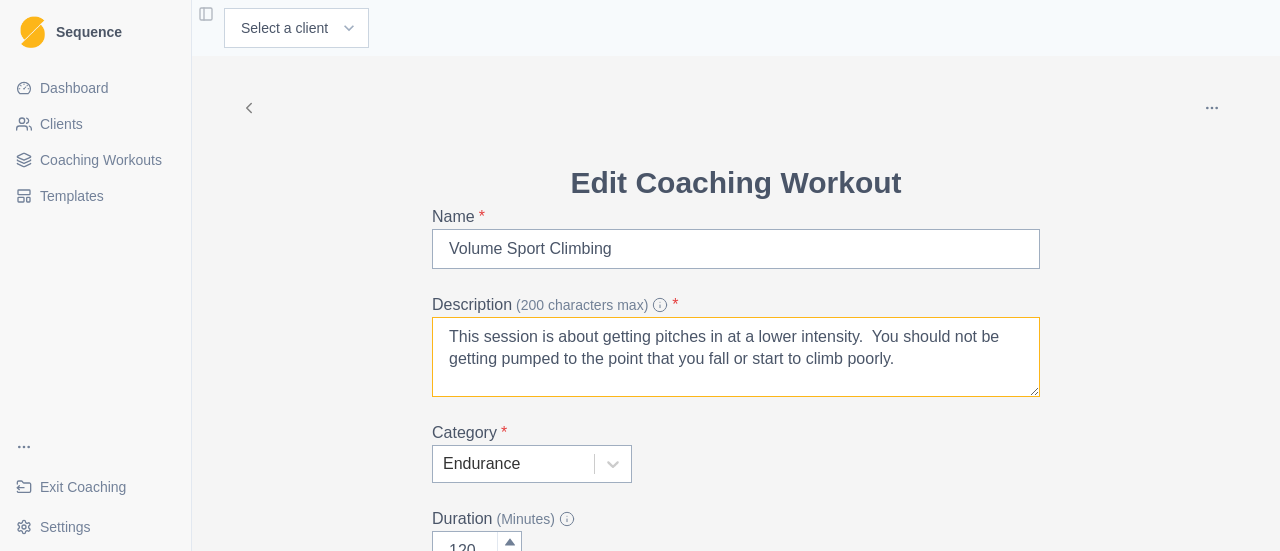 type on "This session is about getting pitches in at a lower intensity.  You should not be getting pumped to the point that you fall or start to climb poorly." 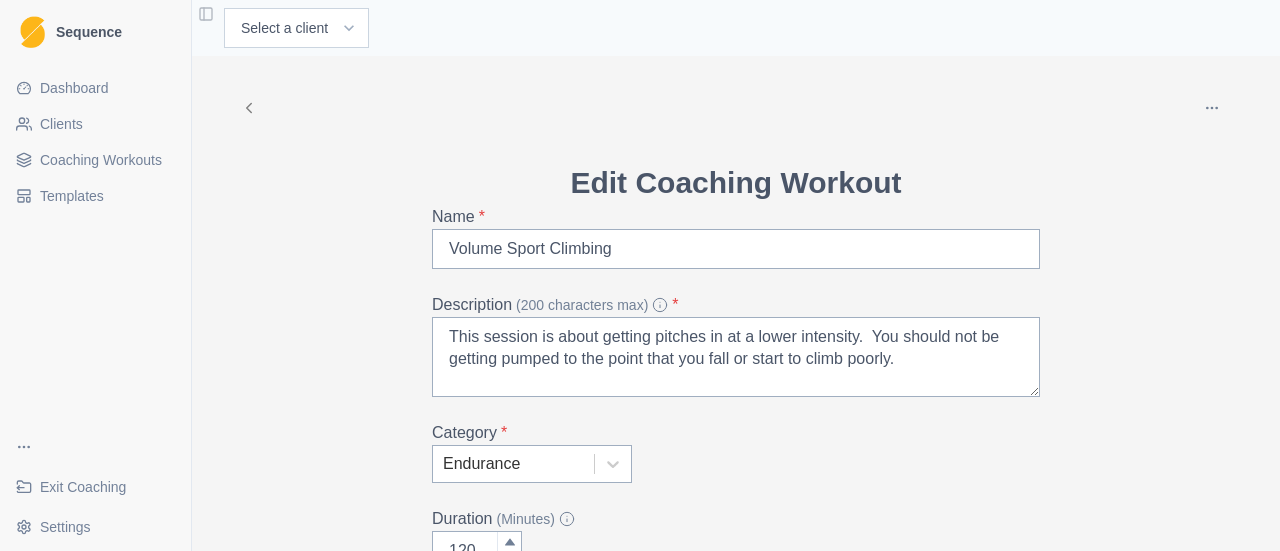 click on "Category *" at bounding box center [730, 433] 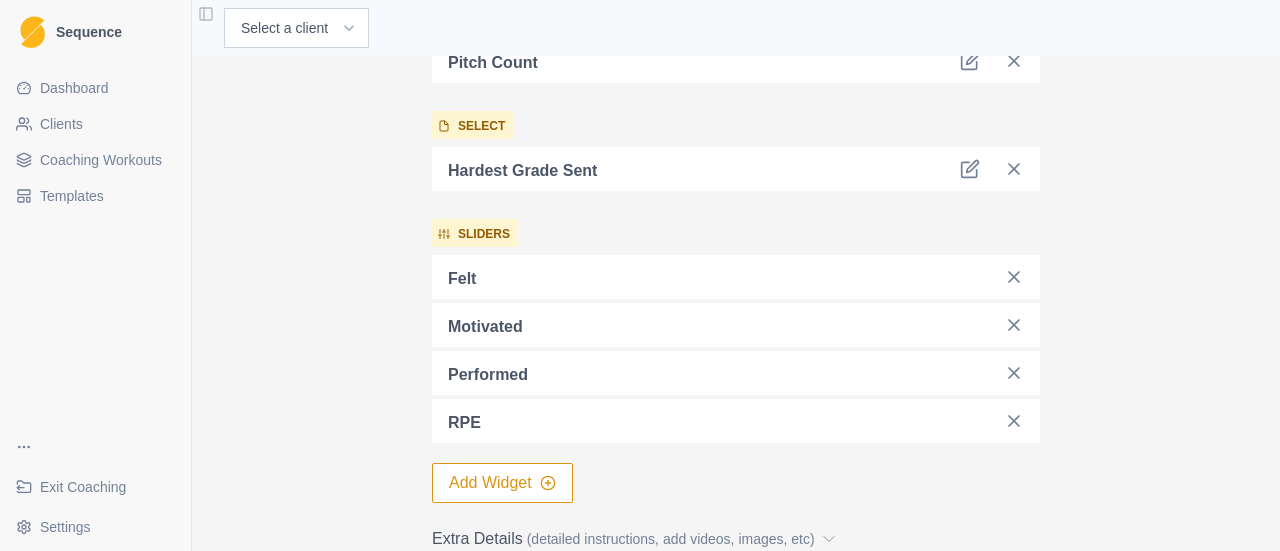 scroll, scrollTop: 1004, scrollLeft: 0, axis: vertical 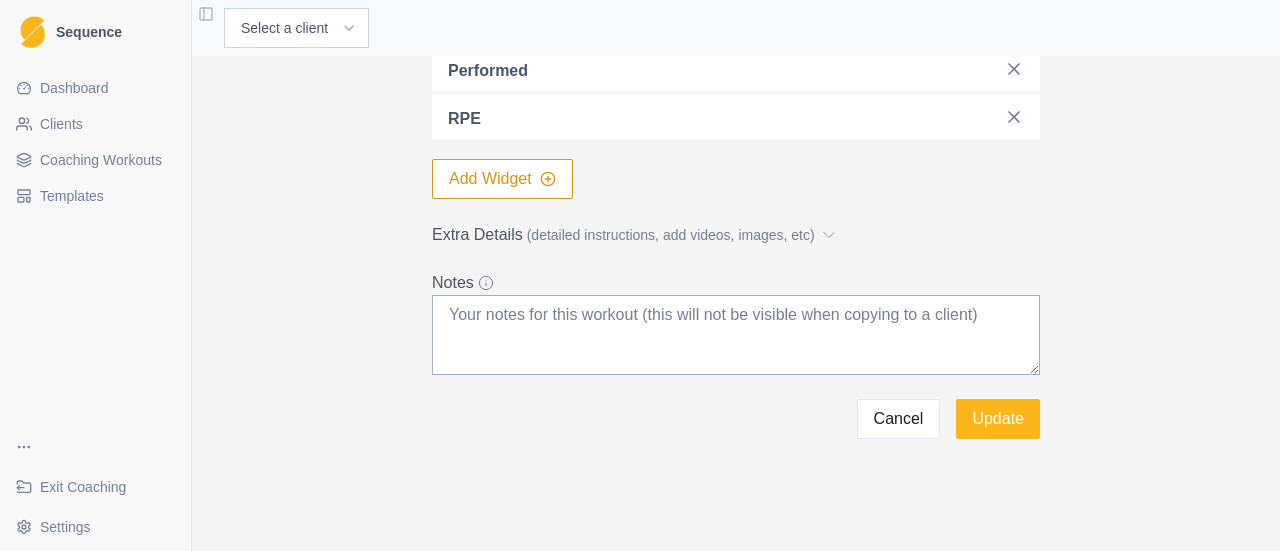 click on "Extra Details (detailed instructions, add videos, images, etc)" at bounding box center (730, 235) 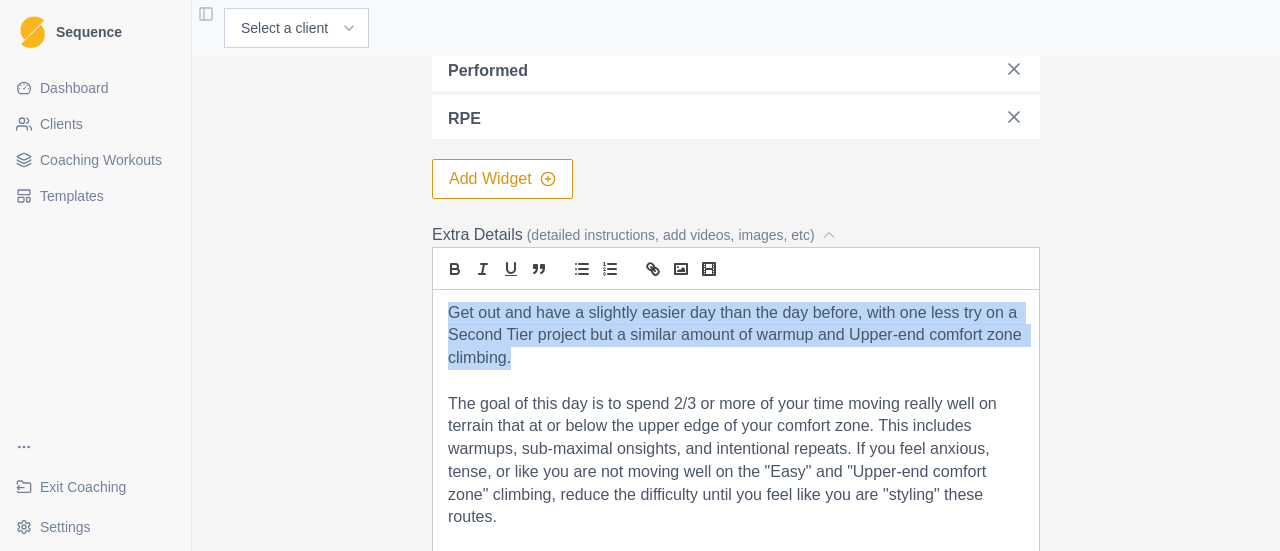 drag, startPoint x: 615, startPoint y: 357, endPoint x: 300, endPoint y: 285, distance: 323.1238 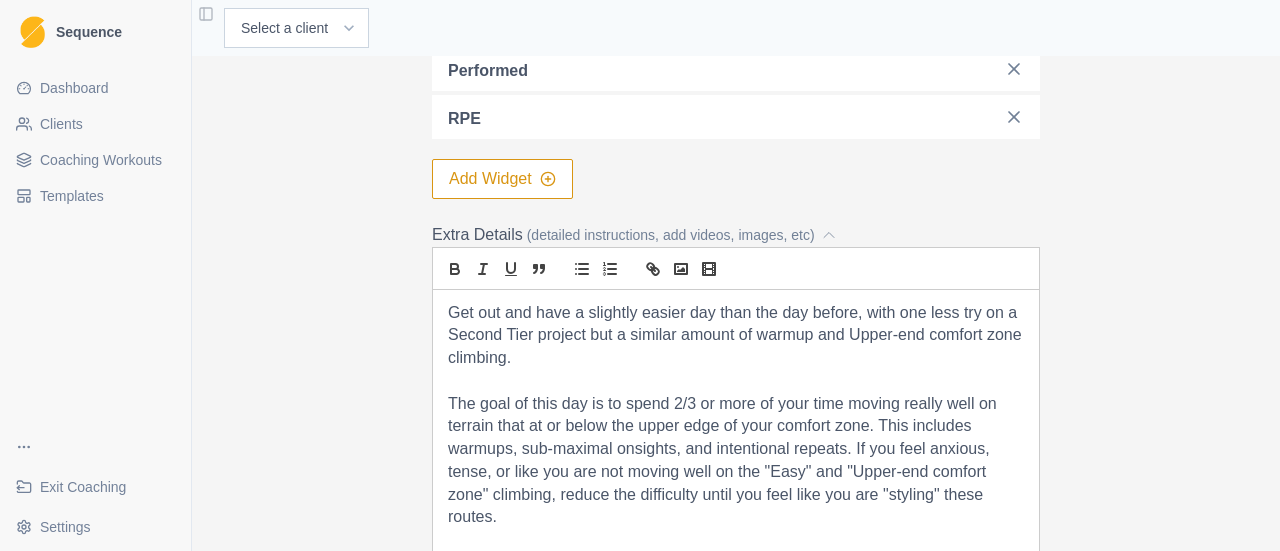 click on "The goal of this day is to spend 2/3 or more of your time moving really well on terrain that at or below the upper edge of your comfort zone. This includes warmups, sub-maximal onsights, and intentional repeats. If you feel anxious, tense, or like you are not moving well on the "Easy" and "Upper-end comfort zone" climbing, reduce the difficulty until you feel like you are "styling" these routes." at bounding box center (736, 461) 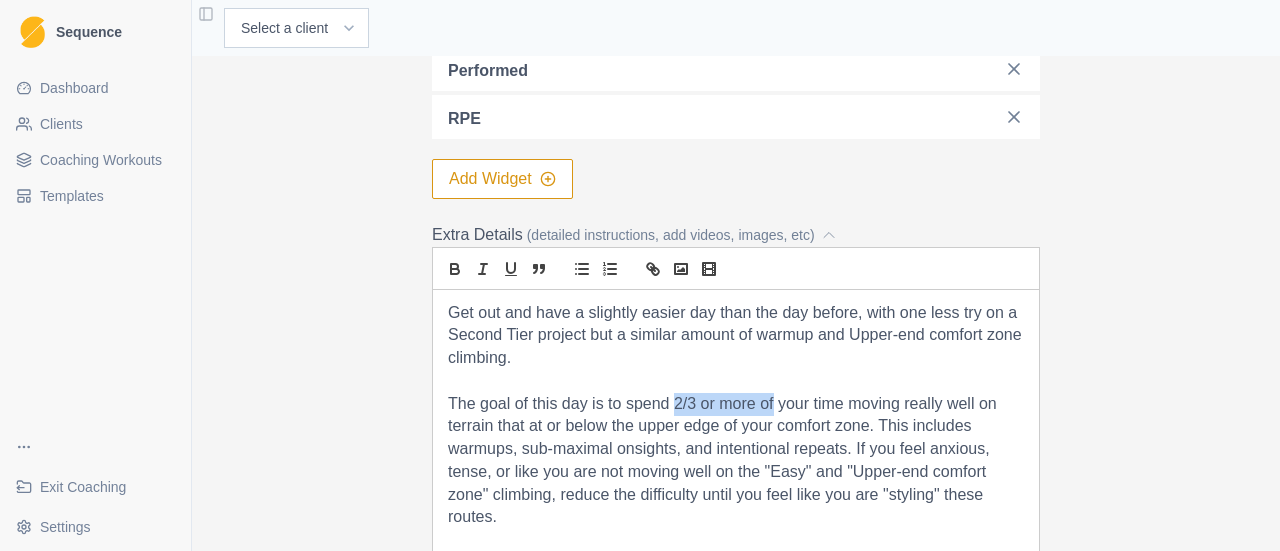 drag, startPoint x: 765, startPoint y: 401, endPoint x: 666, endPoint y: 415, distance: 99.985 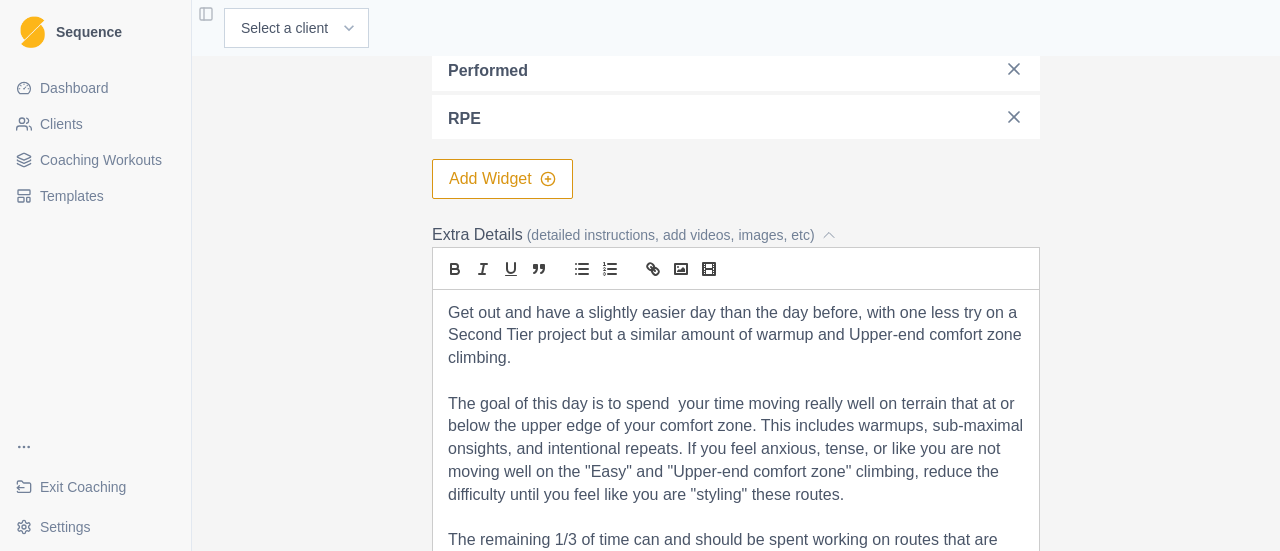 type 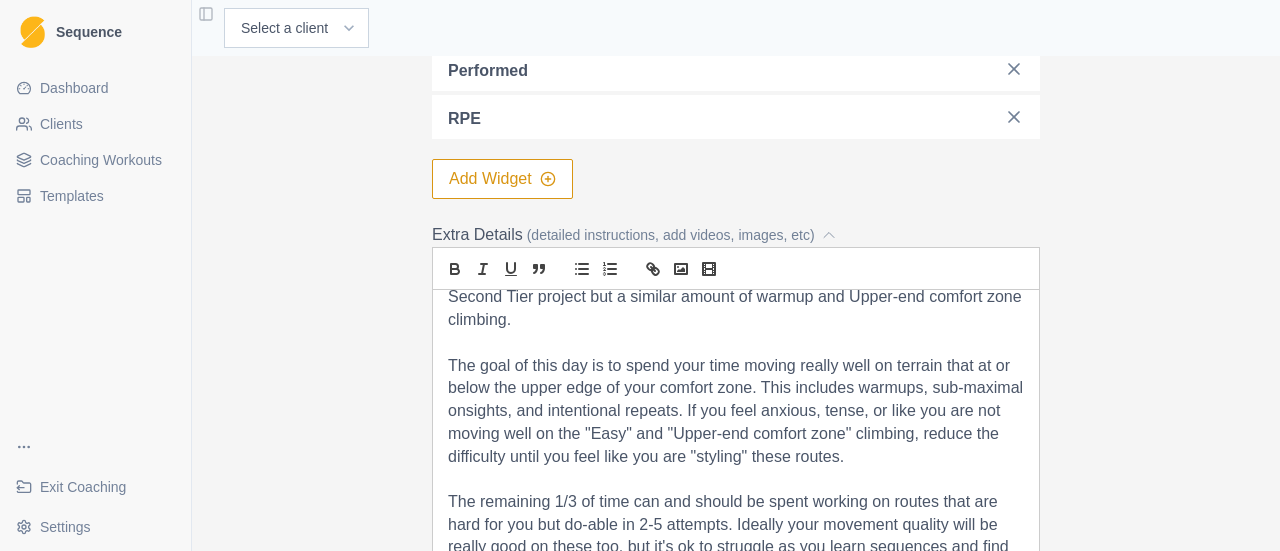 scroll, scrollTop: 69, scrollLeft: 0, axis: vertical 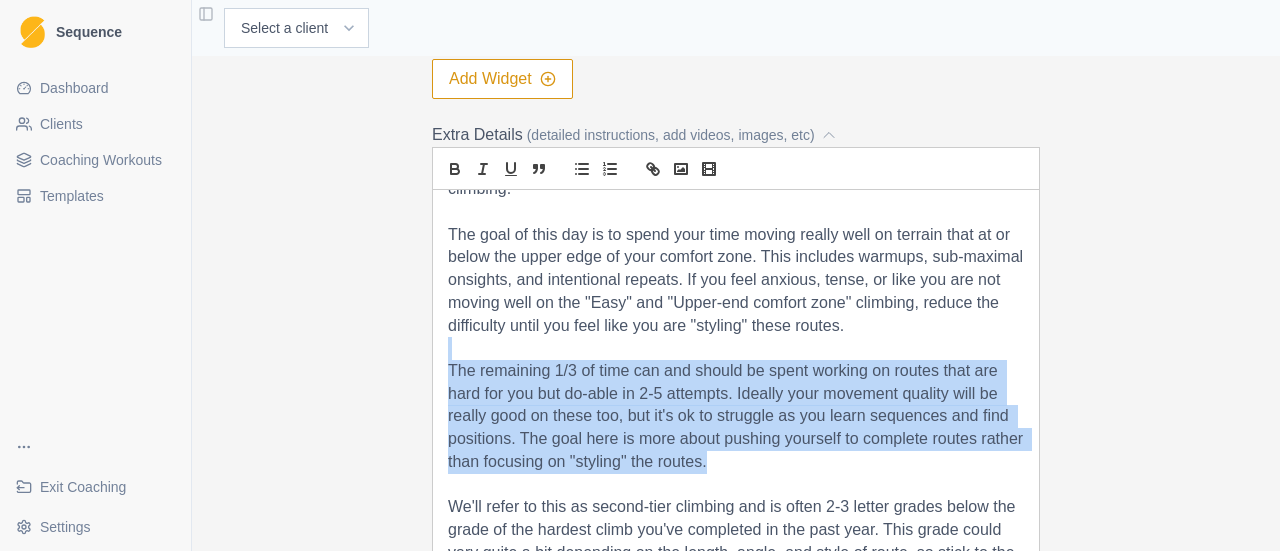 drag, startPoint x: 672, startPoint y: 427, endPoint x: 426, endPoint y: 355, distance: 256.3201 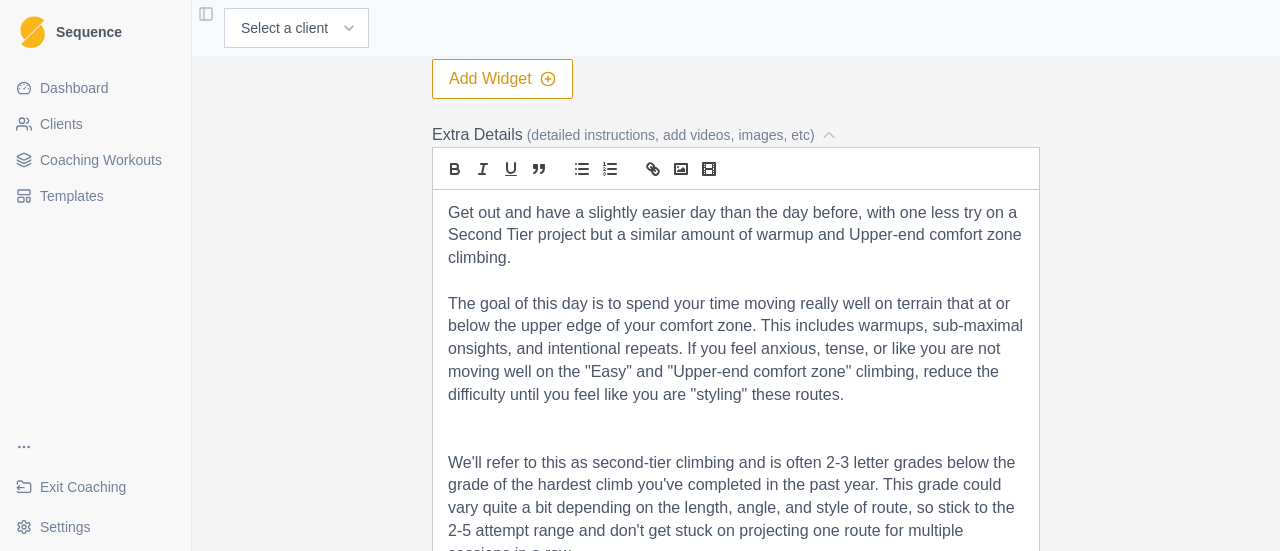 scroll, scrollTop: 0, scrollLeft: 0, axis: both 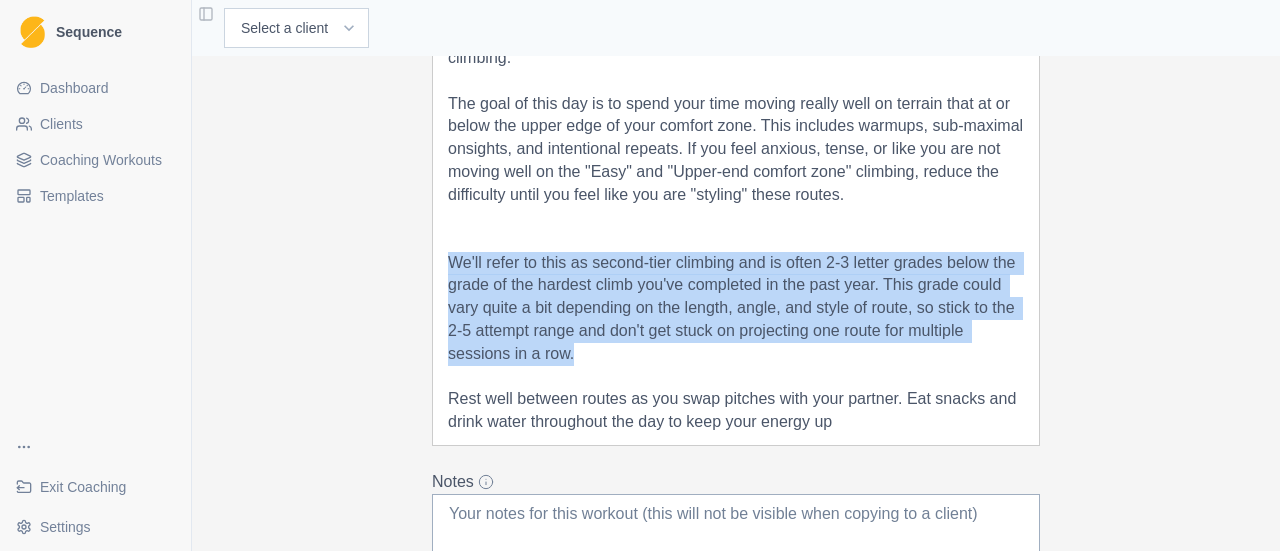 drag, startPoint x: 624, startPoint y: 351, endPoint x: 410, endPoint y: 265, distance: 230.63391 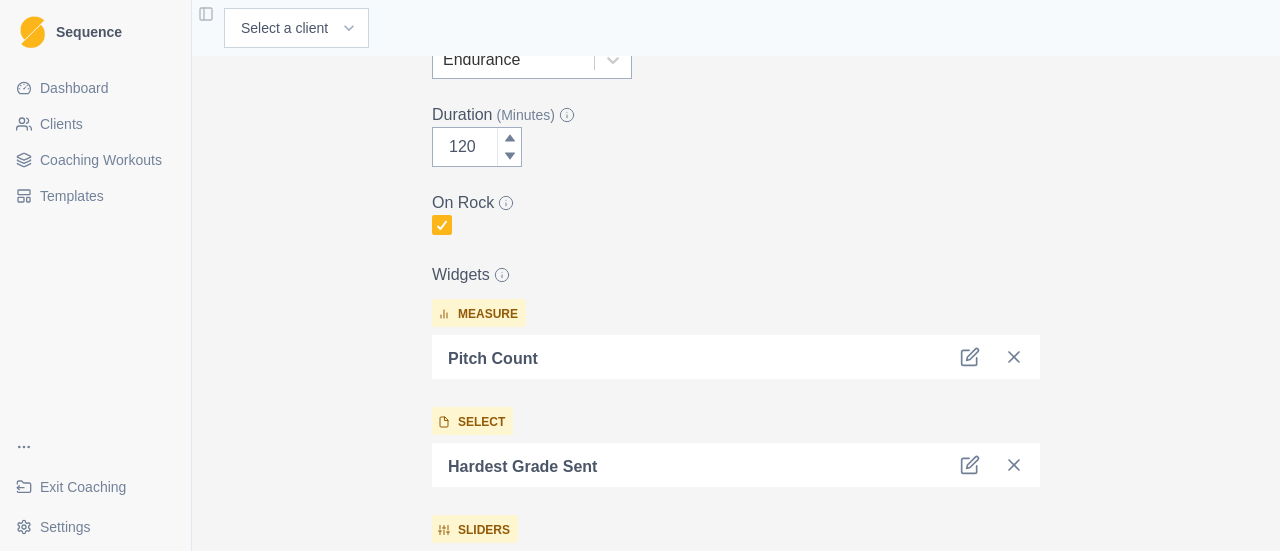 scroll, scrollTop: 4, scrollLeft: 0, axis: vertical 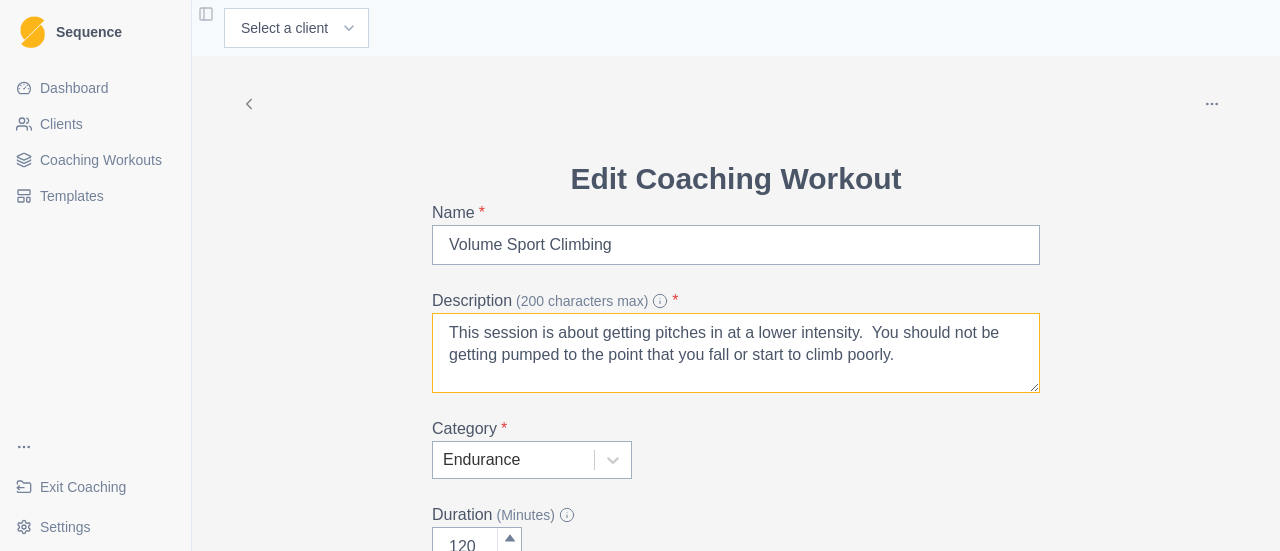 click on "This session is about getting pitches in at a lower intensity.  You should not be getting pumped to the point that you fall or start to climb poorly." at bounding box center (736, 353) 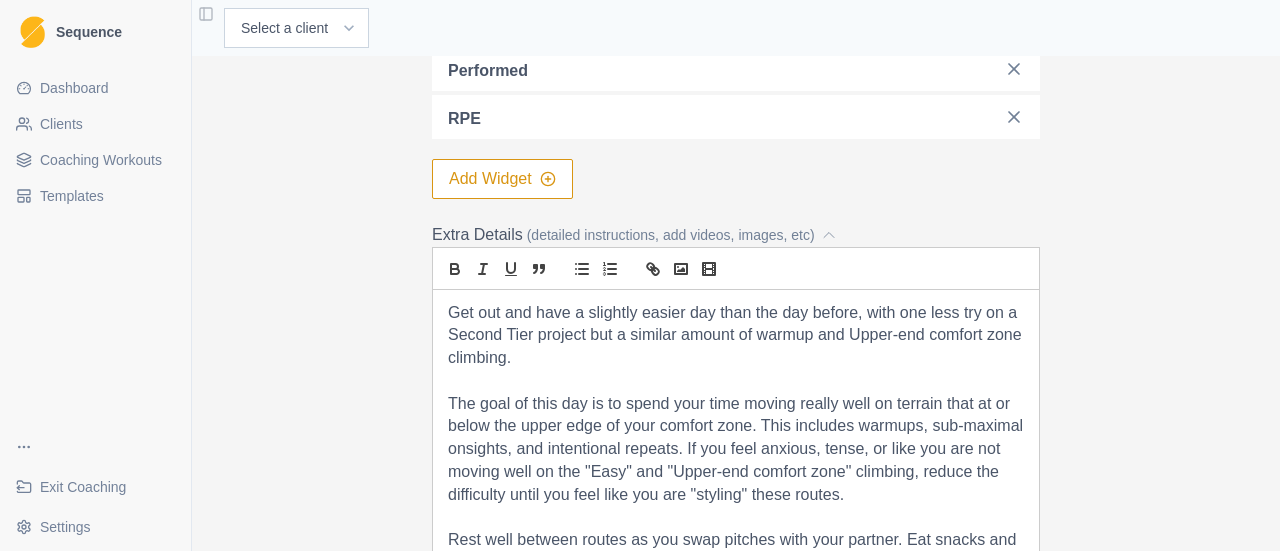 scroll, scrollTop: 1343, scrollLeft: 0, axis: vertical 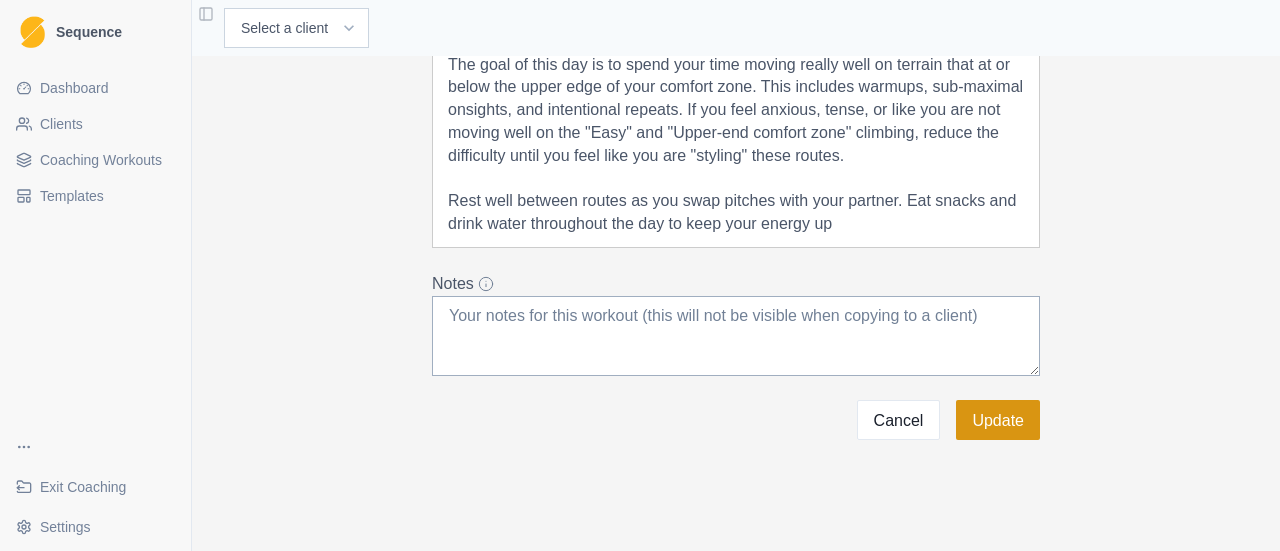 type on "This session is about getting pitches in at a lower intensity.  You should not be getting pumped to the point that you fall or start to climb poorly.  See session notes for guidelines on pitch count." 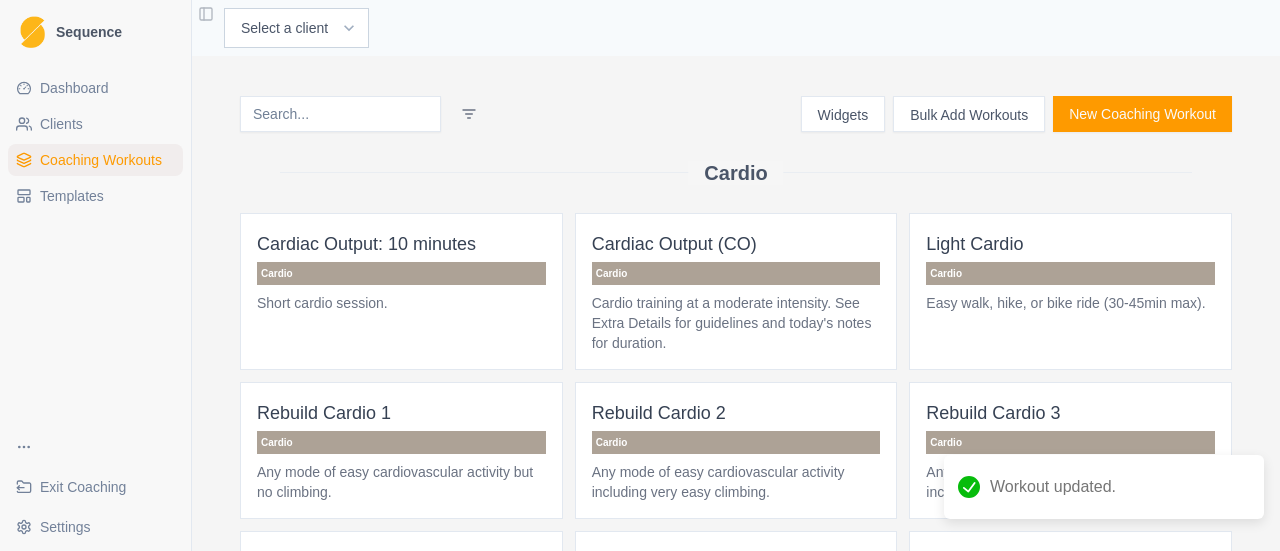 click on "Templates" at bounding box center (95, 196) 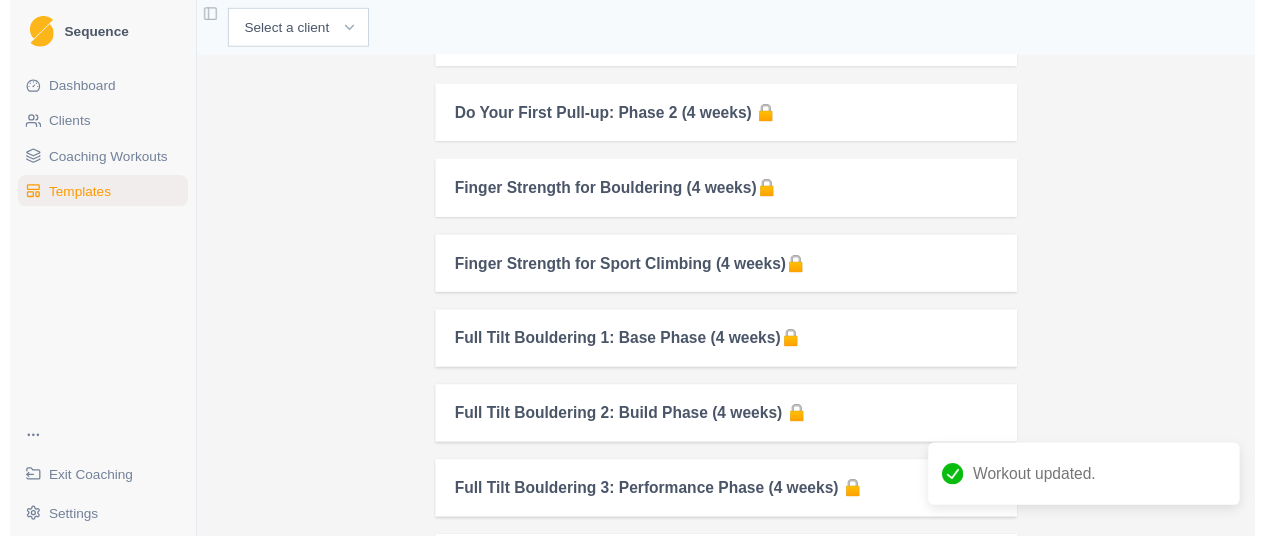 scroll, scrollTop: 1400, scrollLeft: 0, axis: vertical 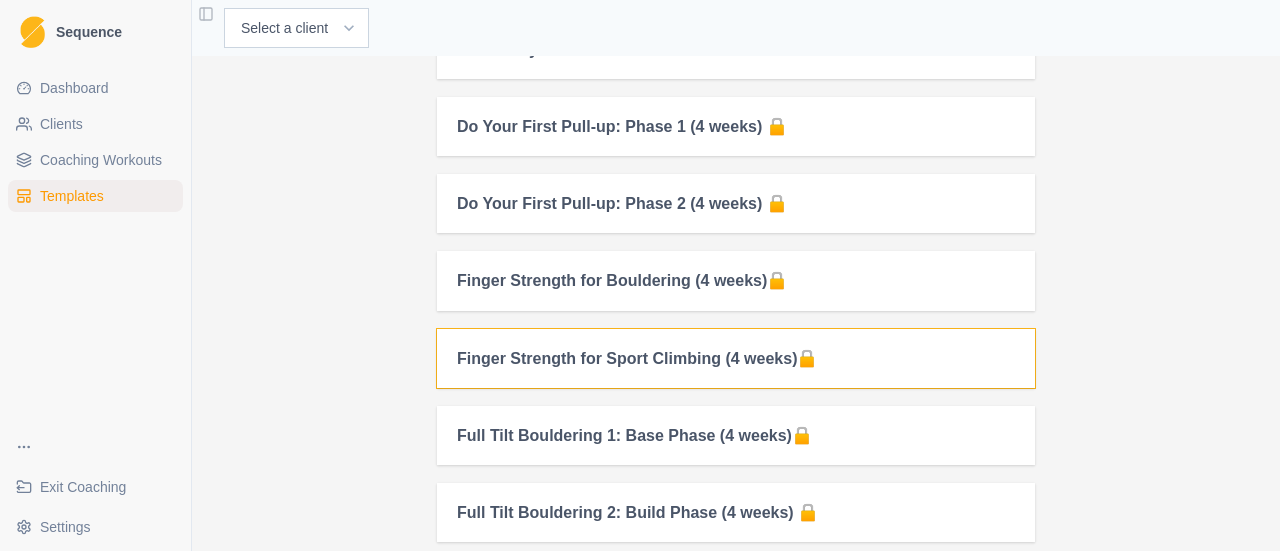 click on "Finger Strength for Sport Climbing (4 weeks)🔒" at bounding box center [736, 358] 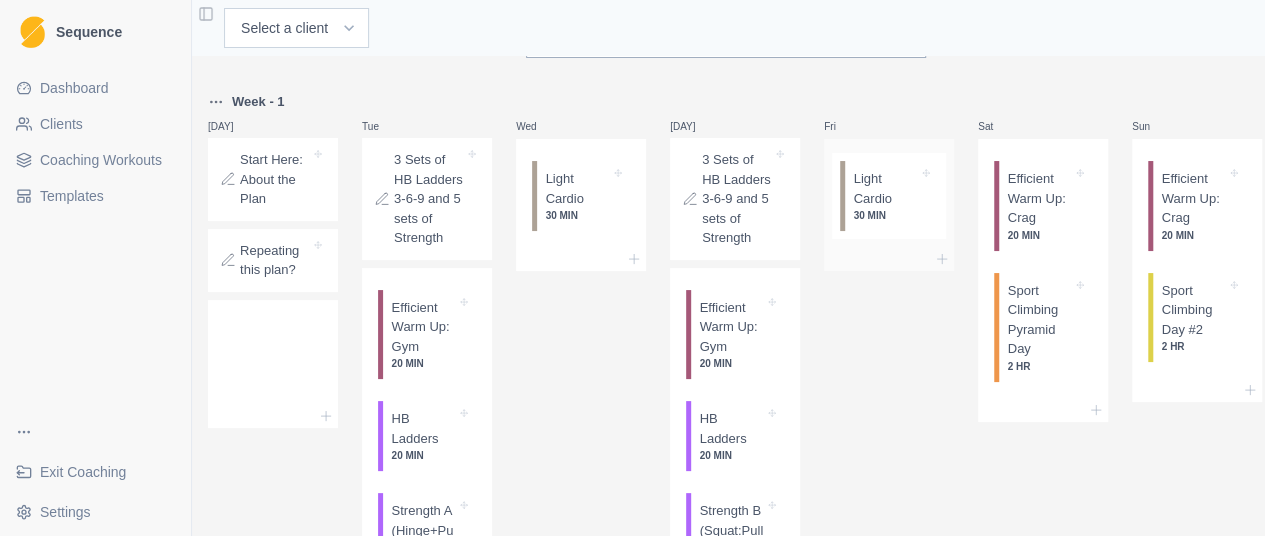 scroll, scrollTop: 100, scrollLeft: 0, axis: vertical 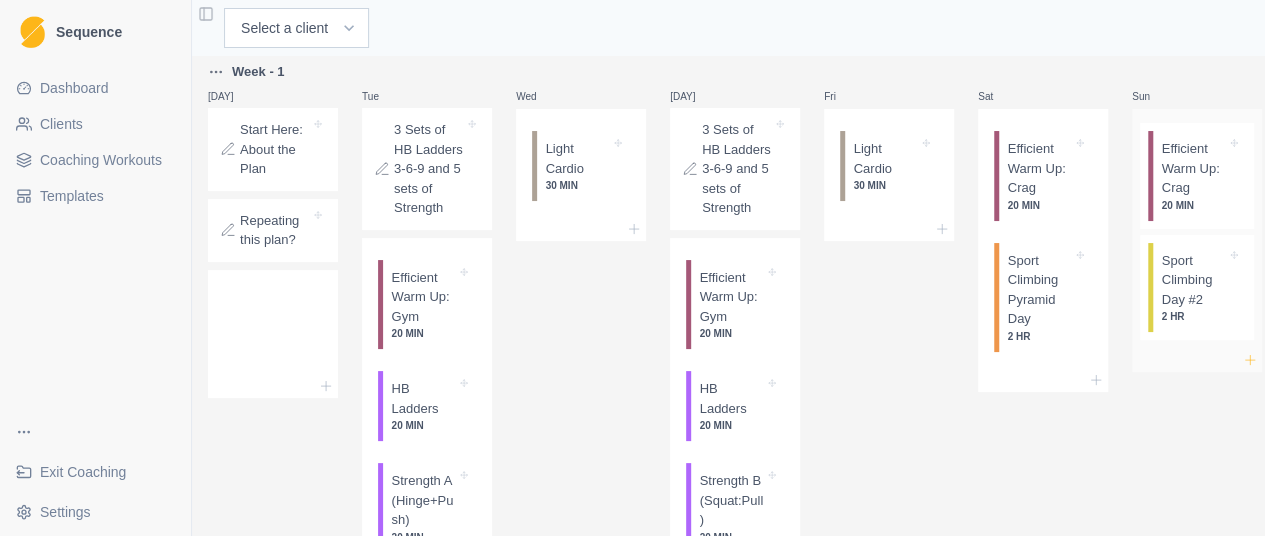 click 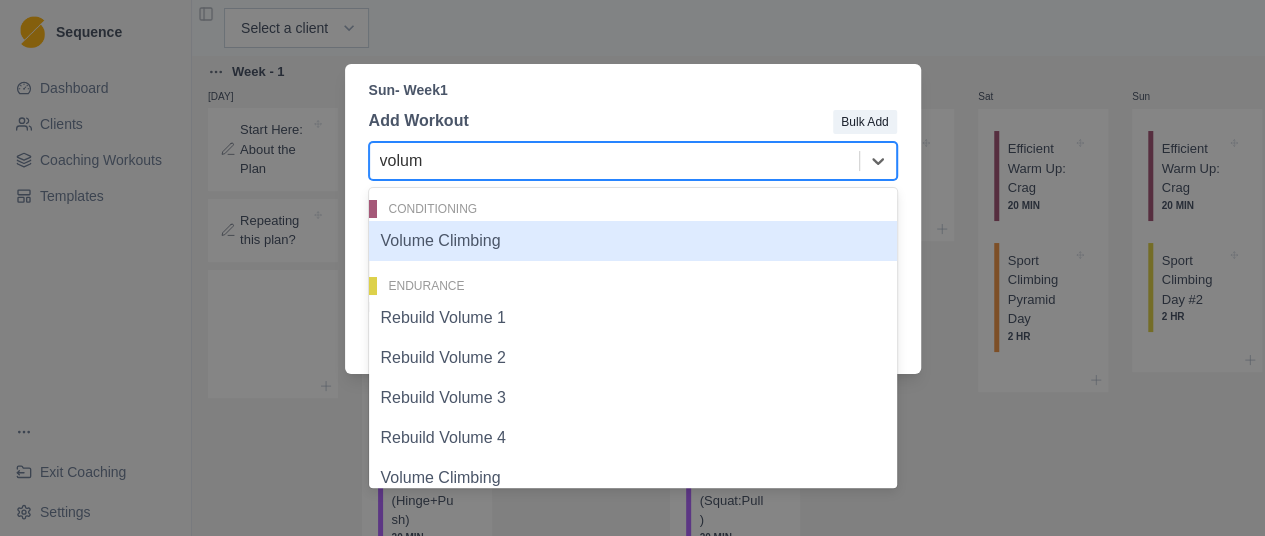 type on "volume" 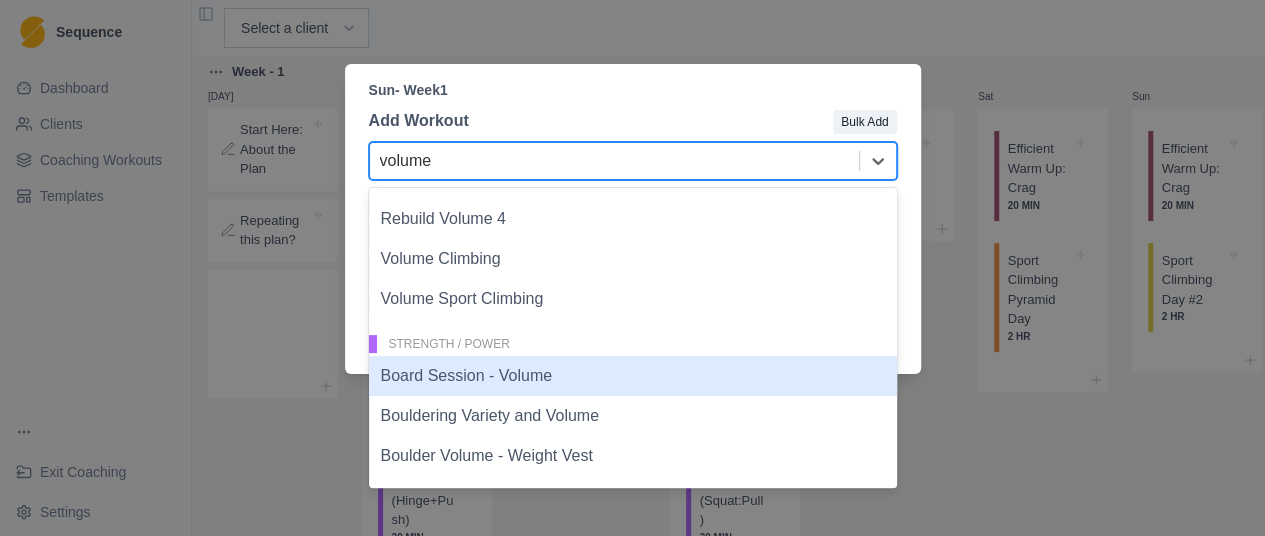 scroll, scrollTop: 218, scrollLeft: 0, axis: vertical 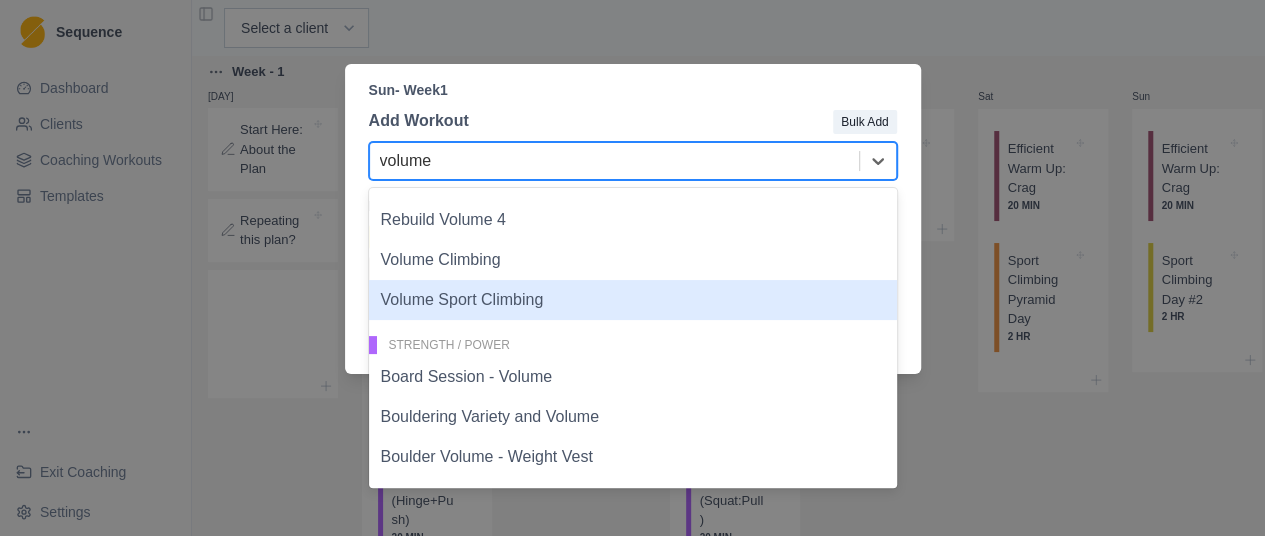 click on "Volume Sport Climbing" at bounding box center (633, 300) 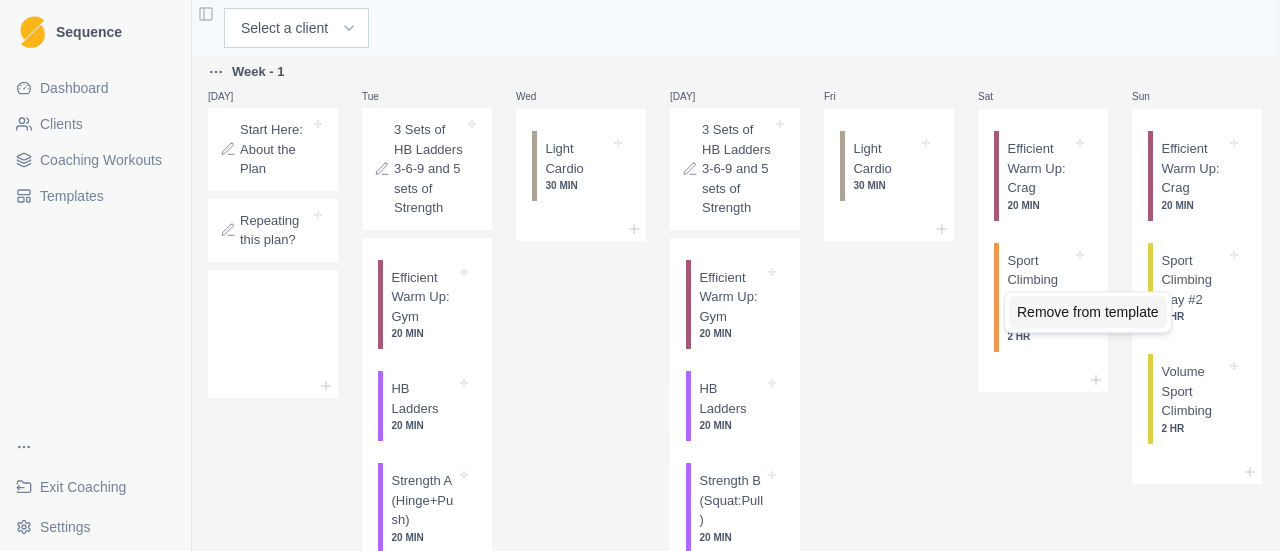 click on "Remove from template" at bounding box center (1088, 312) 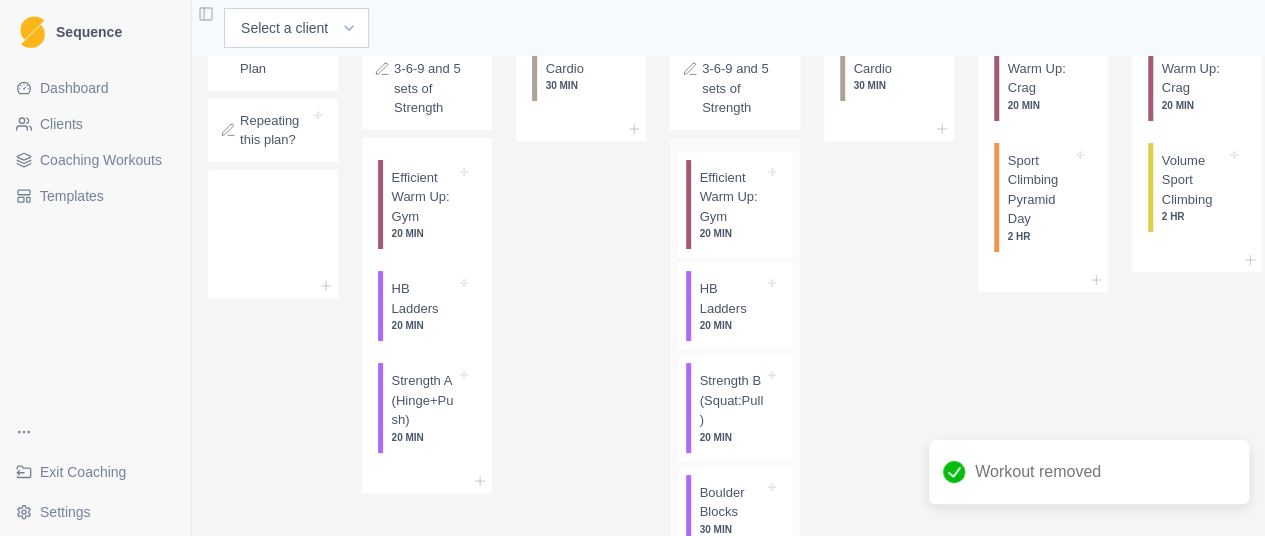 scroll, scrollTop: 300, scrollLeft: 0, axis: vertical 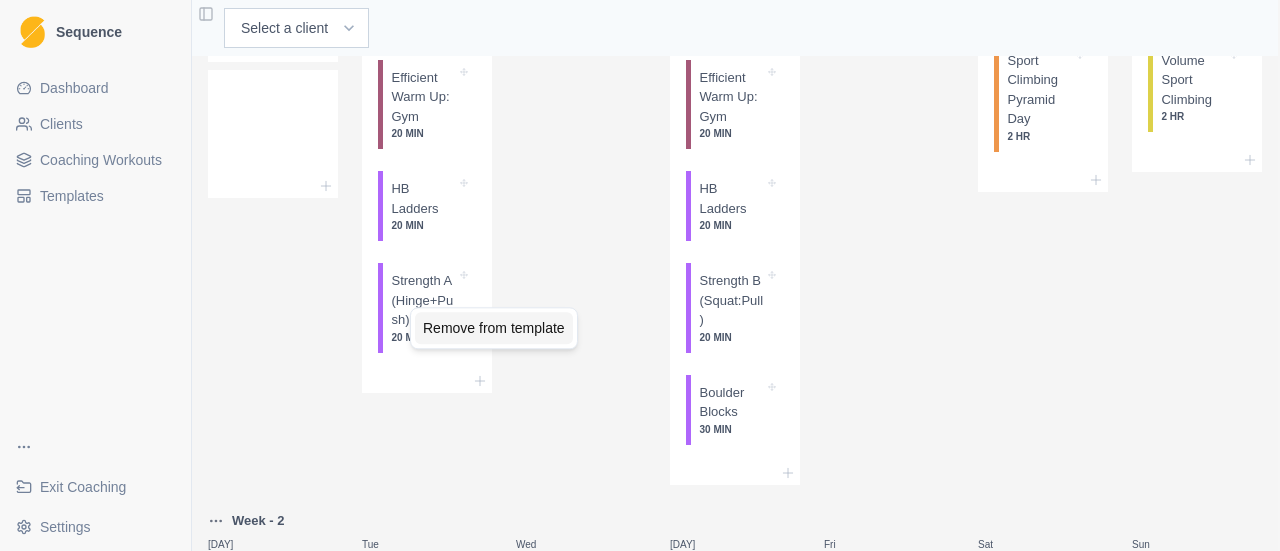 click on "Remove from template" at bounding box center (494, 328) 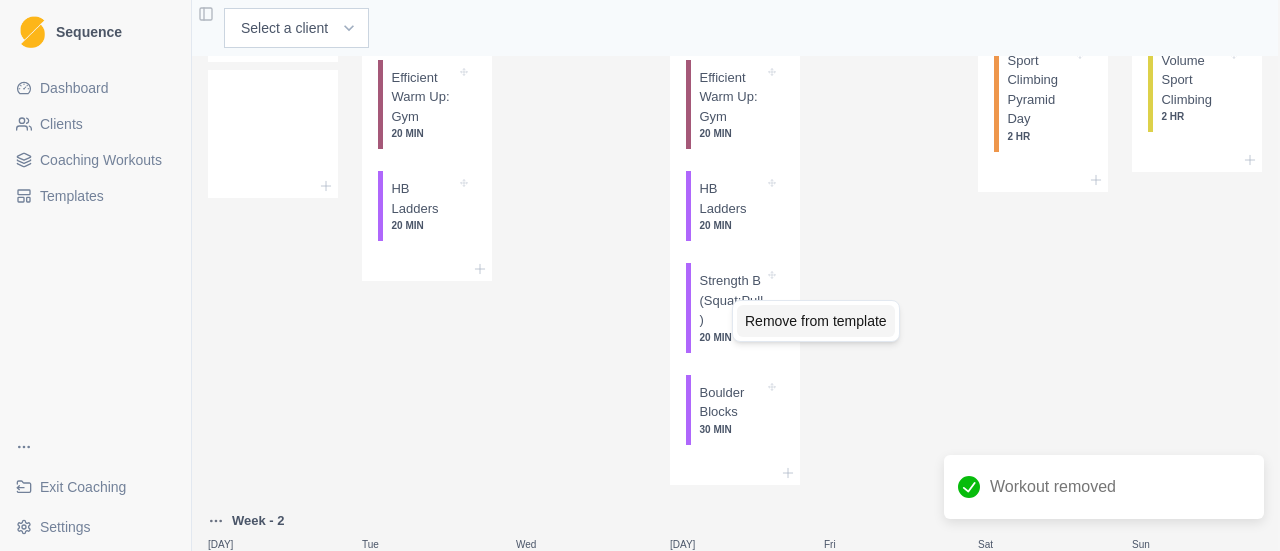 click on "Remove from template" at bounding box center [816, 321] 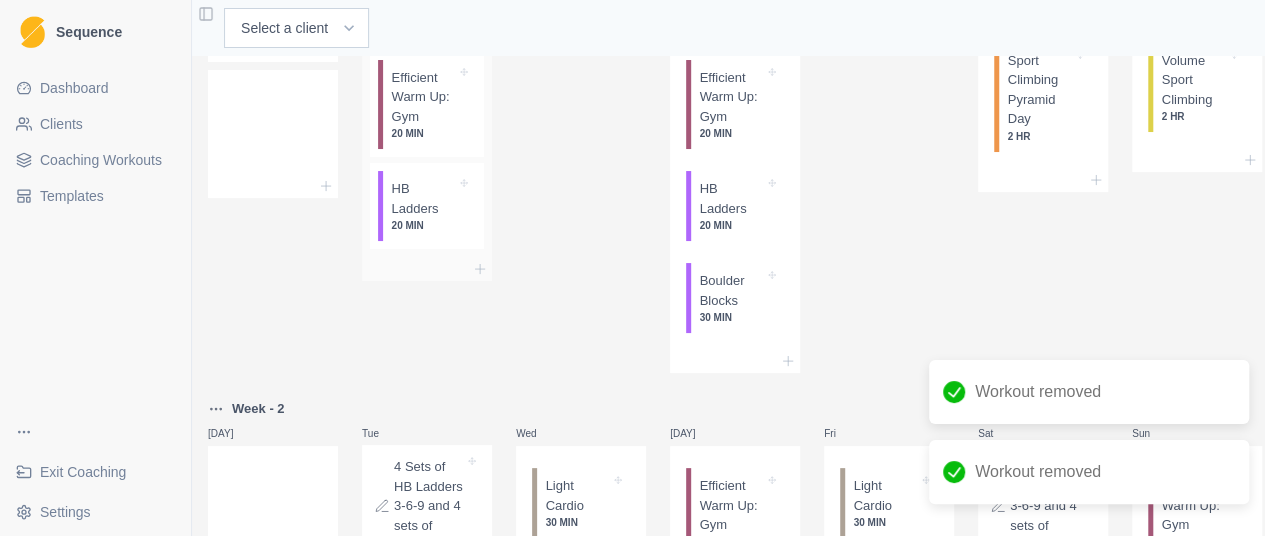 click at bounding box center [427, 269] 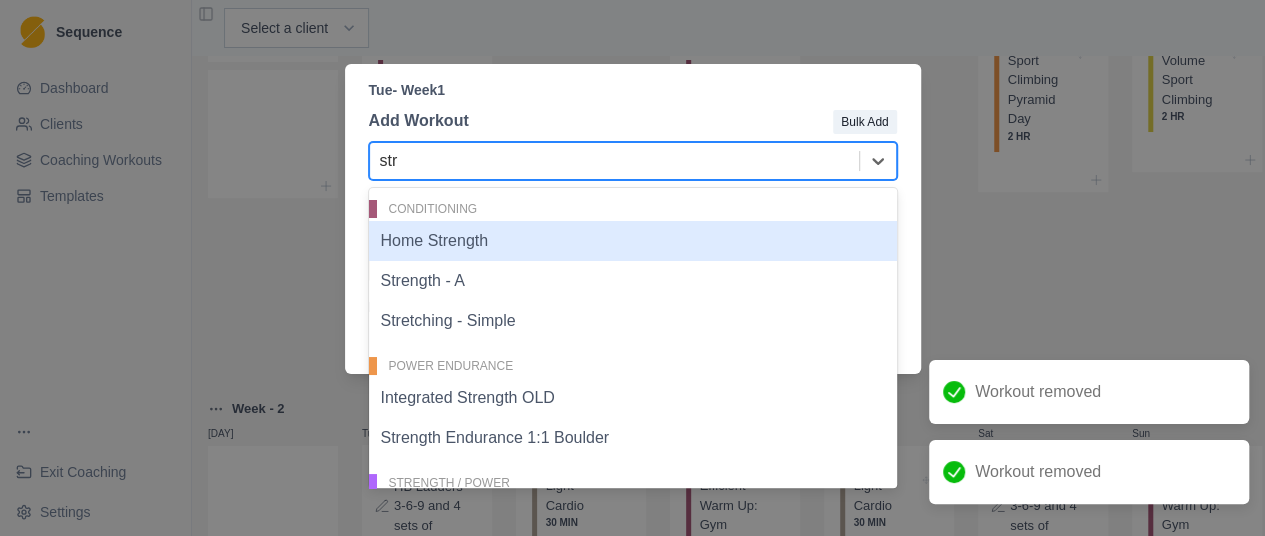 type on "stre" 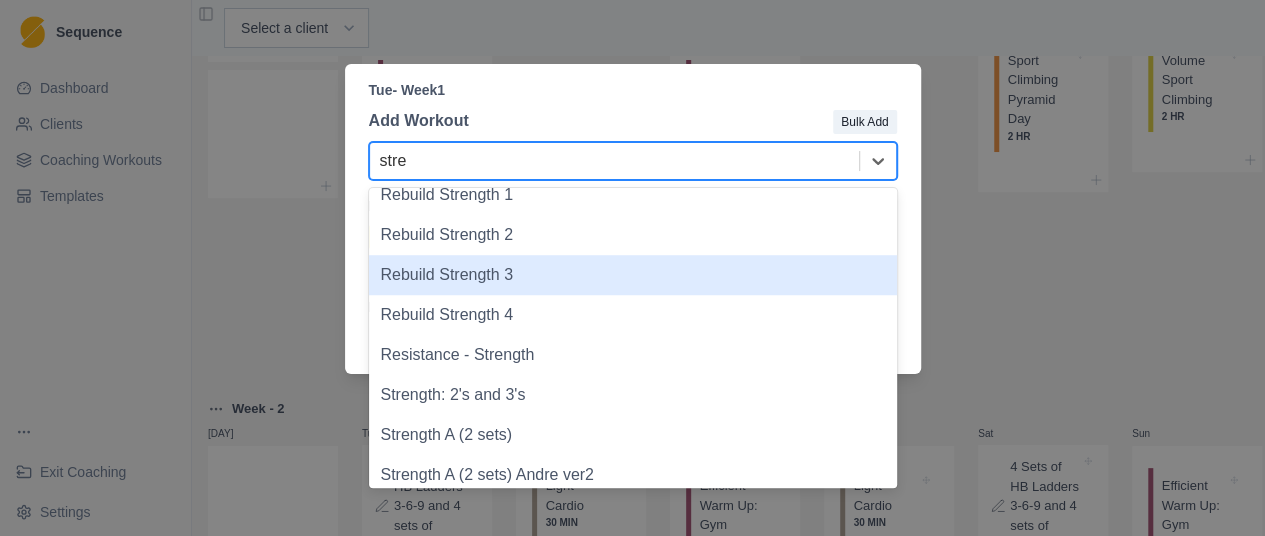 scroll, scrollTop: 900, scrollLeft: 0, axis: vertical 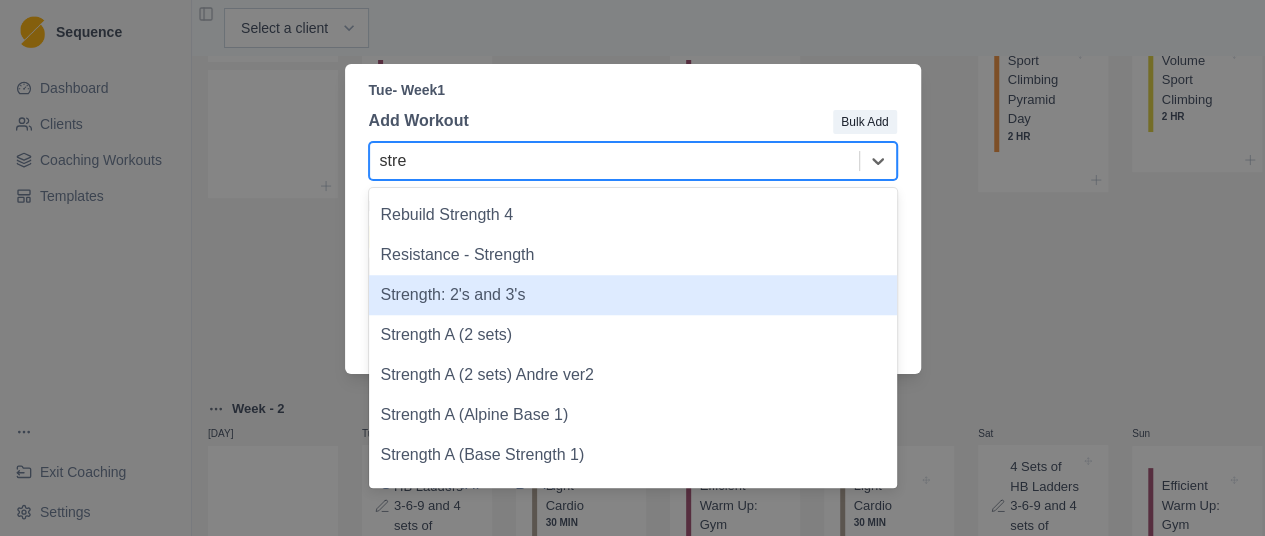 click on "Strength: 2's and 3's" at bounding box center (633, 295) 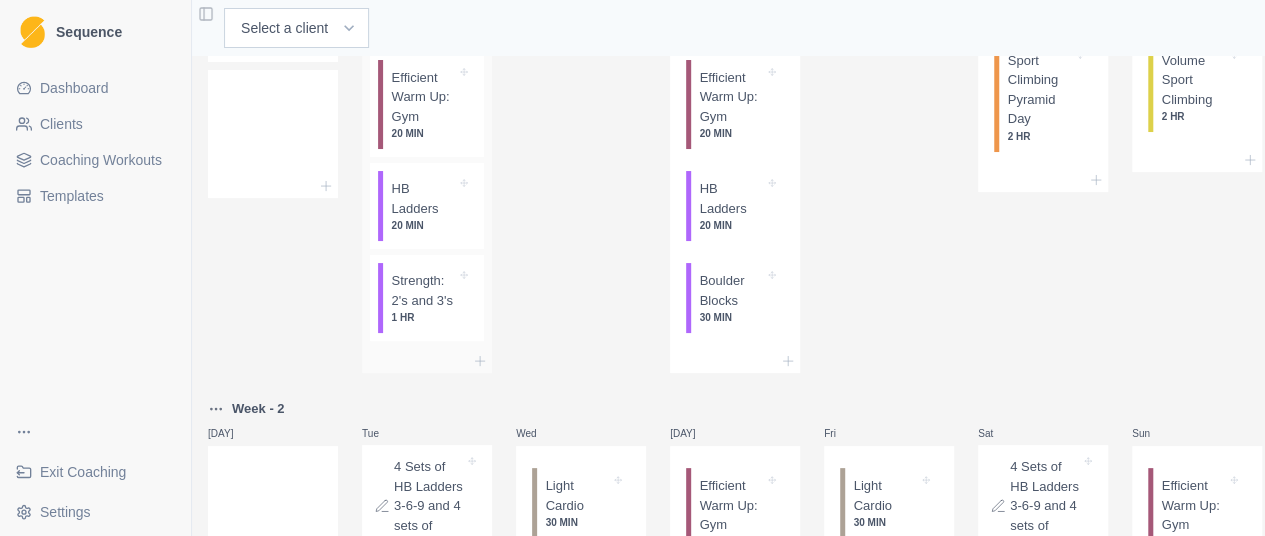 click on "Strength: 2's and 3's" at bounding box center [423, 290] 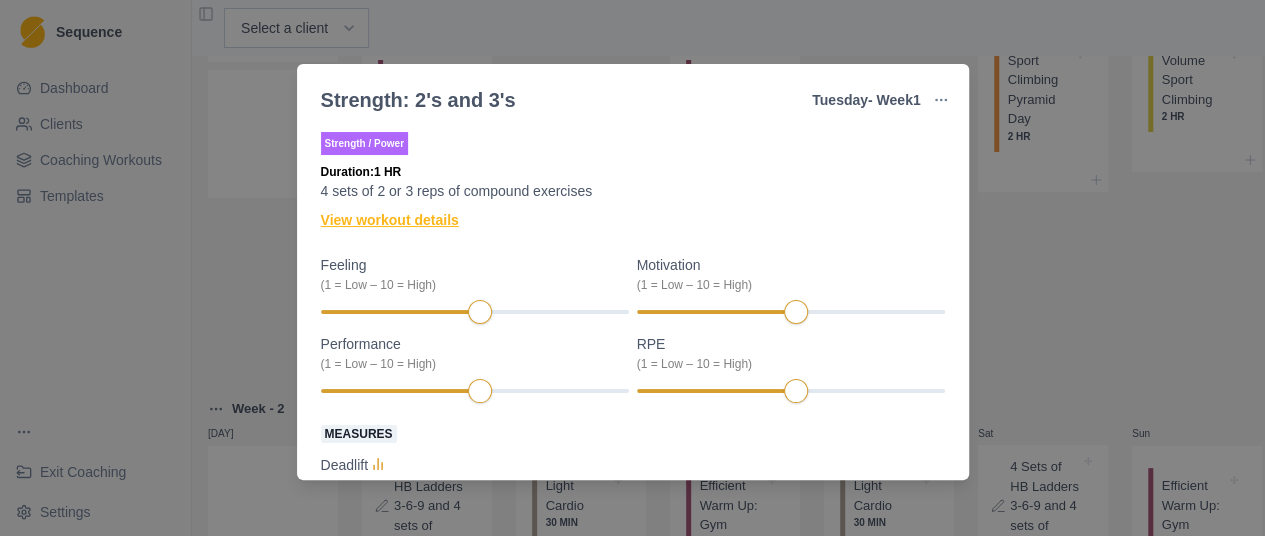 click on "View workout details" at bounding box center [390, 220] 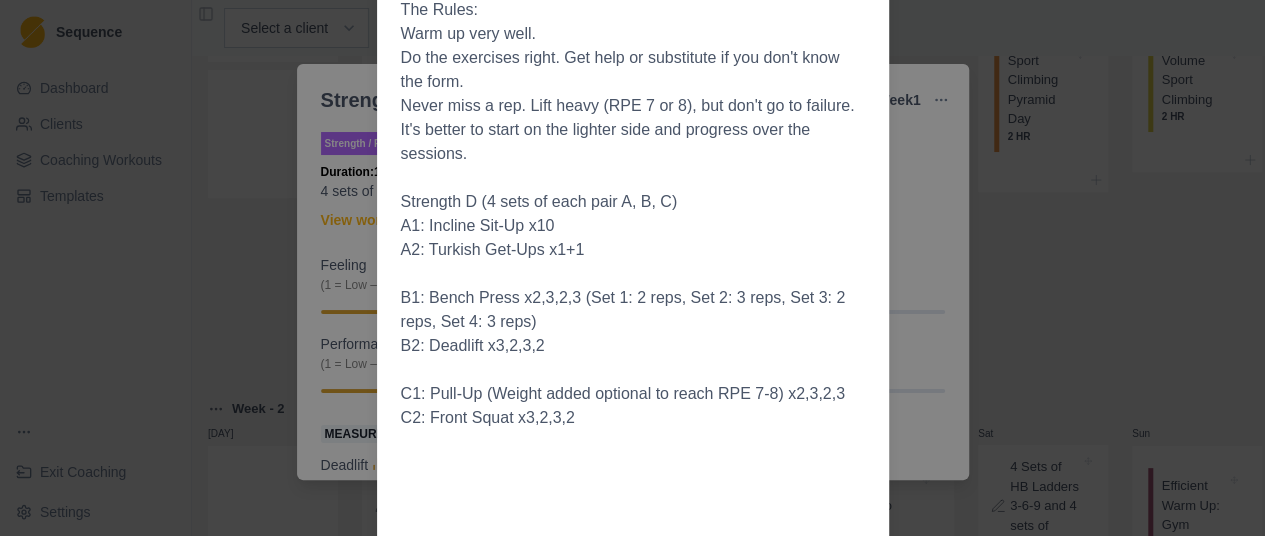 scroll, scrollTop: 0, scrollLeft: 0, axis: both 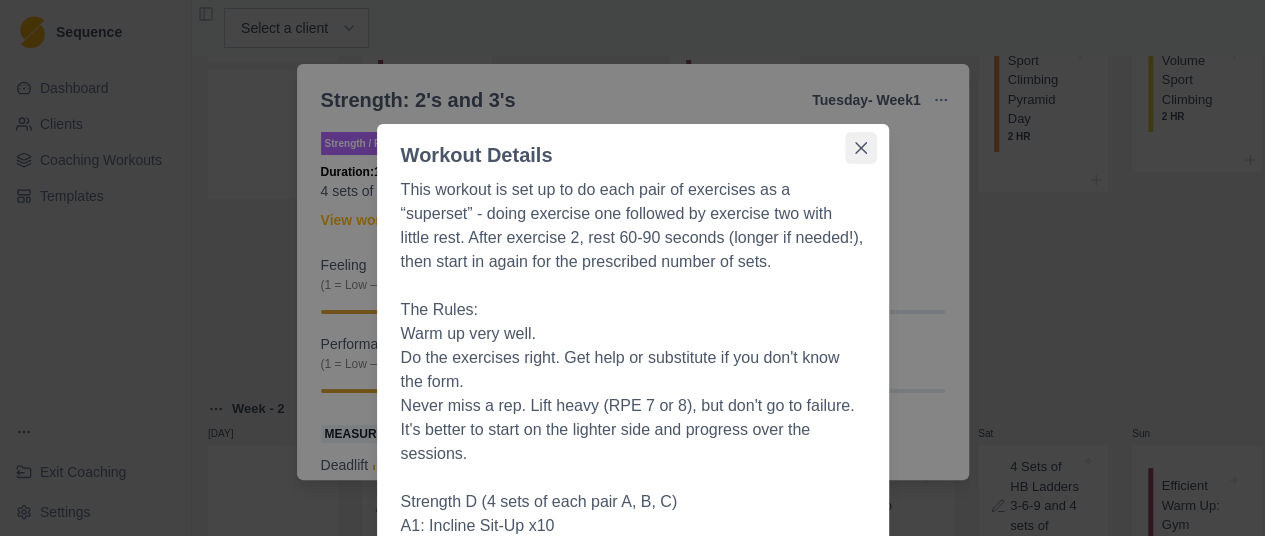 click 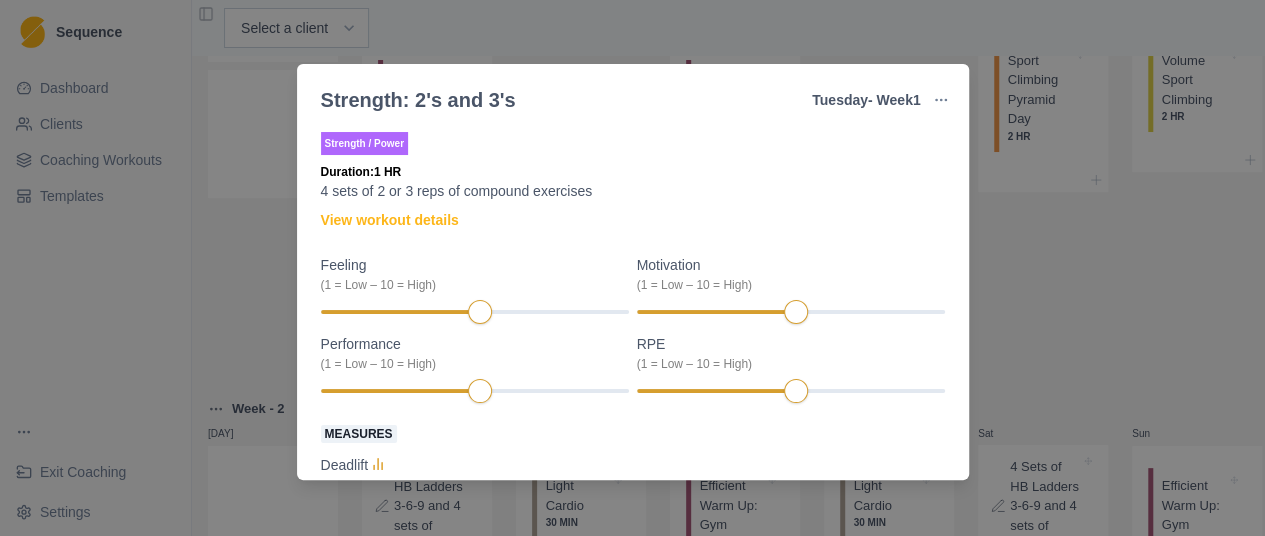 click on "Strength: 2's and 3's Tuesday  - Week  1 Edit Original Workout Remove From Template Strength / Power Duration:  1 HR 4 sets of 2 or 3 reps  of compound exercises  View workout details Feeling (1 = Low – 10 = High) Motivation (1 = Low – 10 = High) Performance (1 = Low – 10 = High) RPE (1 = Low – 10 = High) Measures Deadlift lb Incline Sit-Up 0 Bodyweight Turkish Get-Up 20 lb Bench Press 0 lb Weighted Pullup 0 lb added Front Squat 45 lb Read only" at bounding box center [632, 268] 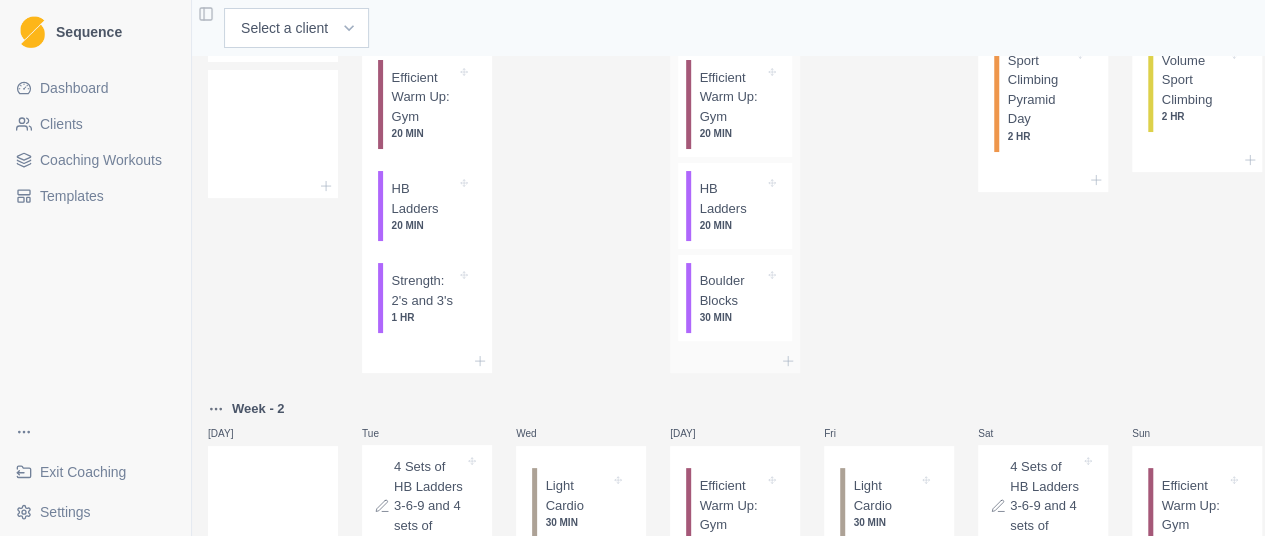 click on "Boulder Blocks" at bounding box center (731, 290) 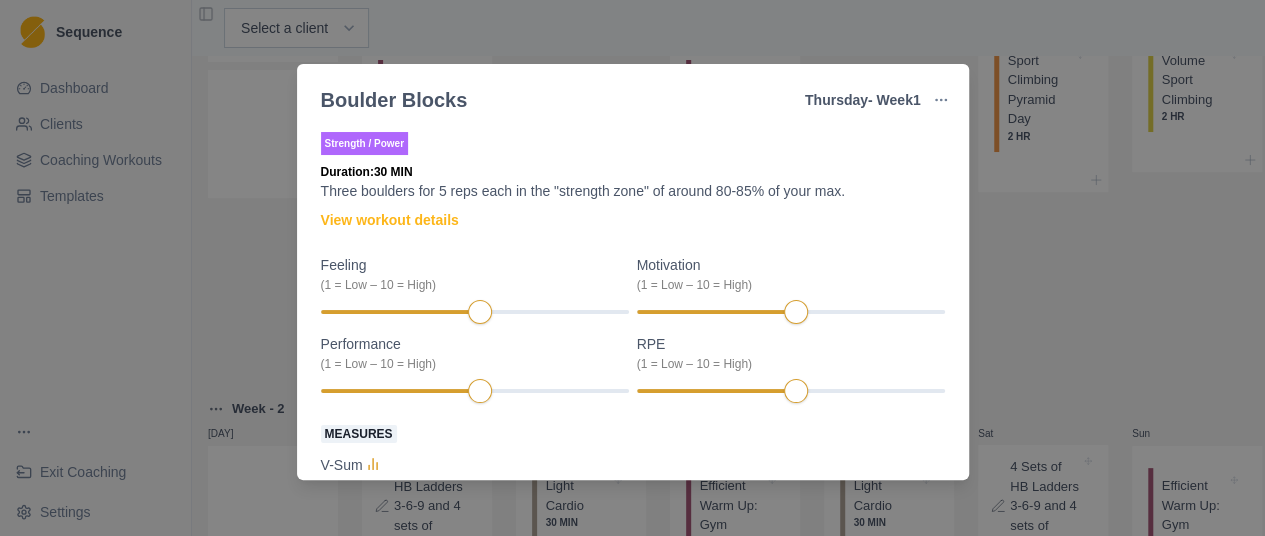 click on "Boulder Blocks Thursday  - Week  1 Edit Original Workout Remove From Template Strength / Power Duration:  30 MIN Three boulders for 5 reps each in the "strength zone" of around 80-85% of your max. View workout details Feeling (1 = Low – 10 = High) Motivation (1 = Low – 10 = High) Performance (1 = Low – 10 = High) RPE (1 = Low – 10 = High) Measures V-Sum grade V-Max  grade V-Average grade Read only" at bounding box center (632, 268) 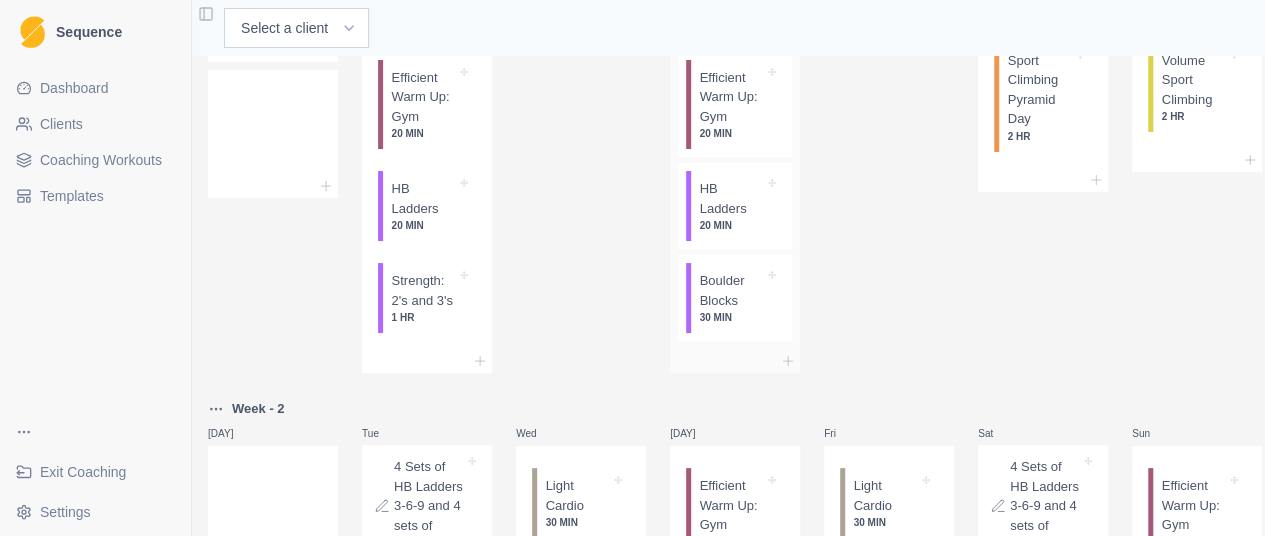 click on "Boulder Blocks" at bounding box center [731, 290] 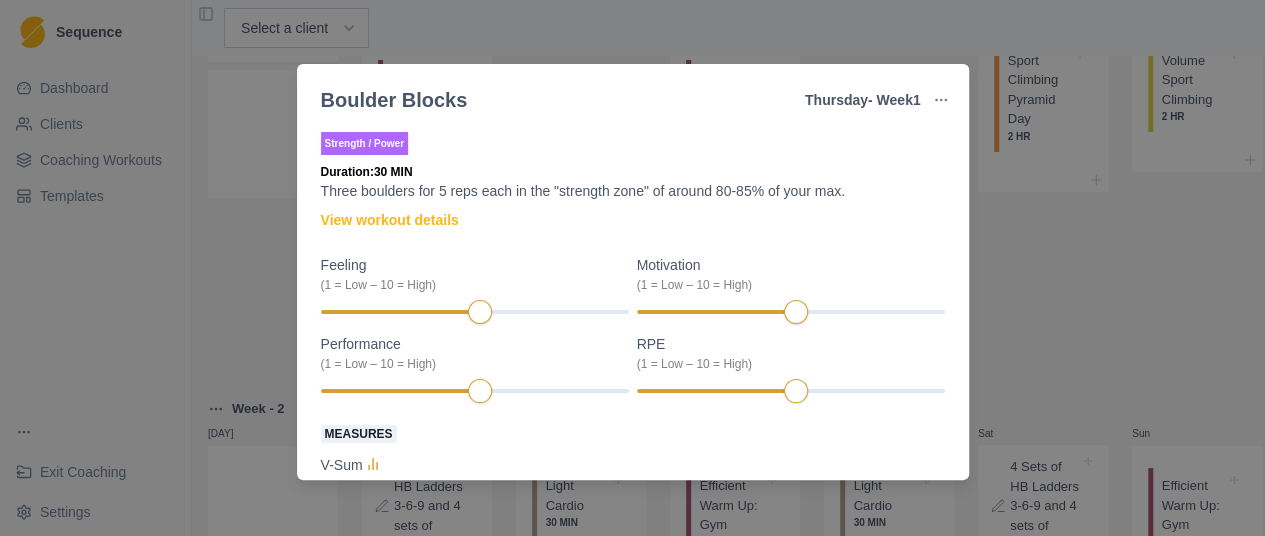 click on "Boulder Blocks Thursday  - Week  1 Edit Original Workout Remove From Template Strength / Power Duration:  30 MIN Three boulders for 5 reps each in the "strength zone" of around 80-85% of your max. View workout details Feeling (1 = Low – 10 = High) Motivation (1 = Low – 10 = High) Performance (1 = Low – 10 = High) RPE (1 = Low – 10 = High) Measures V-Sum grade V-Max  grade V-Average grade Read only" at bounding box center [632, 268] 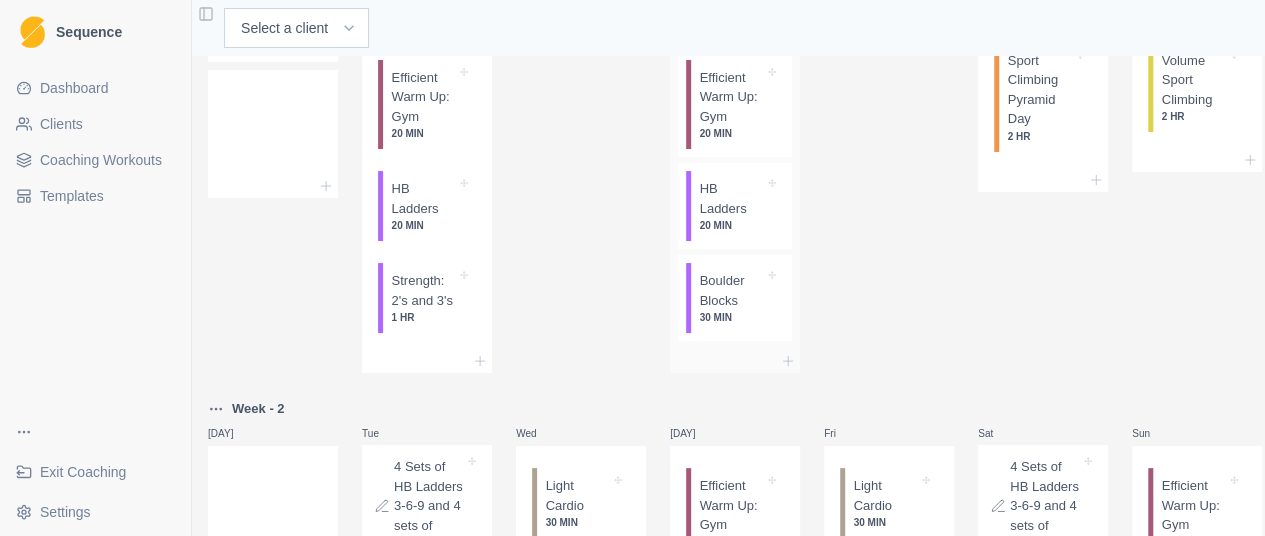 click at bounding box center (735, 361) 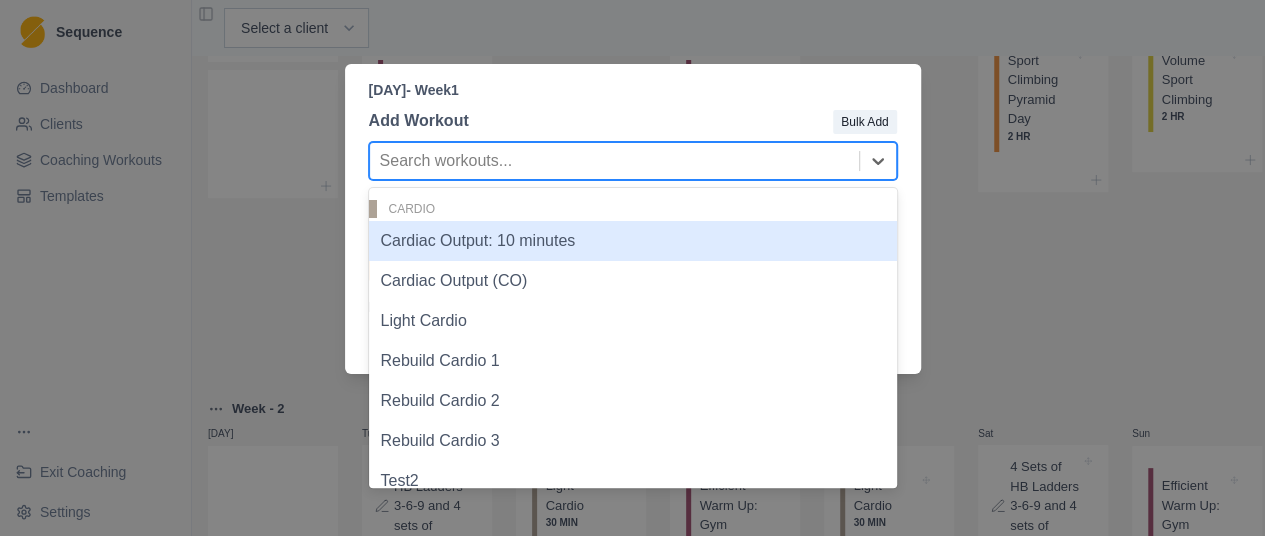 click at bounding box center (614, 161) 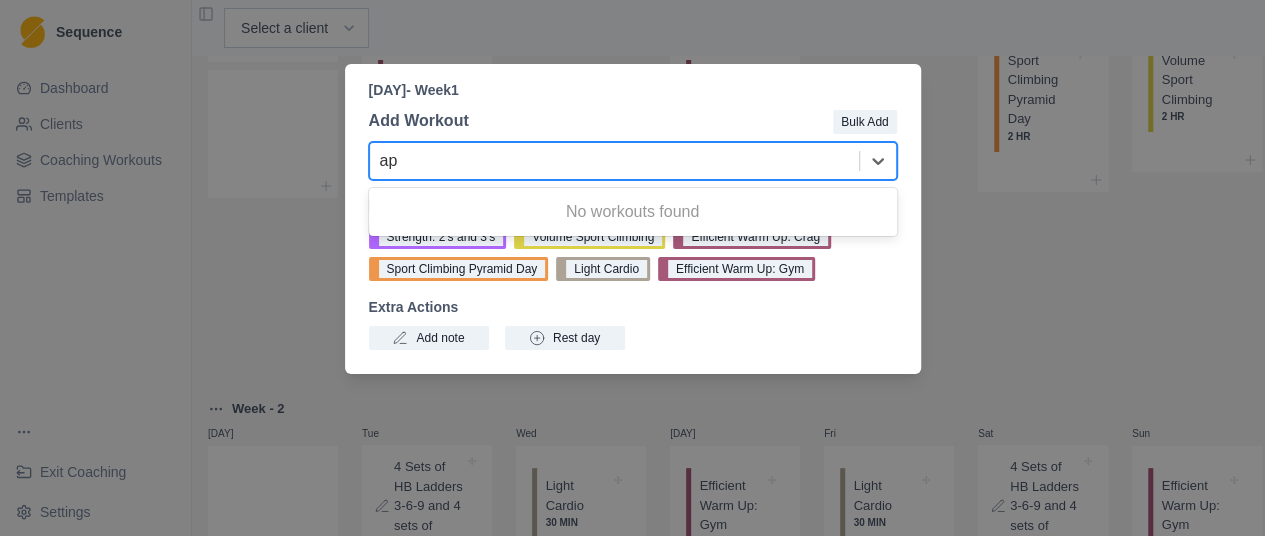 type on "a" 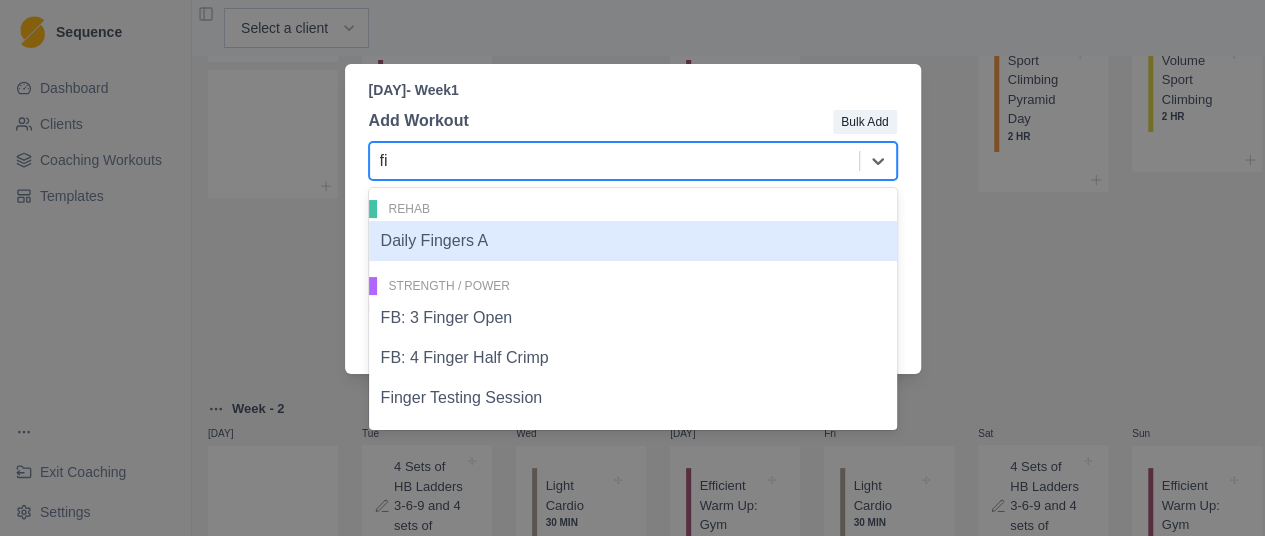 type on "f" 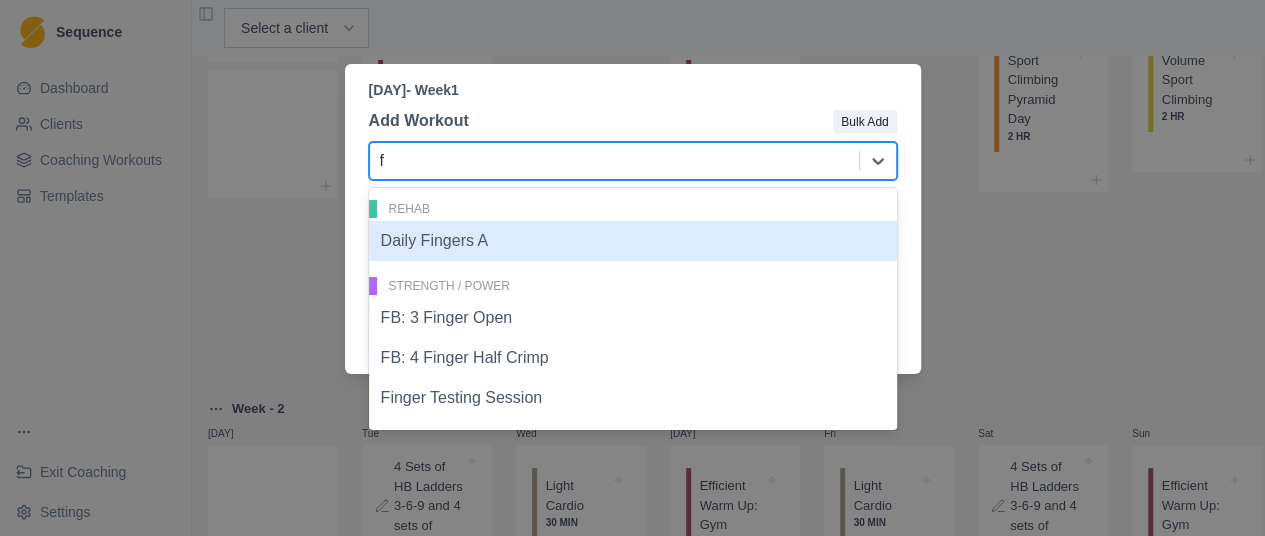 type 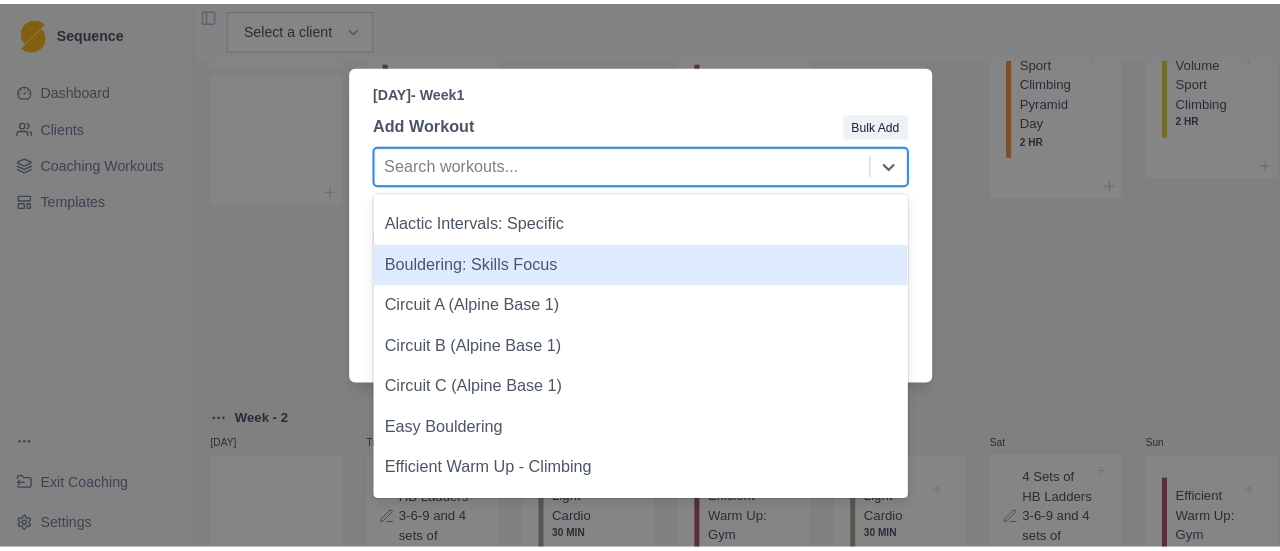 scroll, scrollTop: 0, scrollLeft: 0, axis: both 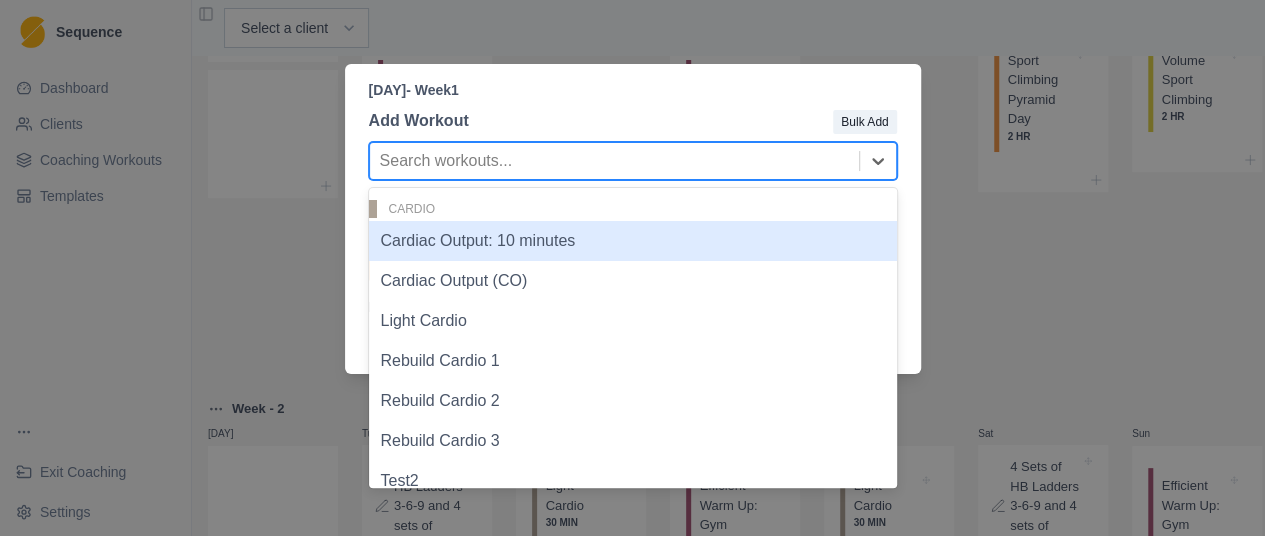 click at bounding box center (651, 121) 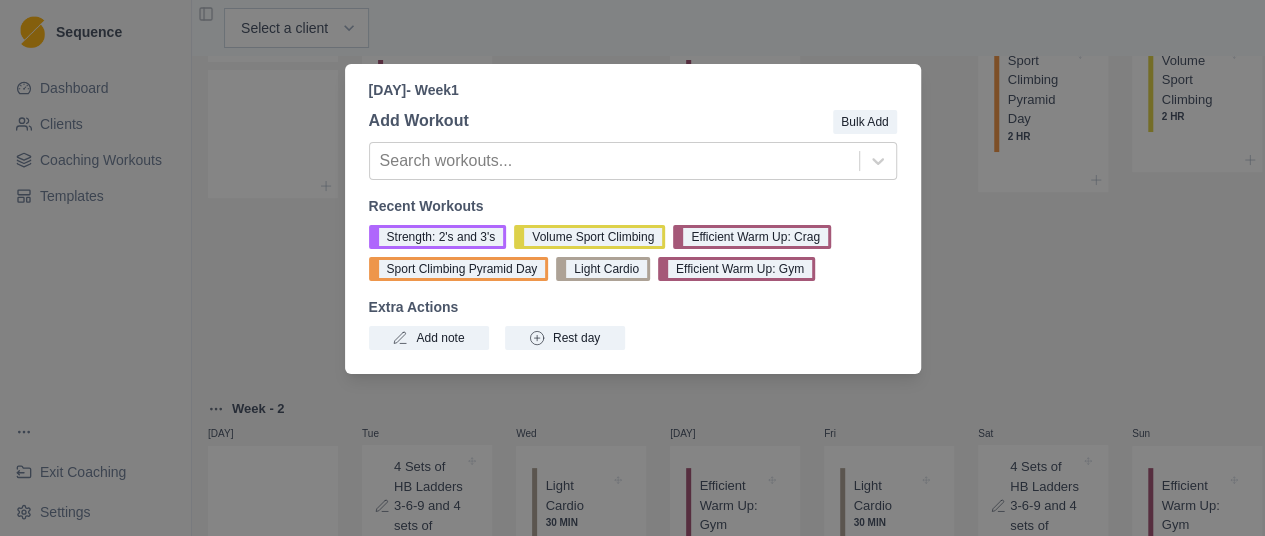 click on "Thu  - Week  1 Add Workout Bulk Add Search workouts... Recent Workouts Strength: 2's and 3's Volume Sport Climbing Efficient Warm Up: Crag Sport Climbing Pyramid Day Light Cardio Efficient Warm Up: Gym Extra Actions Add note Rest day" at bounding box center [632, 268] 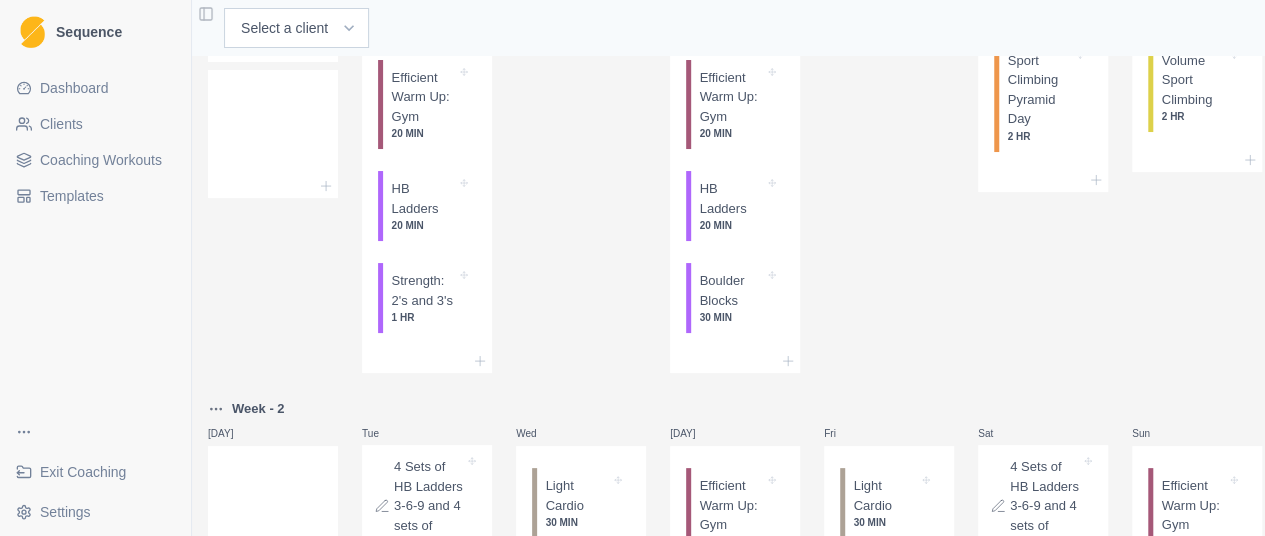 click on "Coaching Workouts" at bounding box center [101, 160] 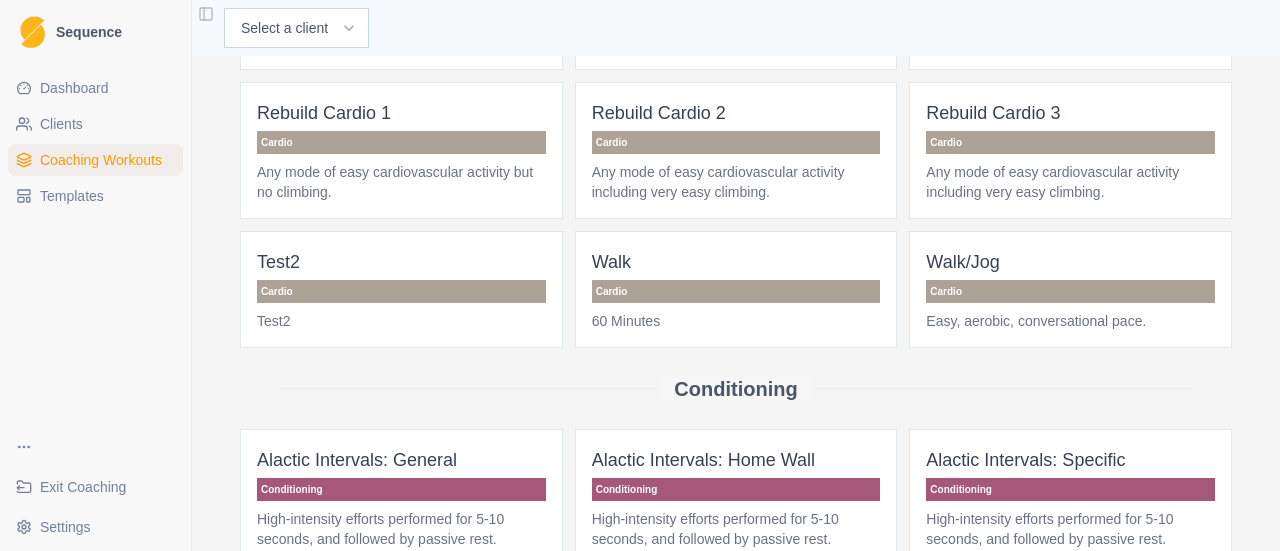 scroll, scrollTop: 0, scrollLeft: 0, axis: both 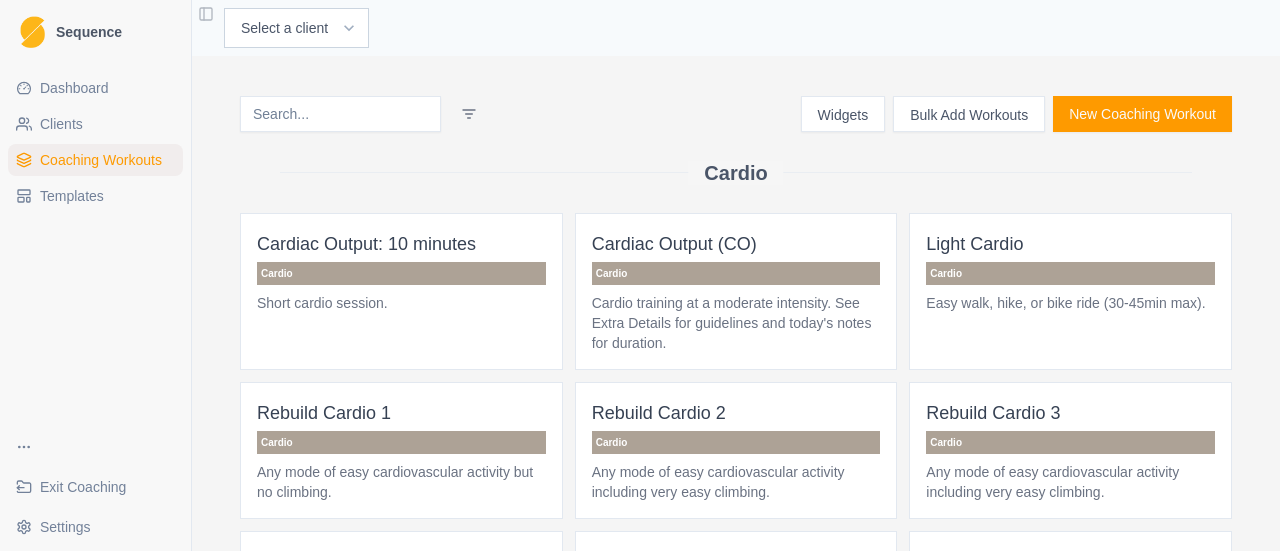 click on "New Coaching Workout" at bounding box center [1142, 114] 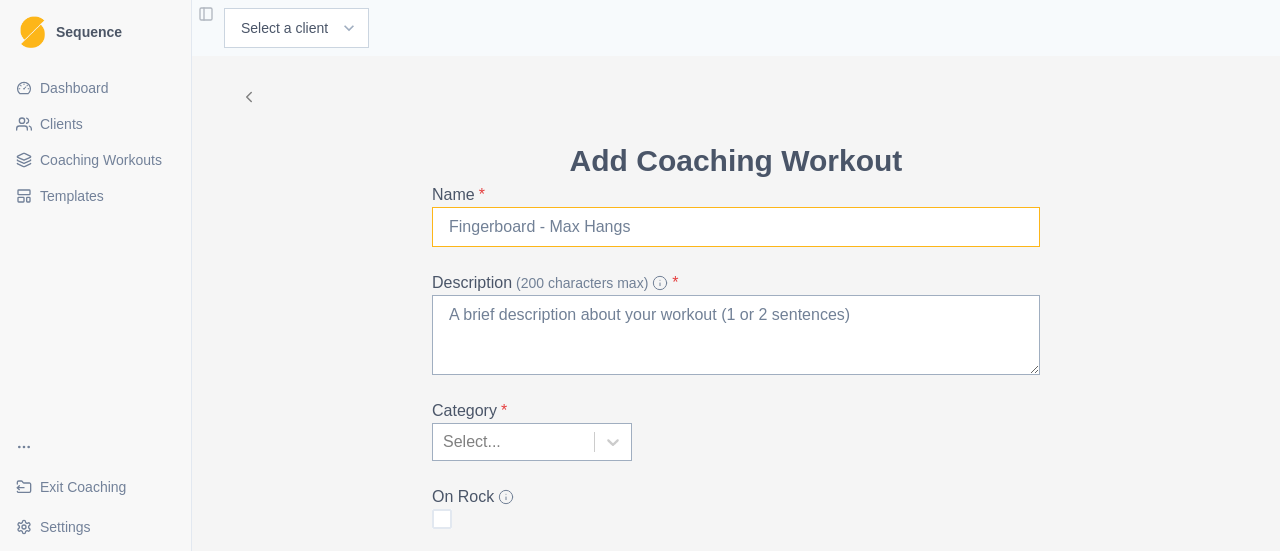 click on "Name *" at bounding box center (736, 227) 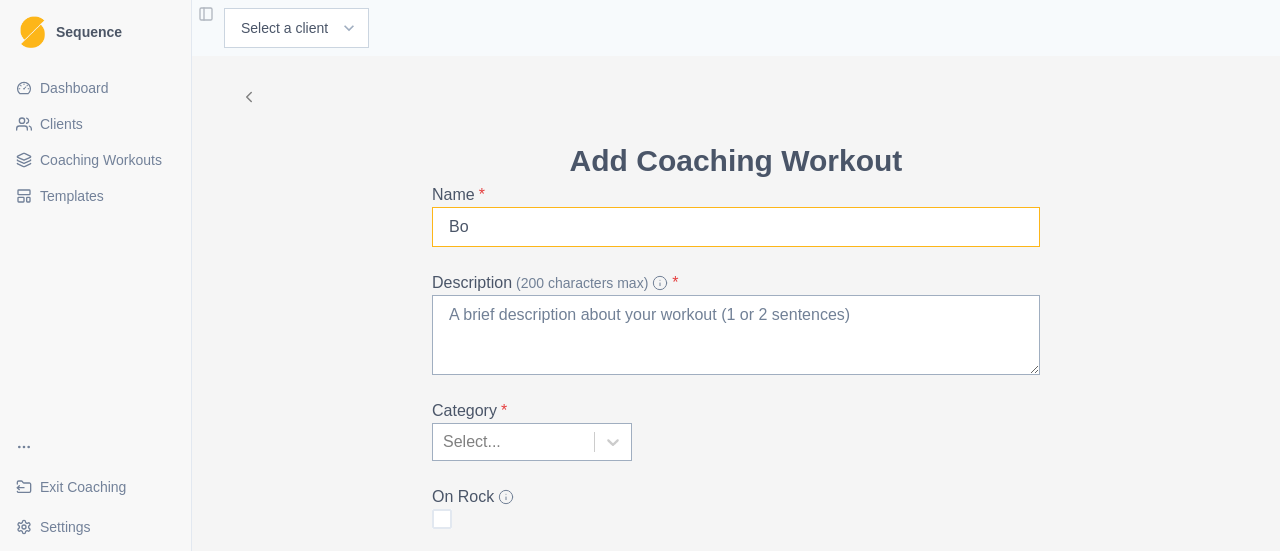 type on "B" 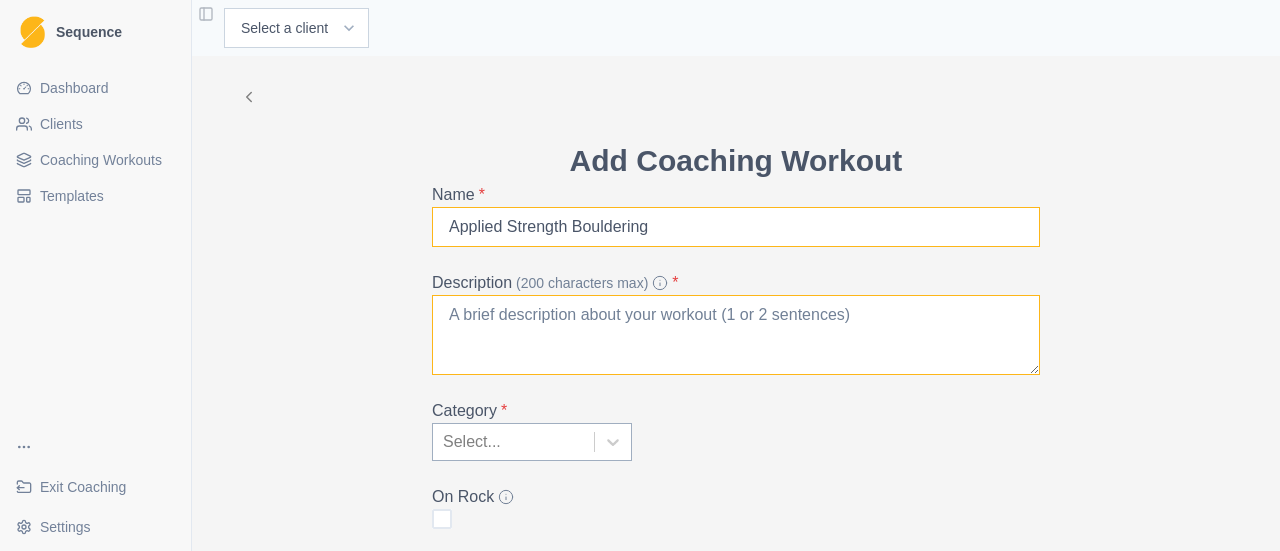 type on "Applied Strength Bouldering" 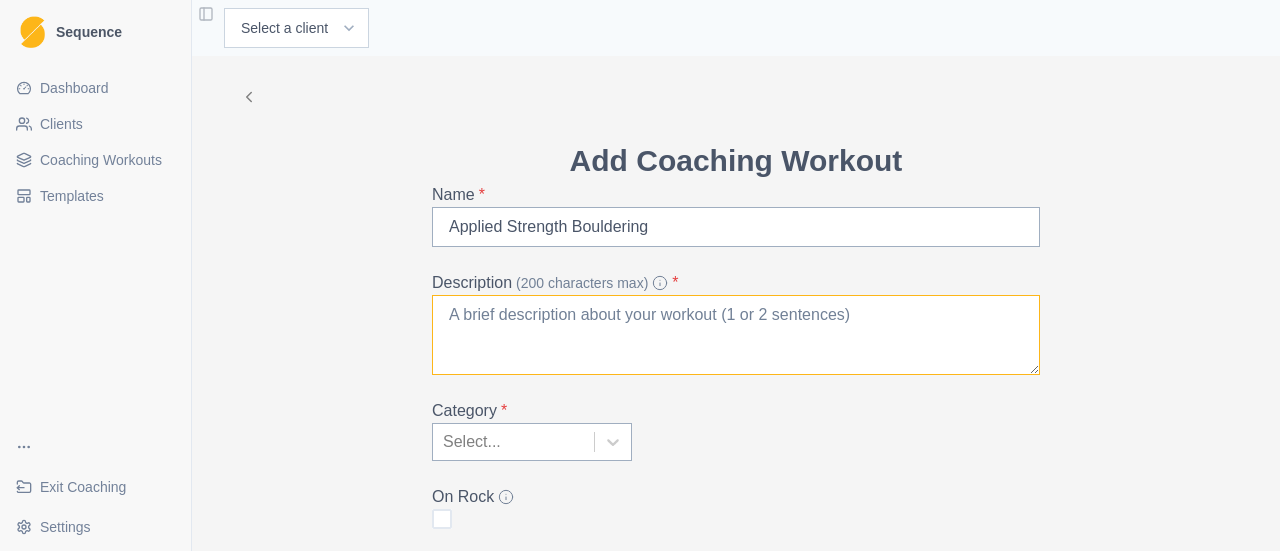 click on "Description   (200 characters max) *" at bounding box center [736, 335] 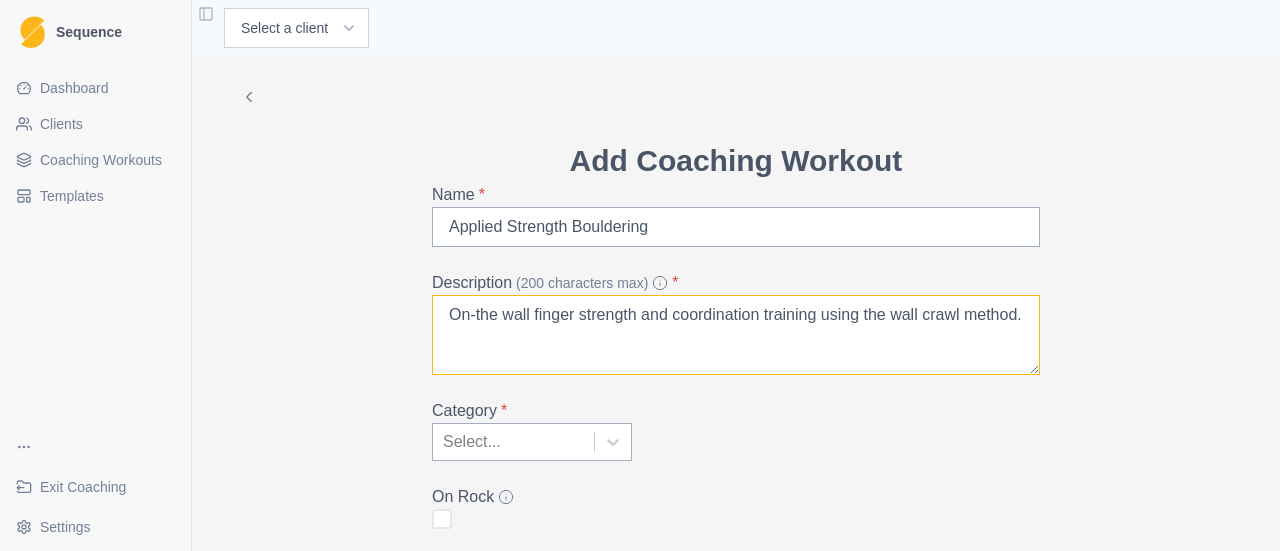 type on "On-the wall finger strength and coordination training using the wall crawl method." 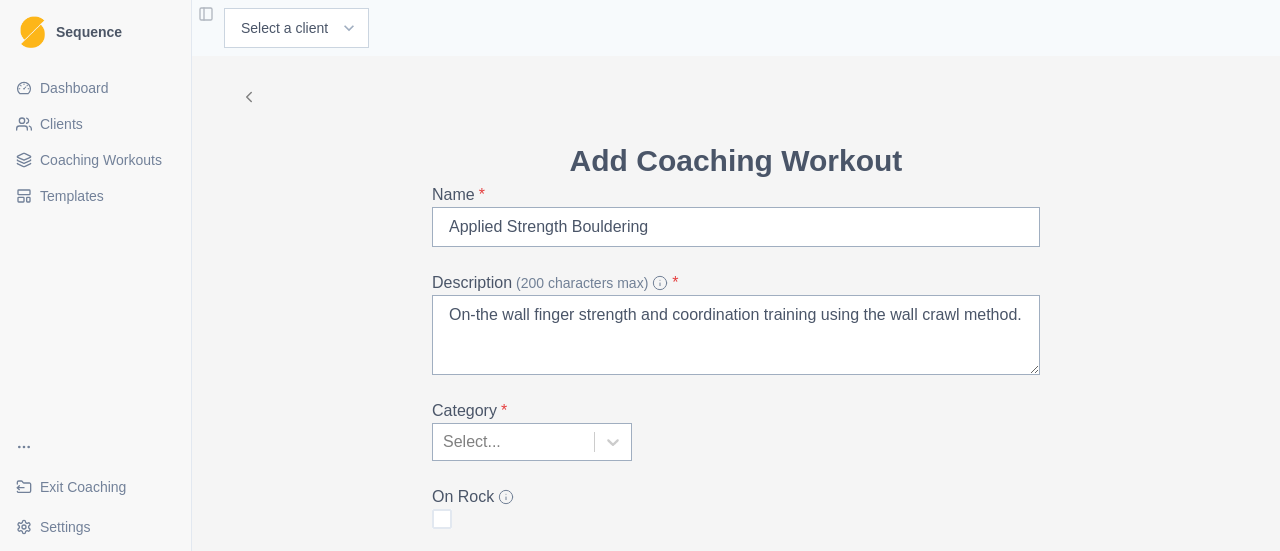 click at bounding box center [513, 442] 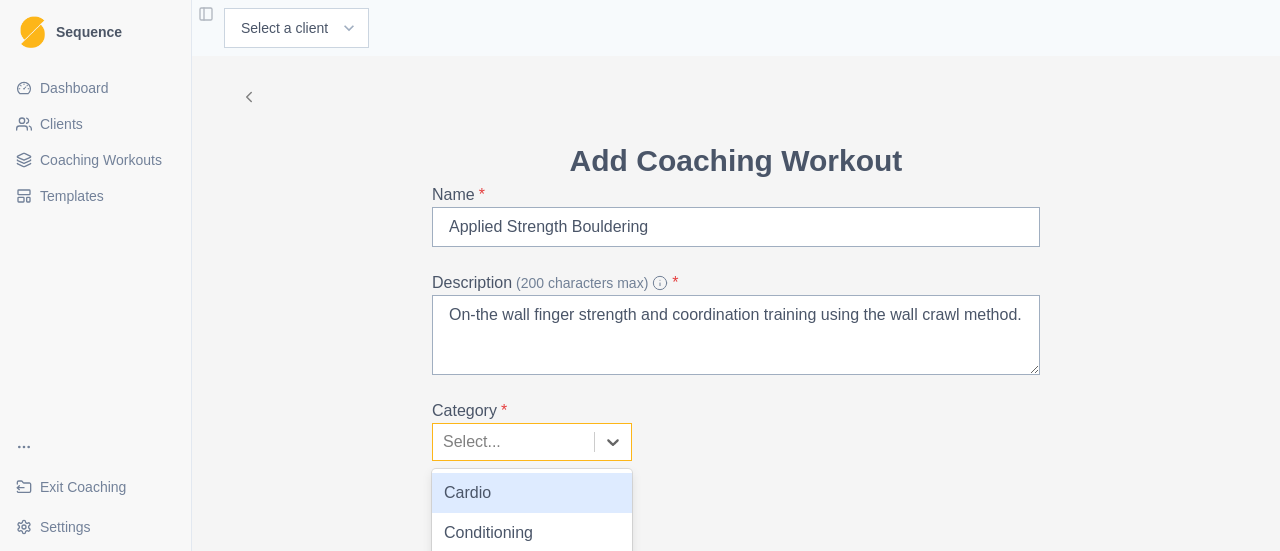 scroll, scrollTop: 200, scrollLeft: 0, axis: vertical 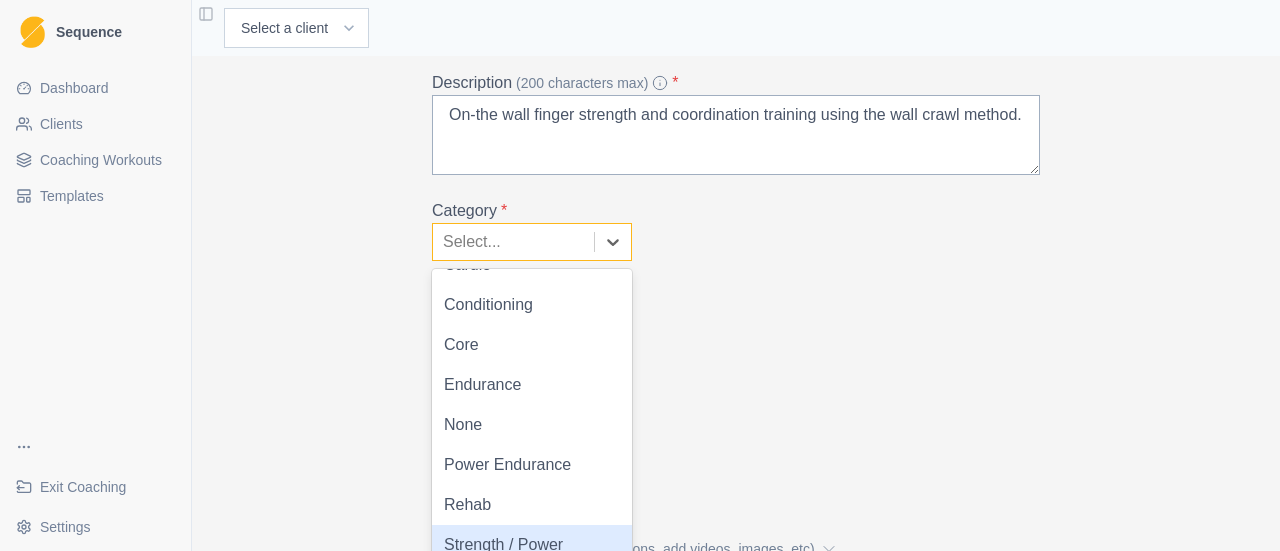 click on "Strength / Power" at bounding box center (532, 545) 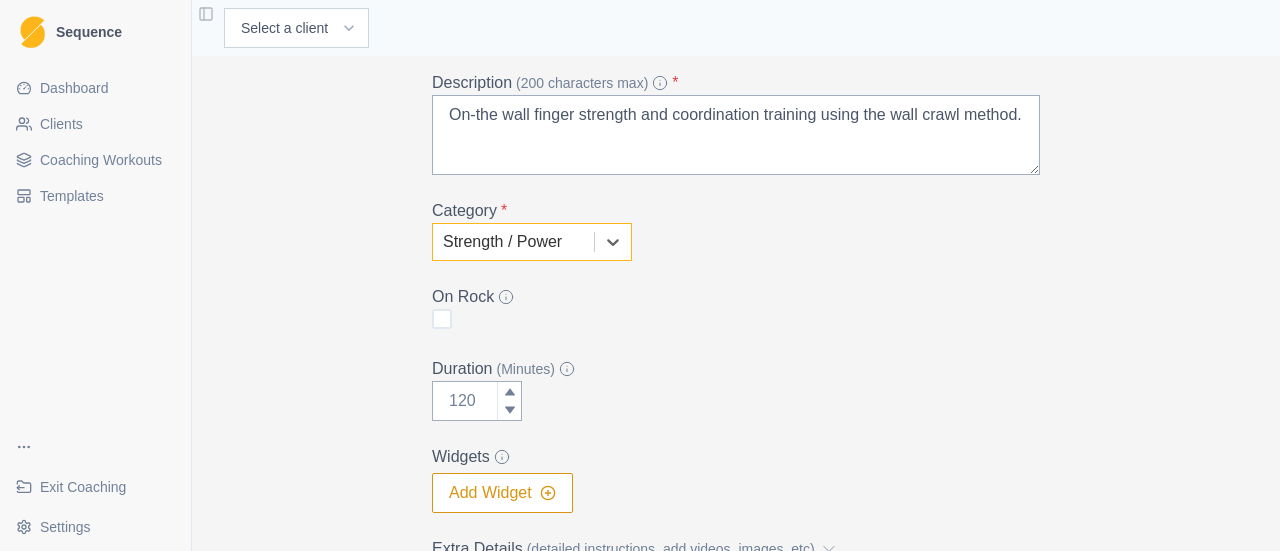 click on "Add Coaching Workout Name * Applied Strength Bouldering Description   (200 characters max) * On-the wall finger strength and coordination training using the wall crawl method. Category * option Strength / Power, selected. Strength / Power On Rock Duration   (Minutes) Widgets Add Widget Extra Details (detailed instructions, add videos, images, etc) Notes Cancel Create" at bounding box center [736, 353] 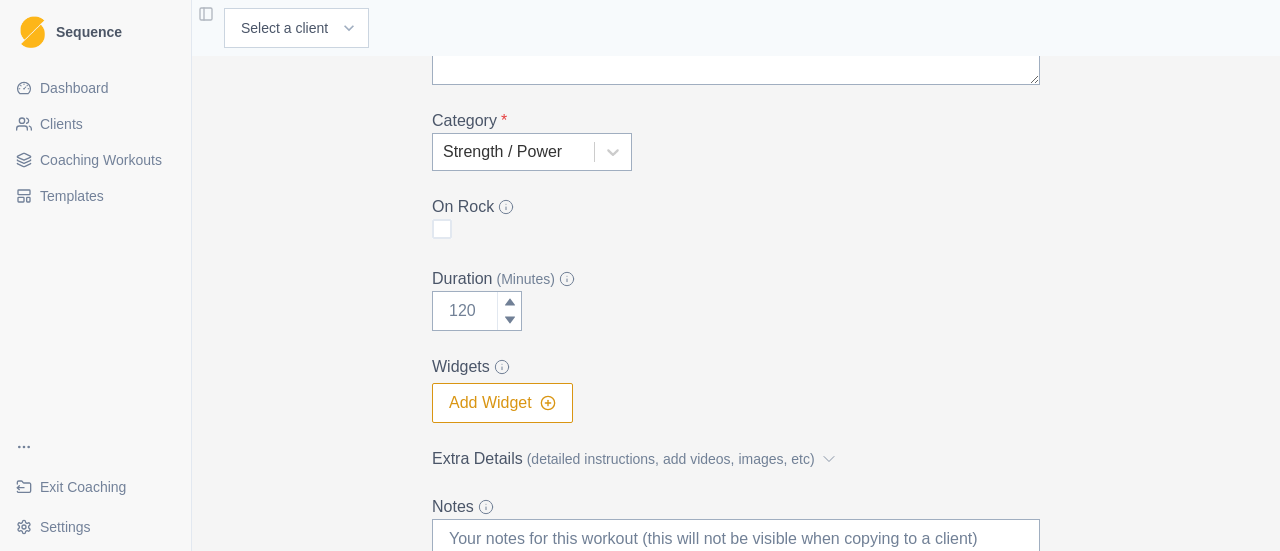 scroll, scrollTop: 400, scrollLeft: 0, axis: vertical 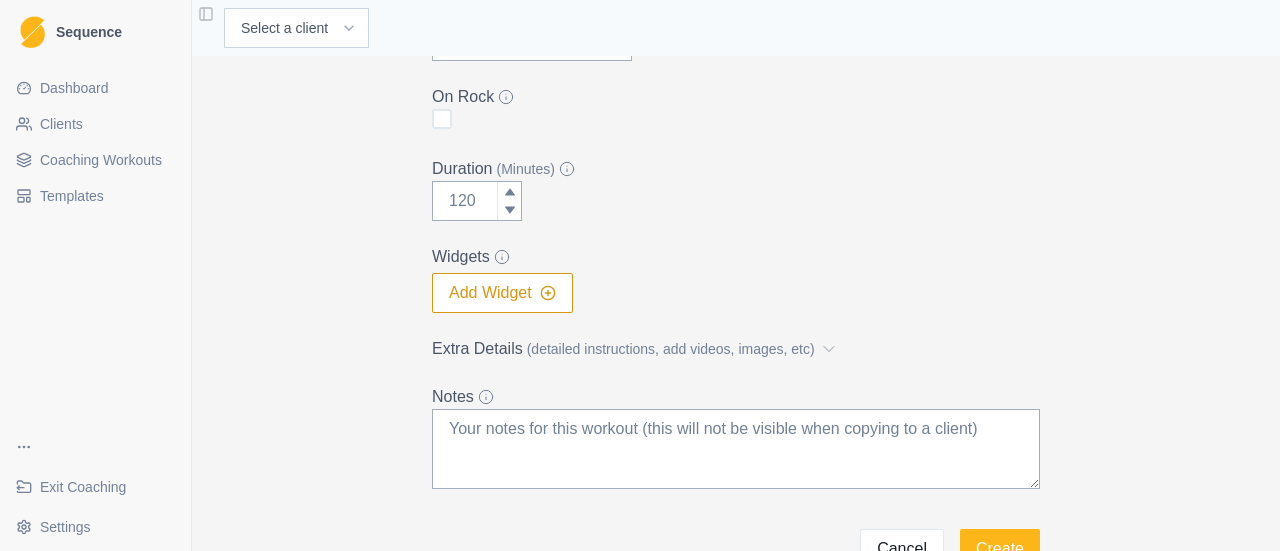 click on "Extra Details (detailed instructions, add videos, images, etc)" at bounding box center [730, 349] 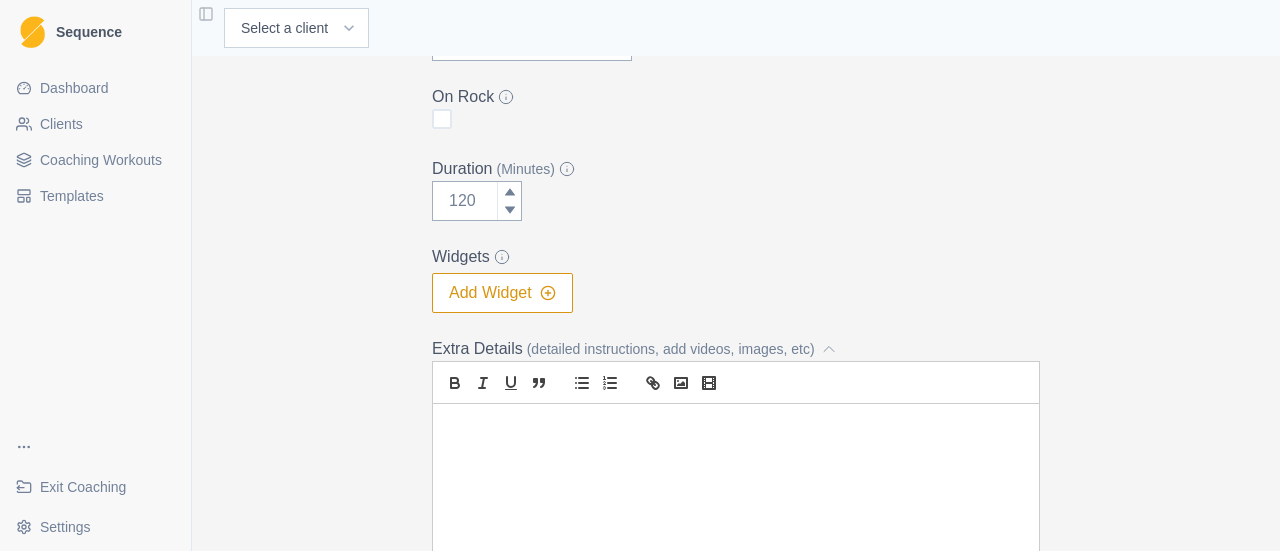 click at bounding box center [736, 427] 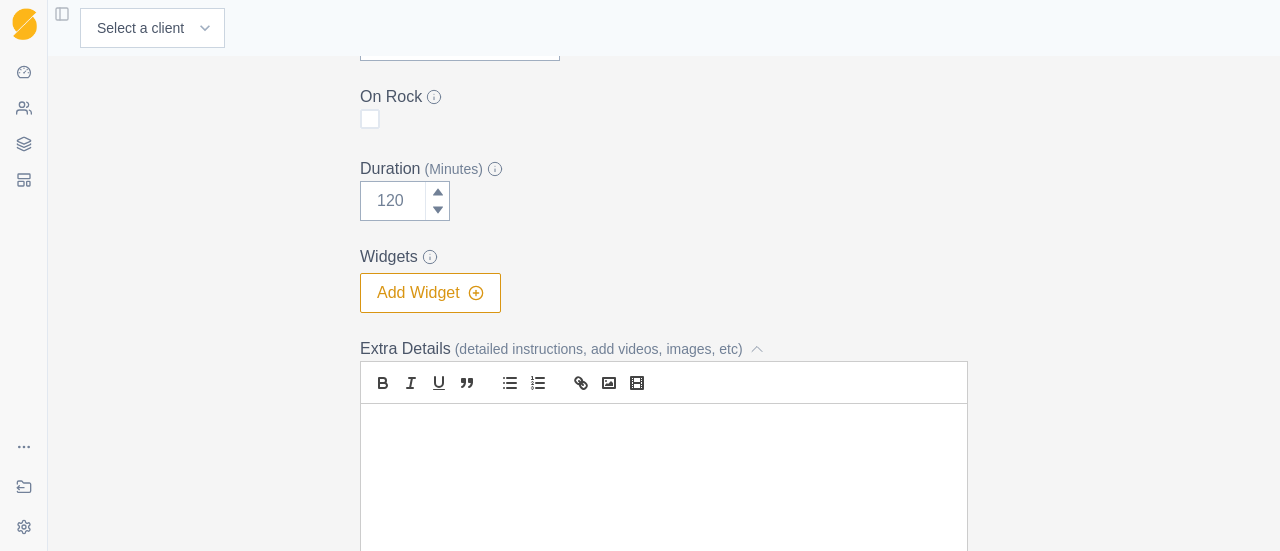 type 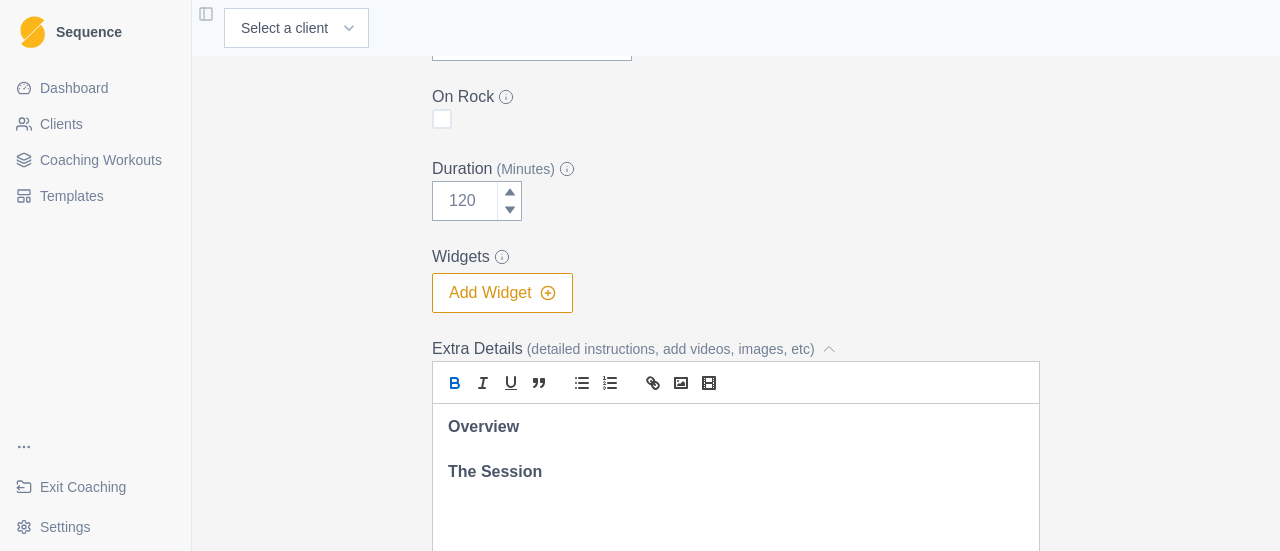 click at bounding box center (736, 449) 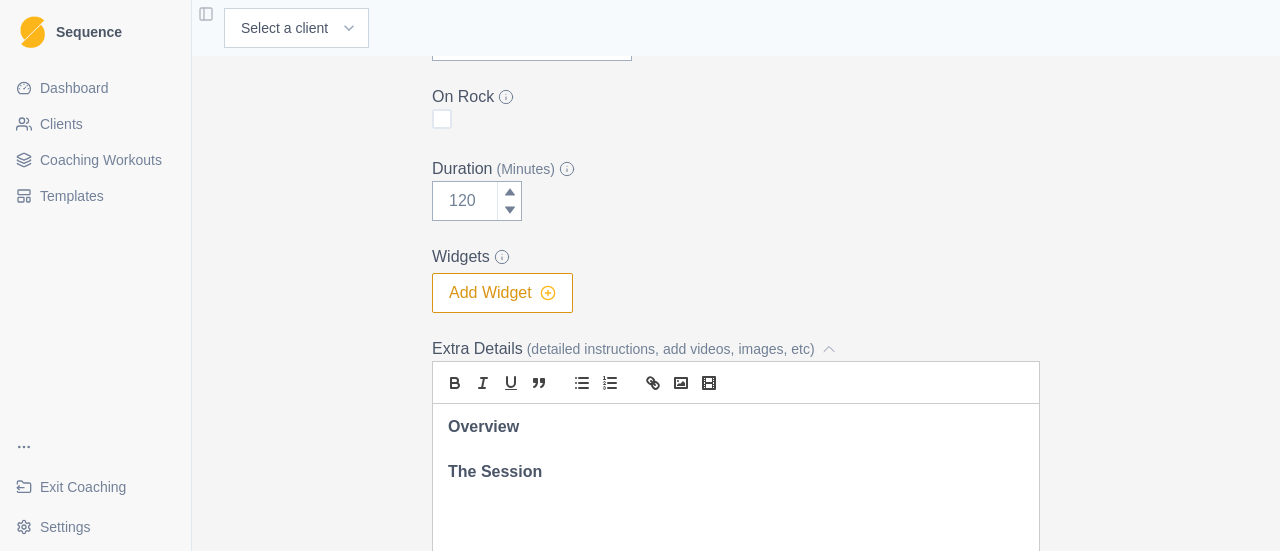 scroll, scrollTop: 0, scrollLeft: 0, axis: both 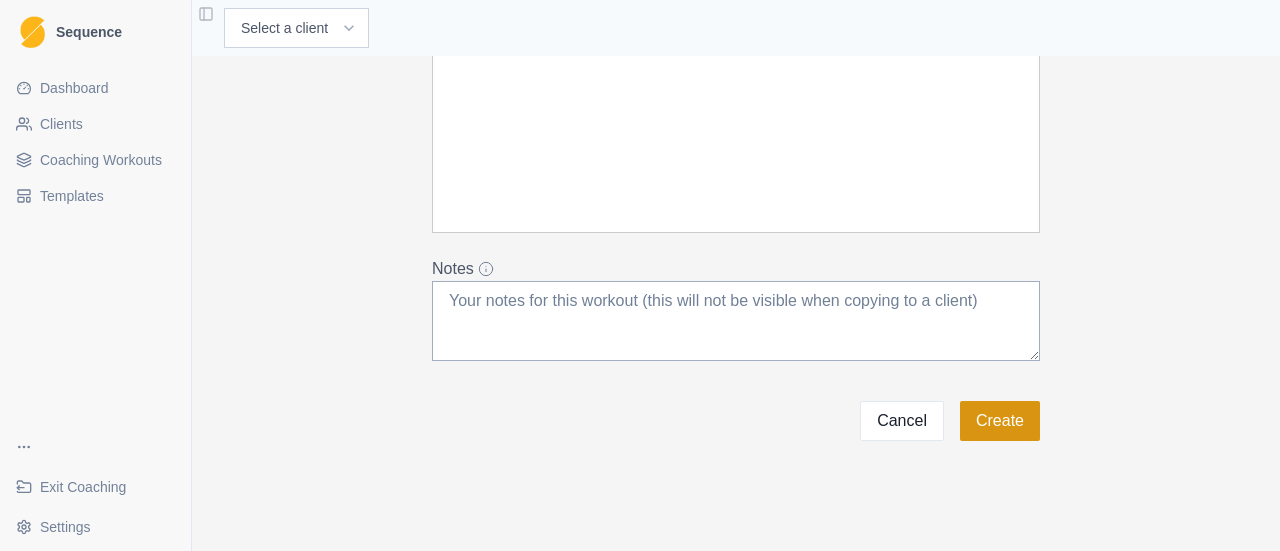 click on "Create" at bounding box center [1000, 421] 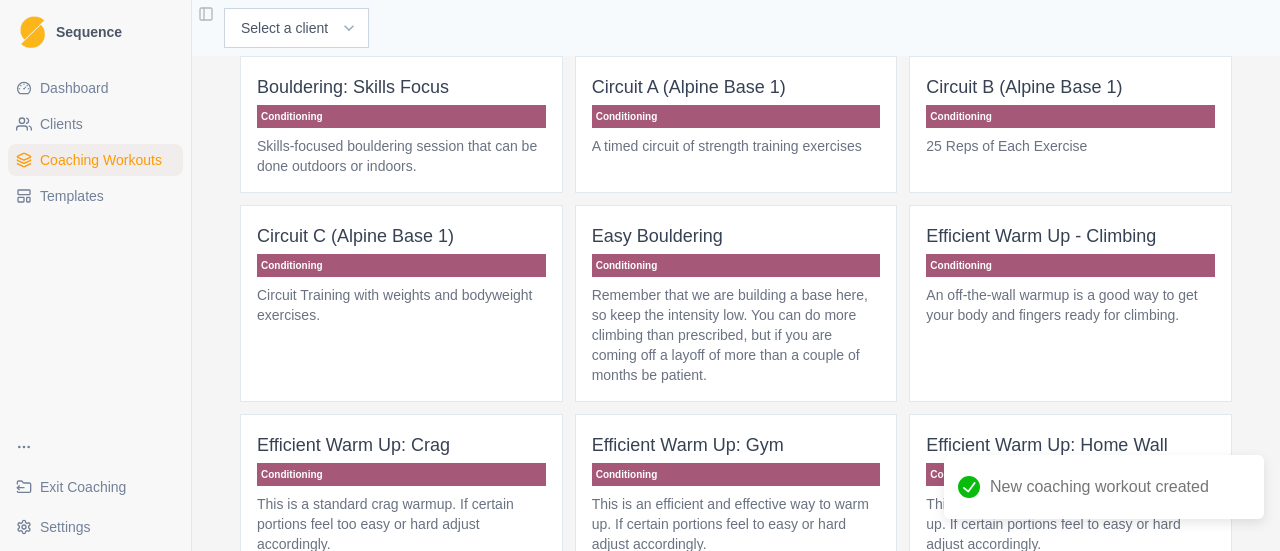 scroll, scrollTop: 0, scrollLeft: 0, axis: both 